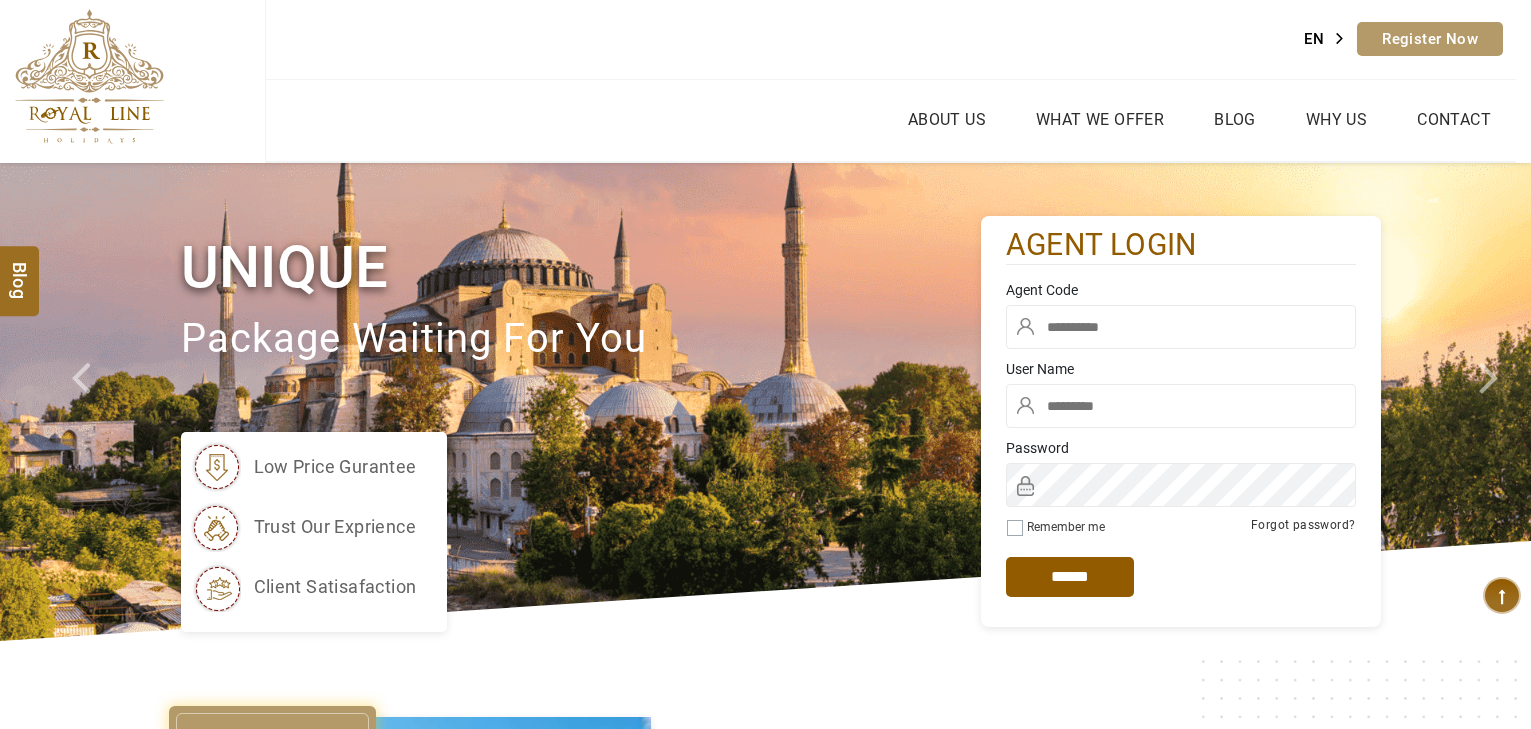 scroll, scrollTop: 0, scrollLeft: 0, axis: both 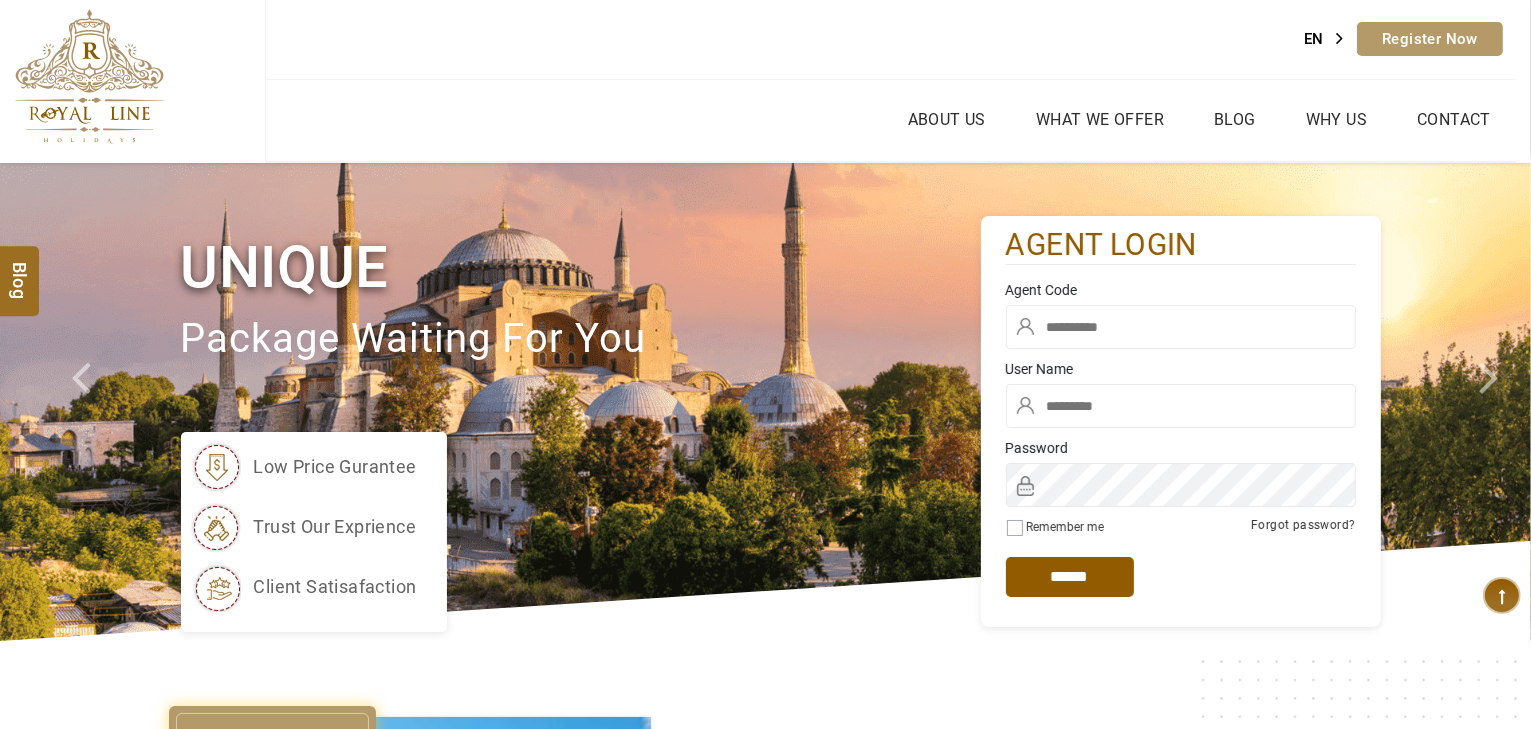 type on "*****" 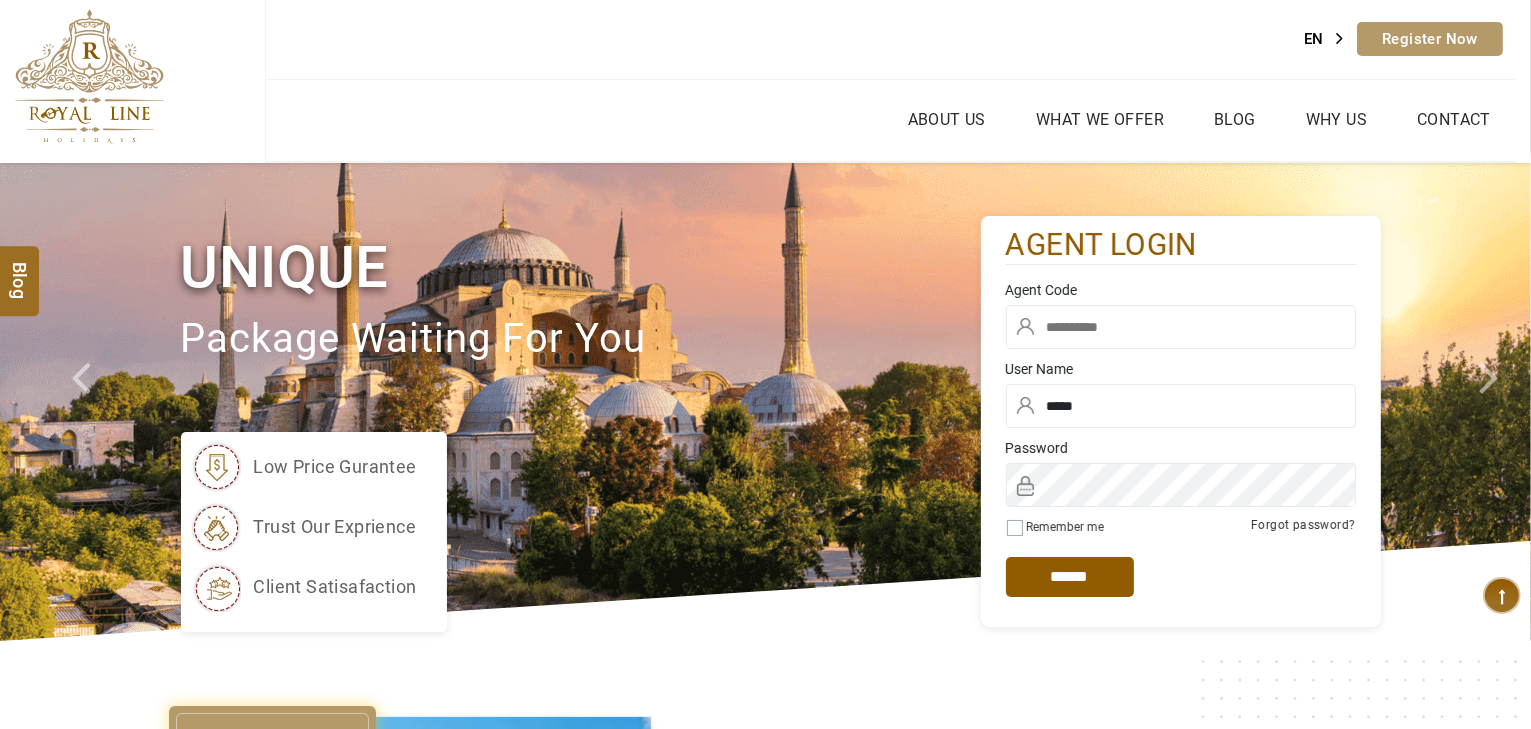 click at bounding box center [1181, 327] 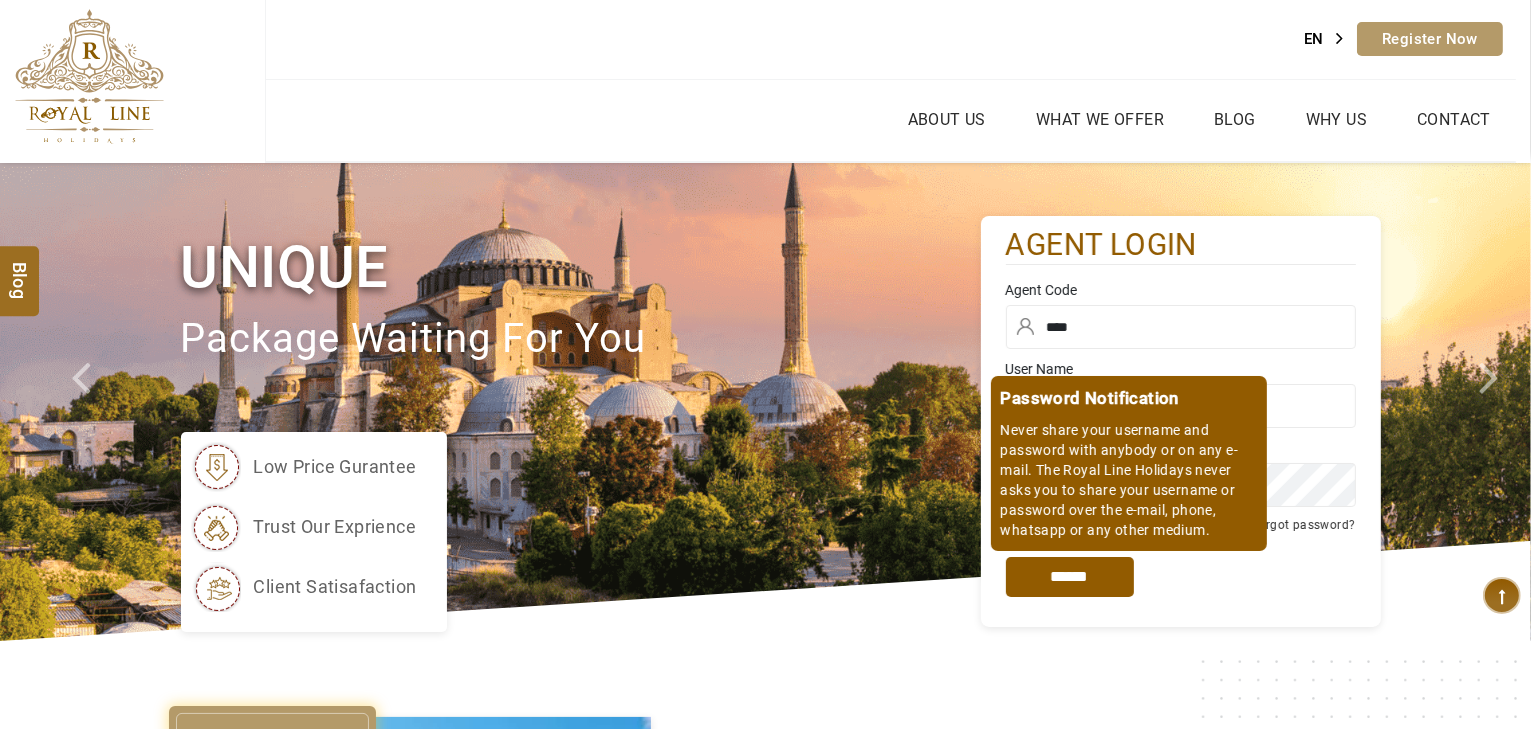 type on "****" 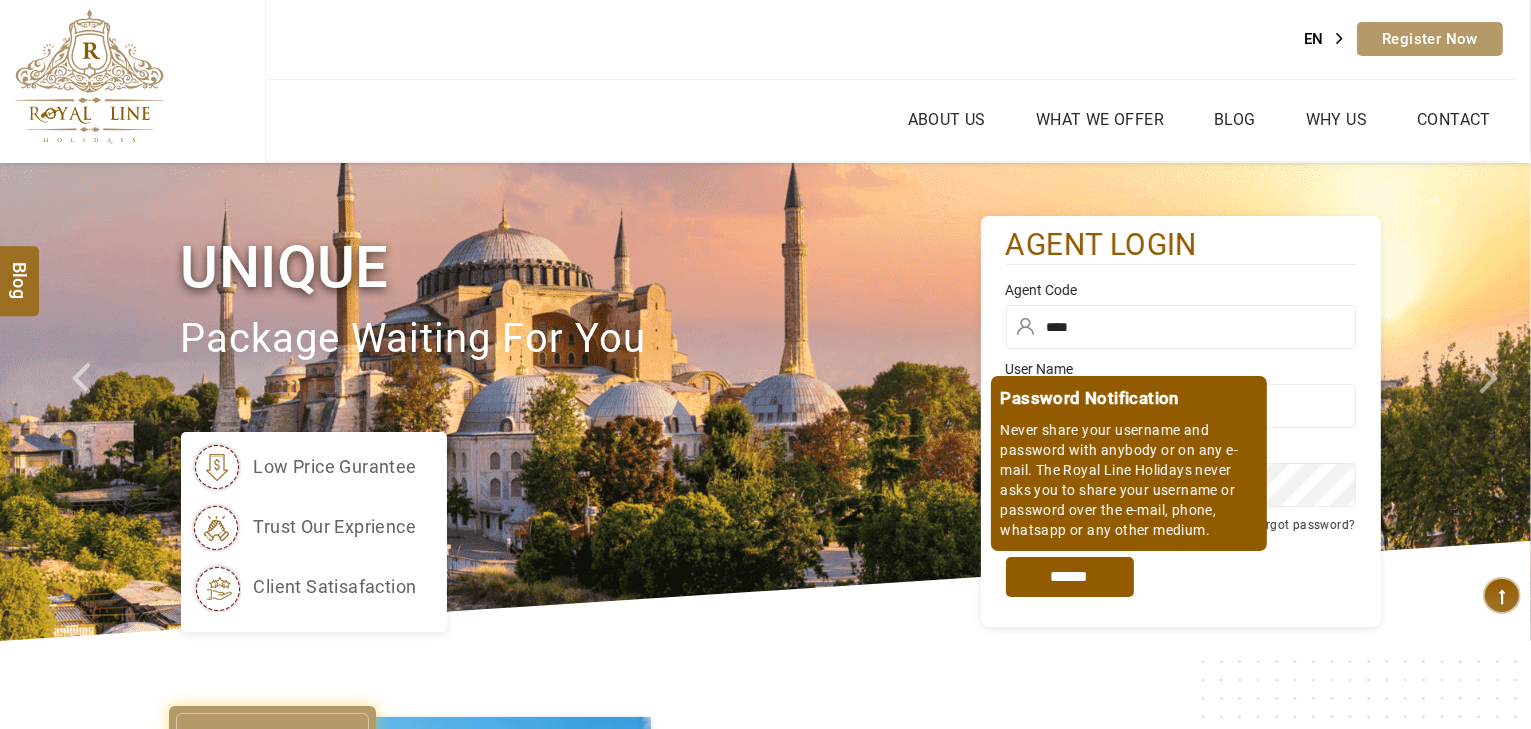 click on "*****" at bounding box center (1070, 577) 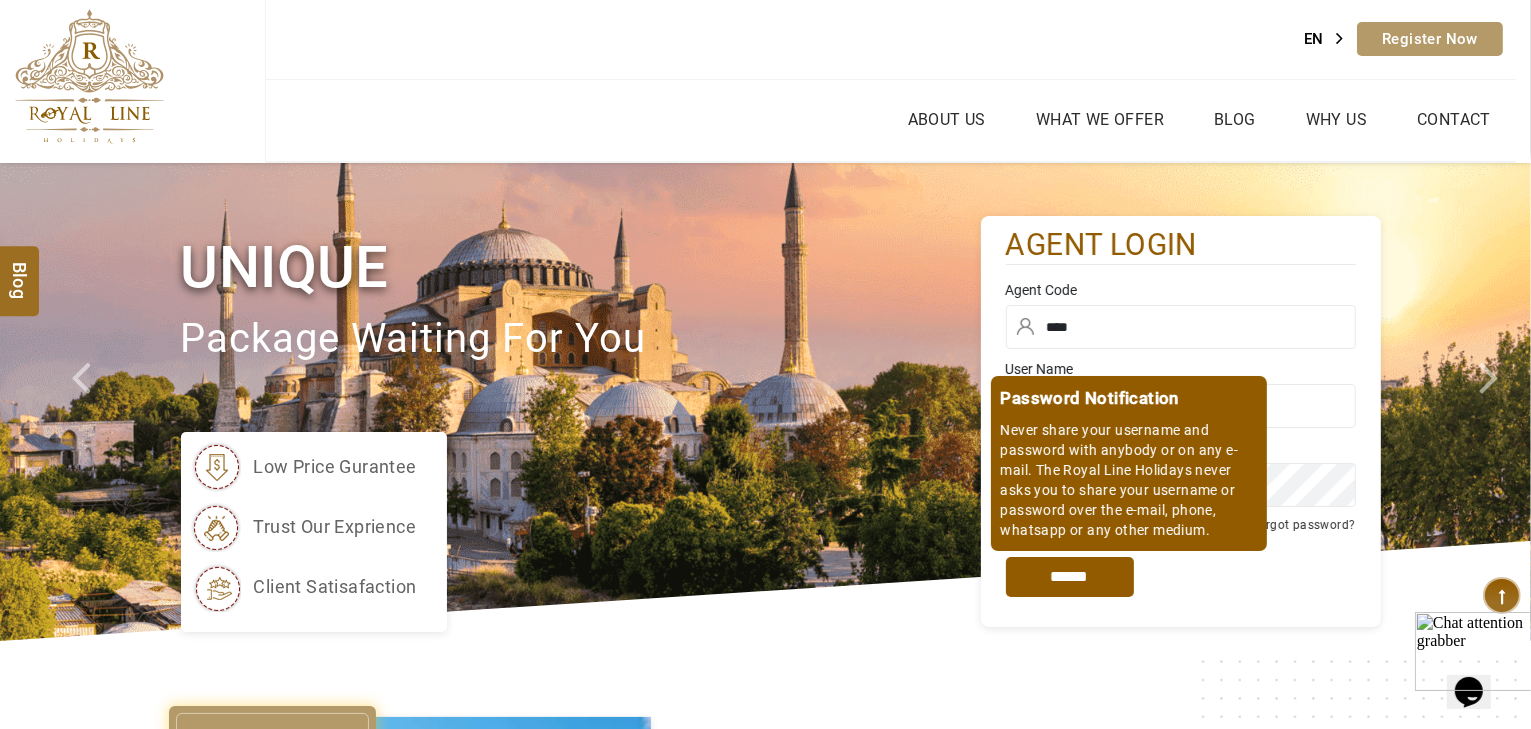 scroll, scrollTop: 0, scrollLeft: 0, axis: both 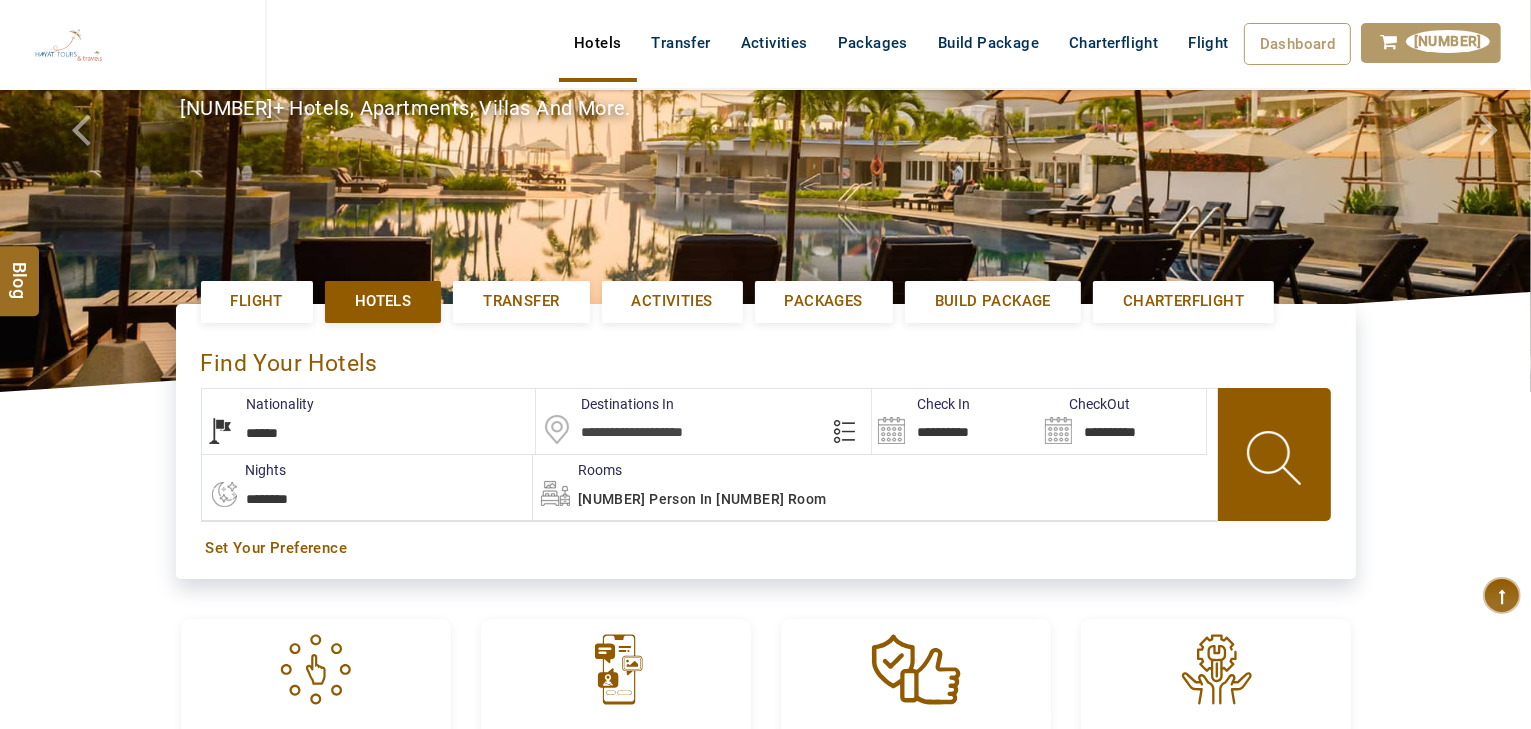 click at bounding box center (703, 421) 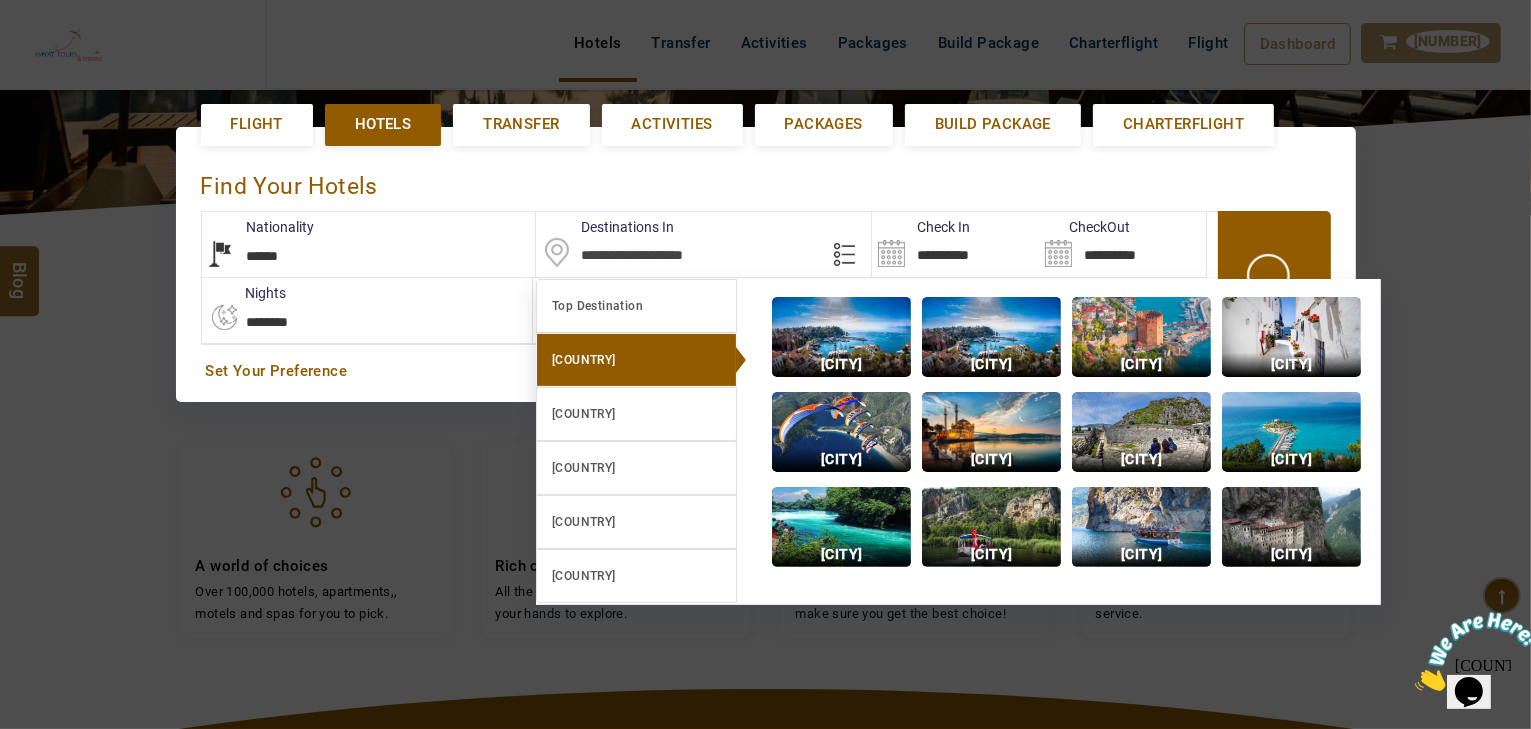scroll, scrollTop: 0, scrollLeft: 0, axis: both 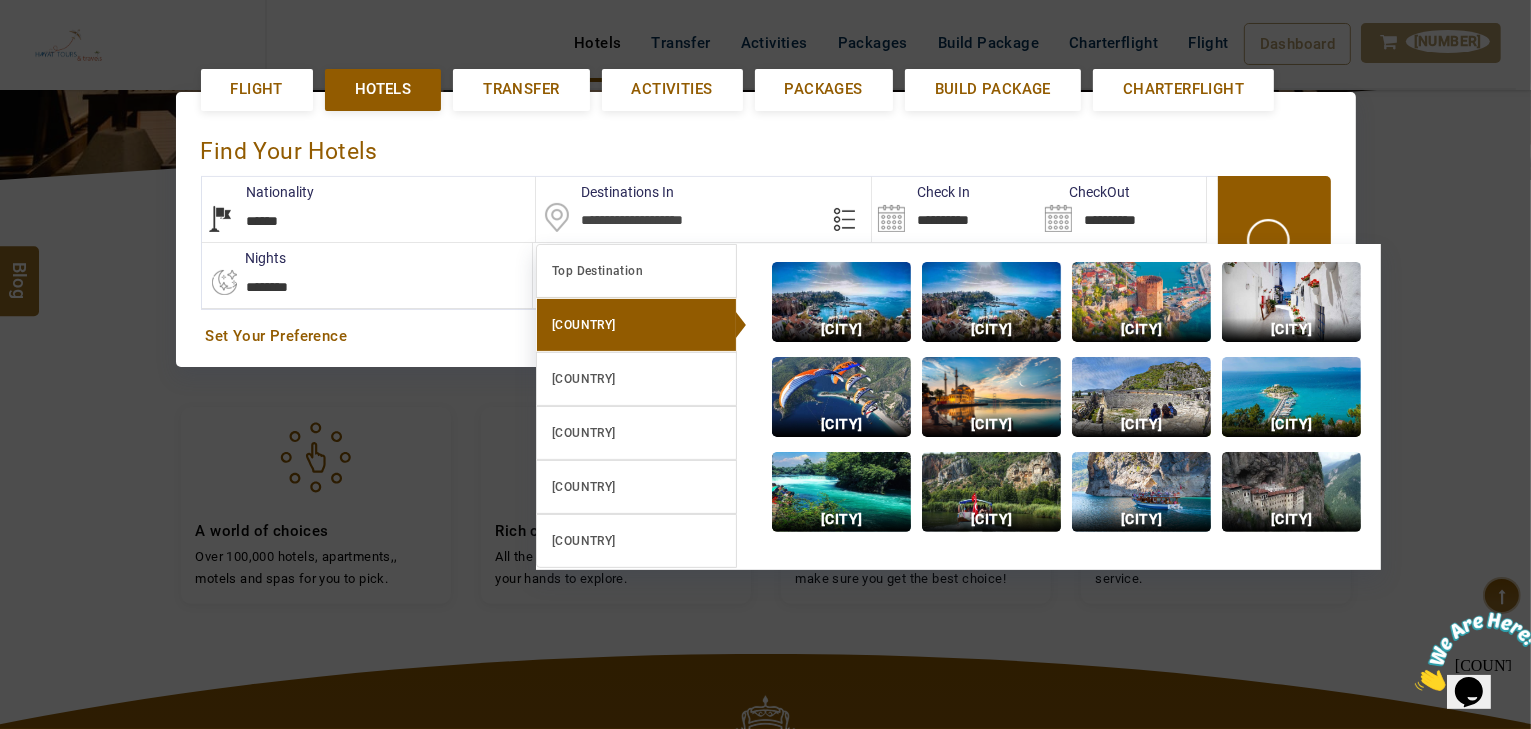 click on "Antalya" at bounding box center [841, 329] 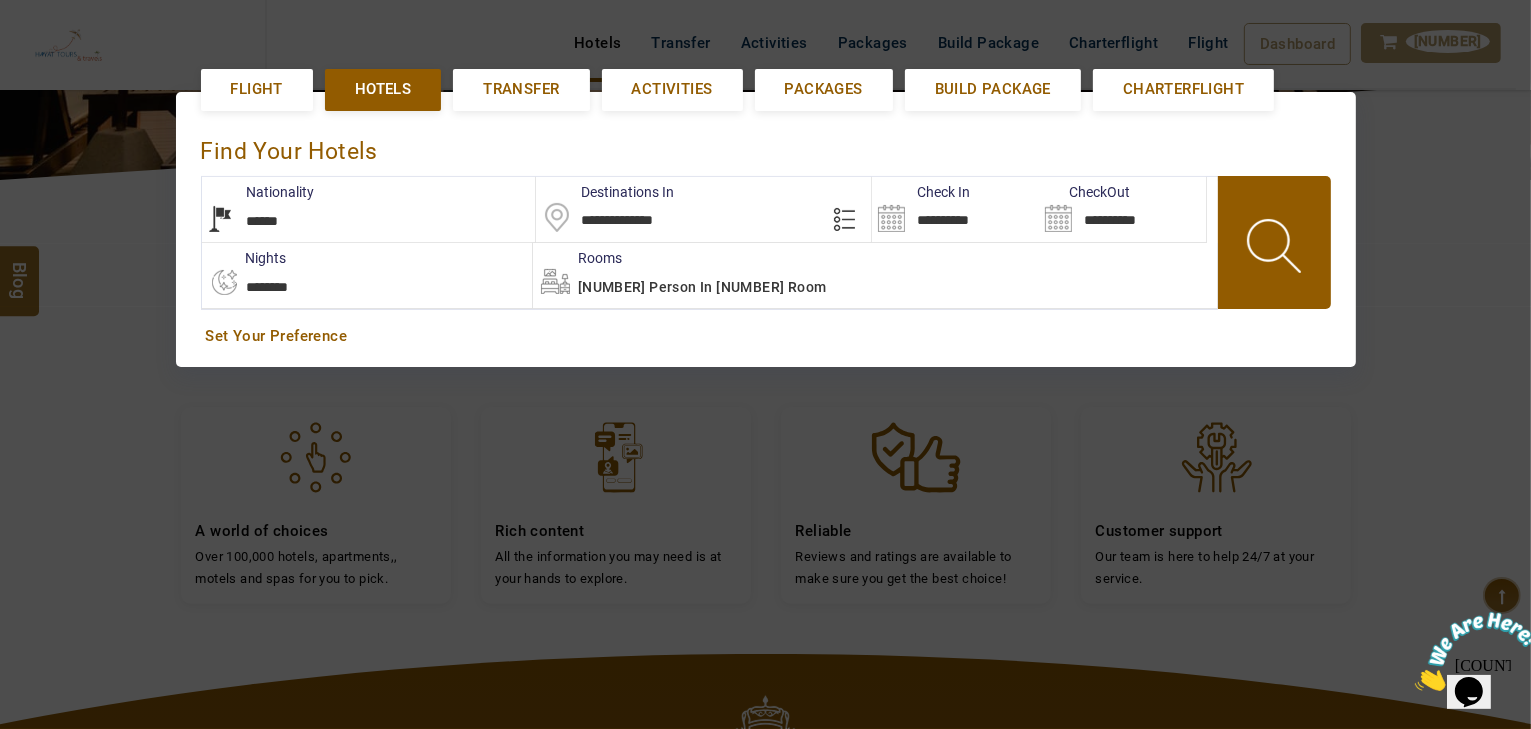 click on "**********" at bounding box center (955, 209) 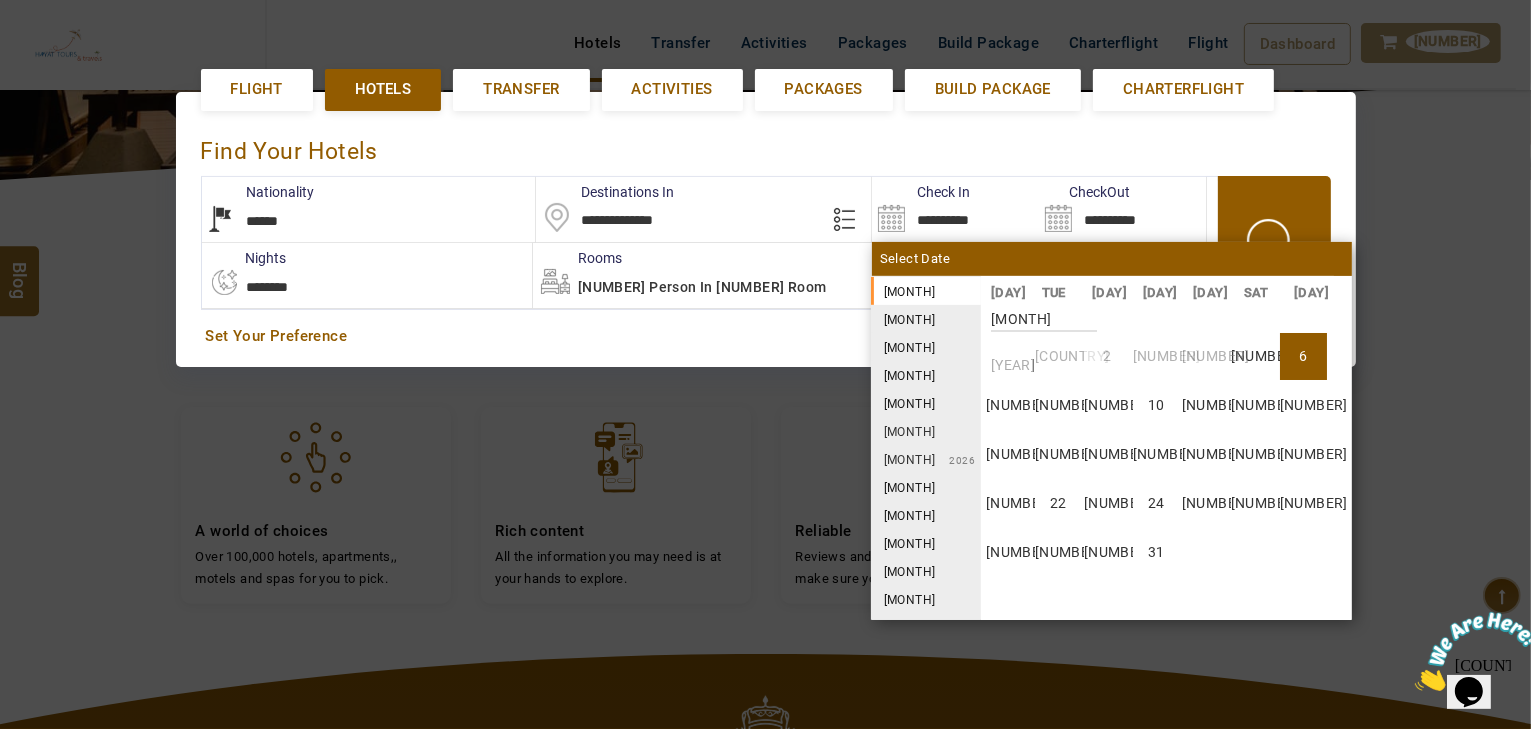 click on "August" at bounding box center [926, 319] 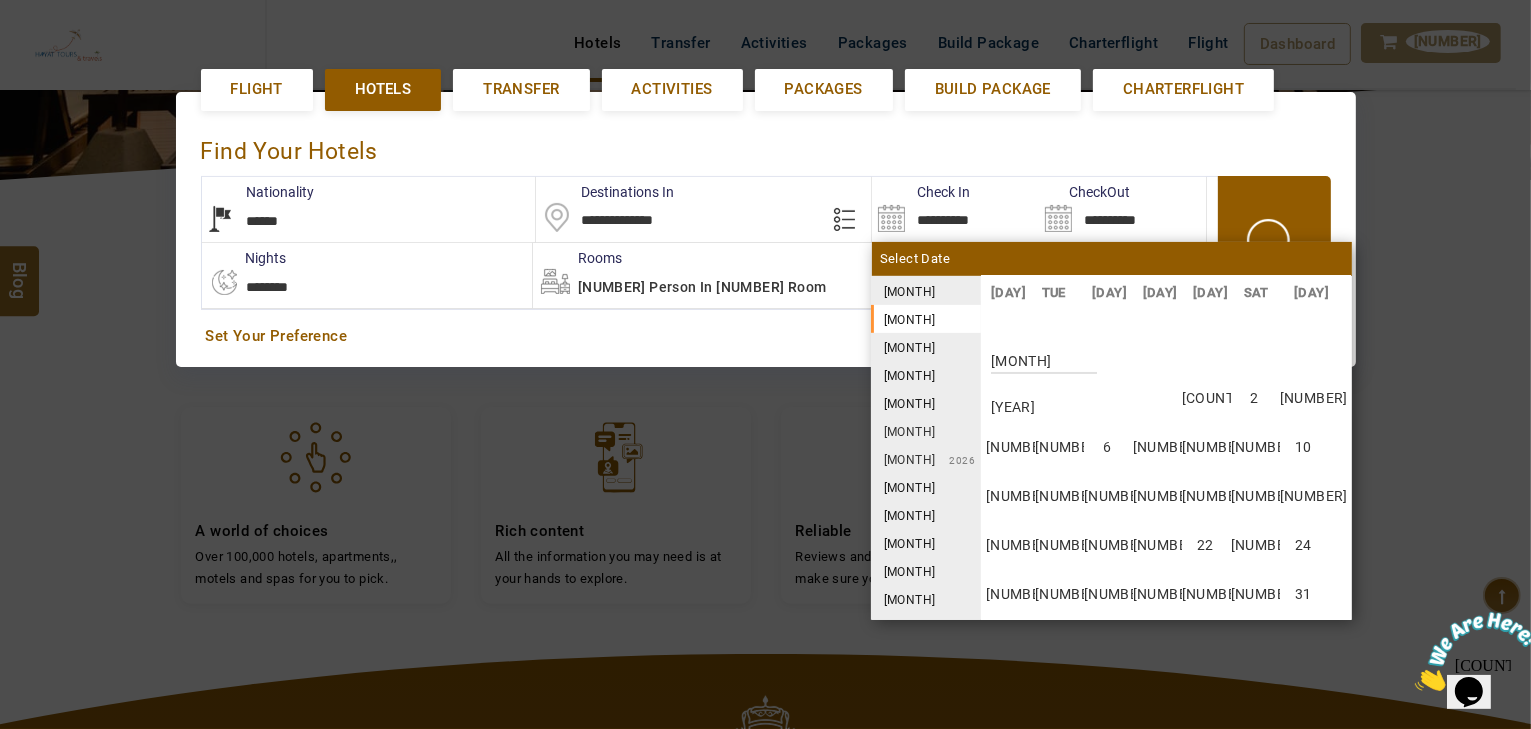click on "July  2025" at bounding box center (926, 291) 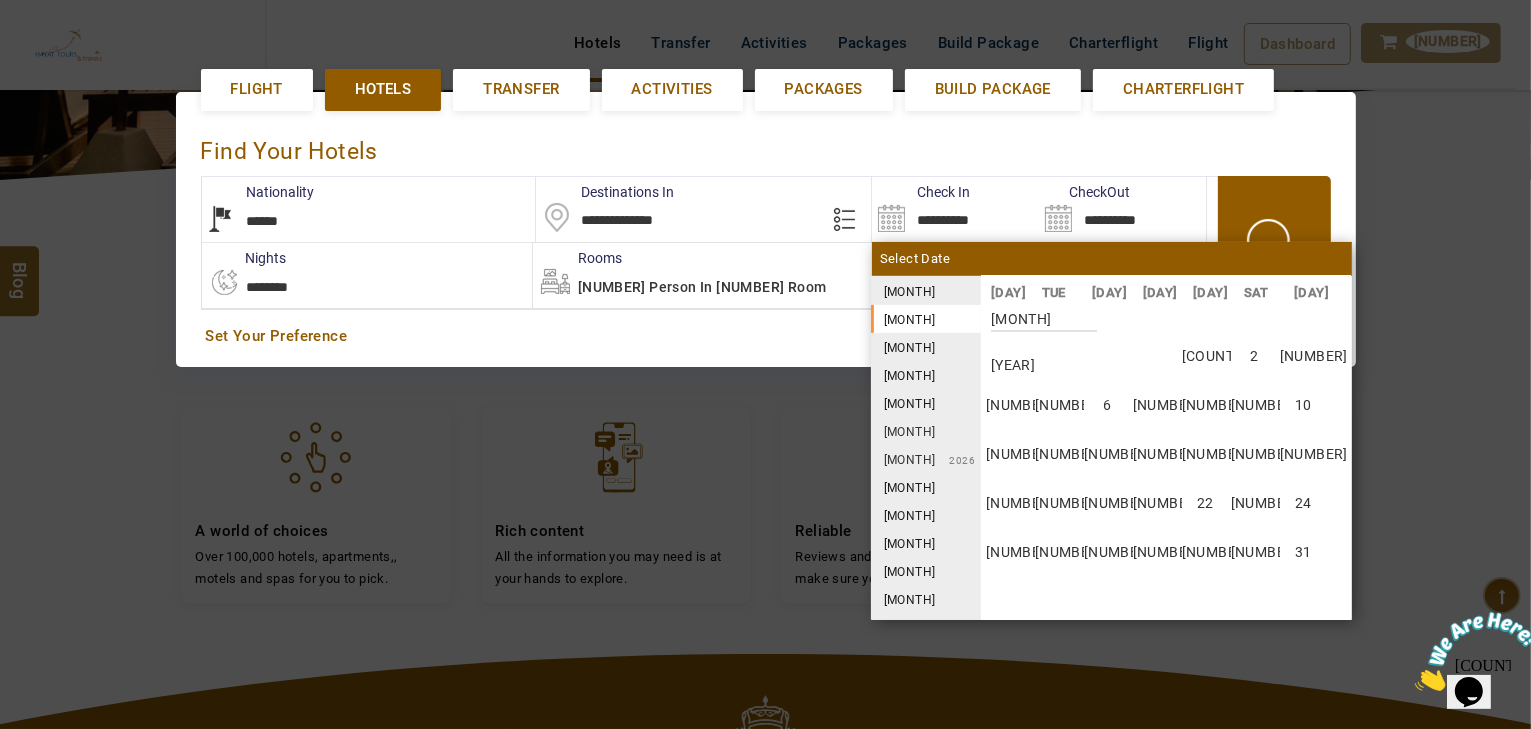 click on "July  2025" at bounding box center (926, 291) 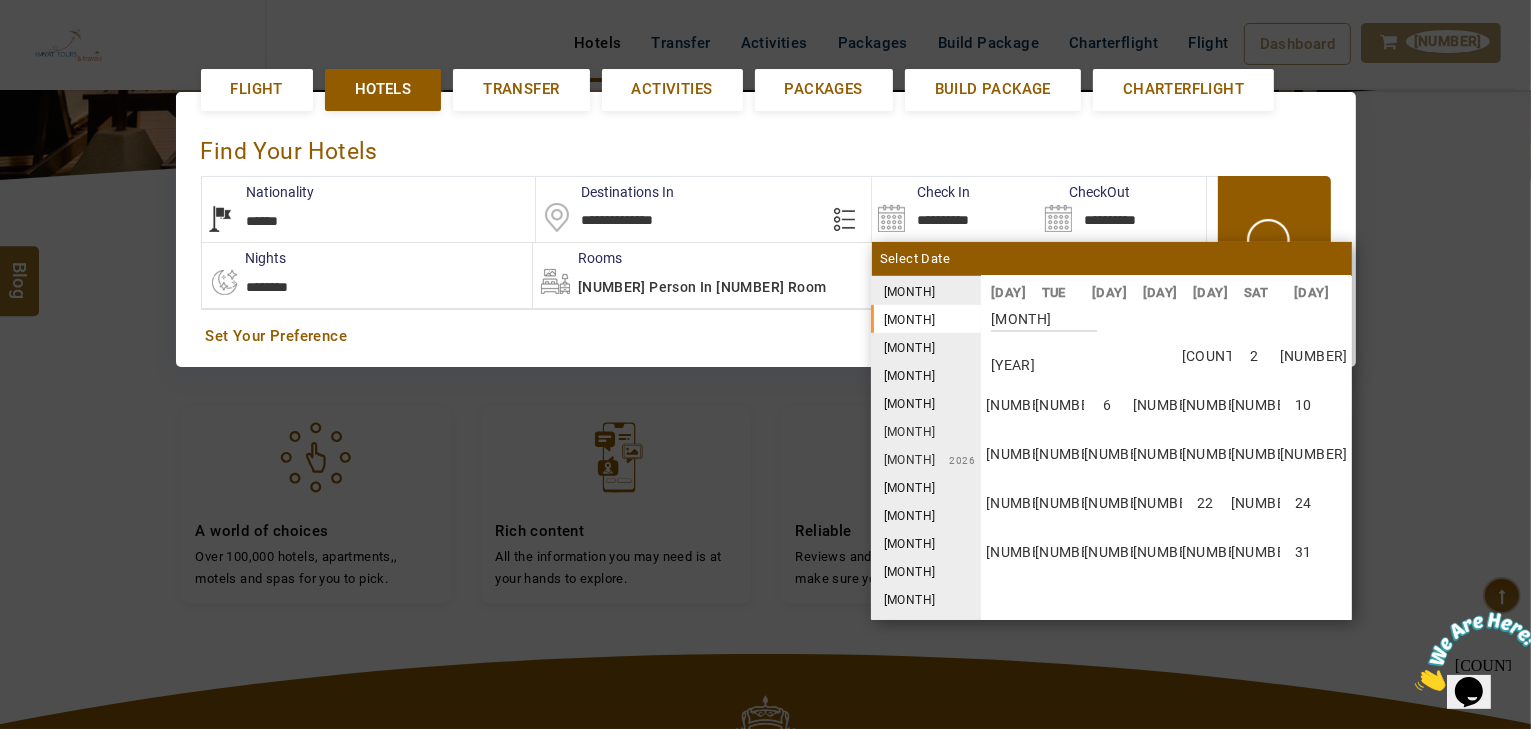 click on "July  2025" at bounding box center (926, 291) 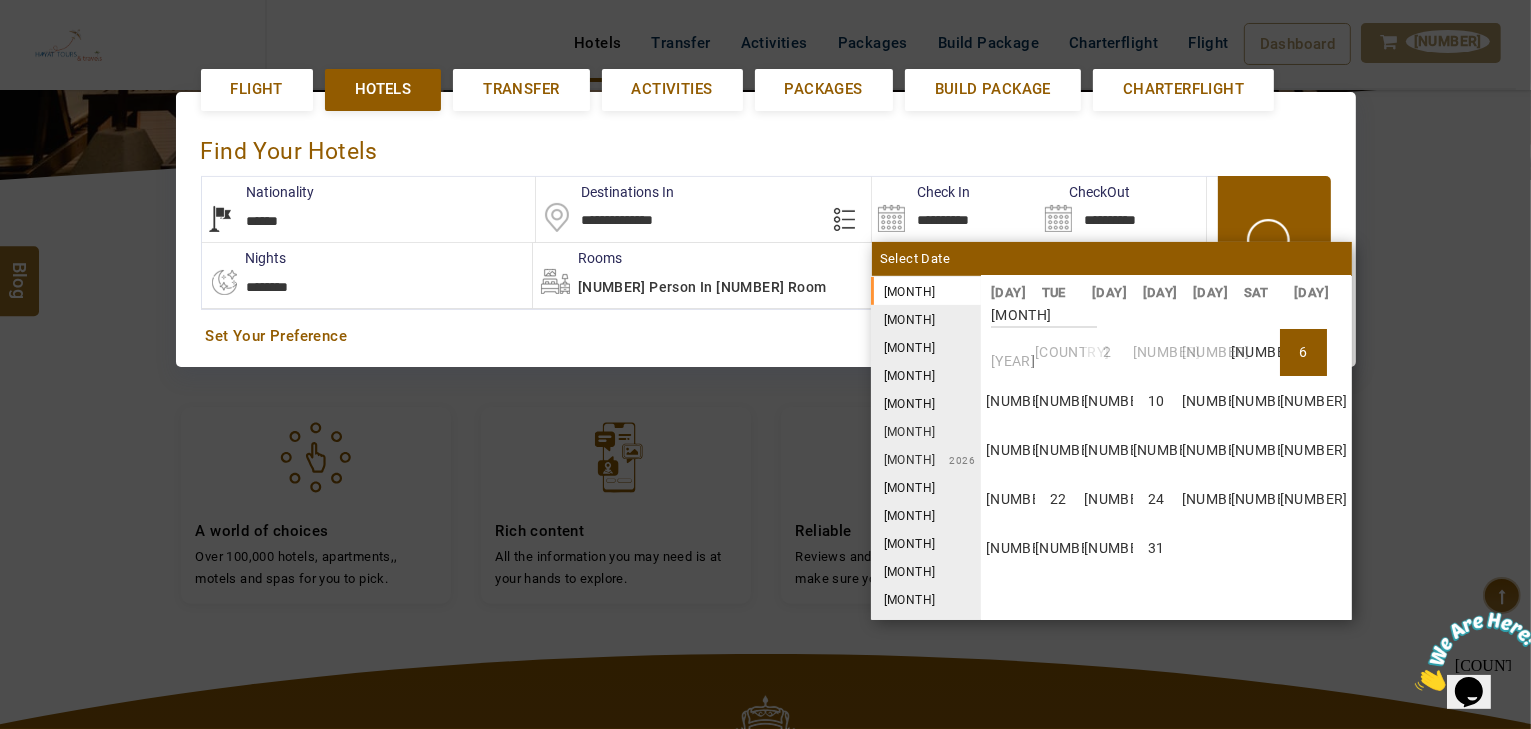 scroll, scrollTop: 0, scrollLeft: 0, axis: both 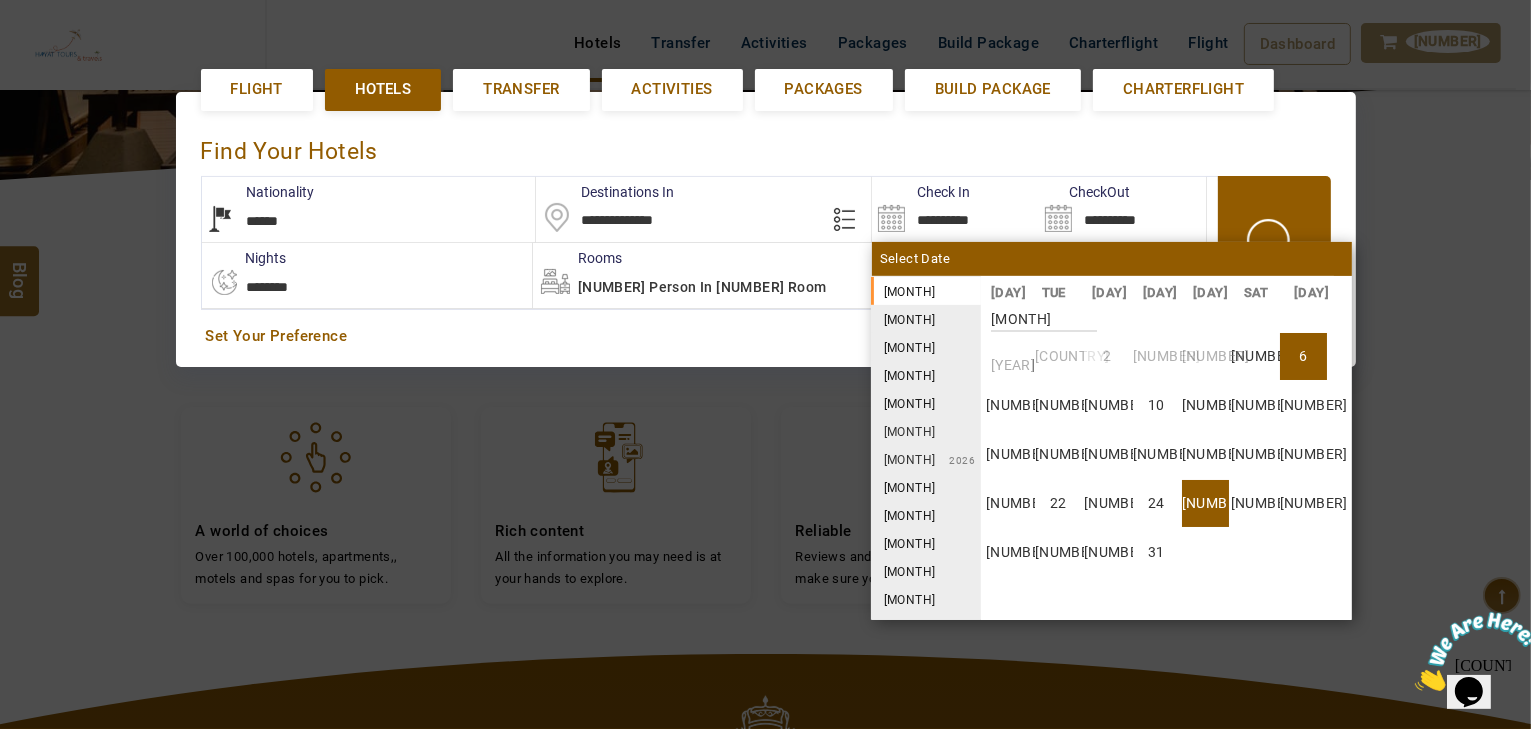 click on "25" at bounding box center [1205, 503] 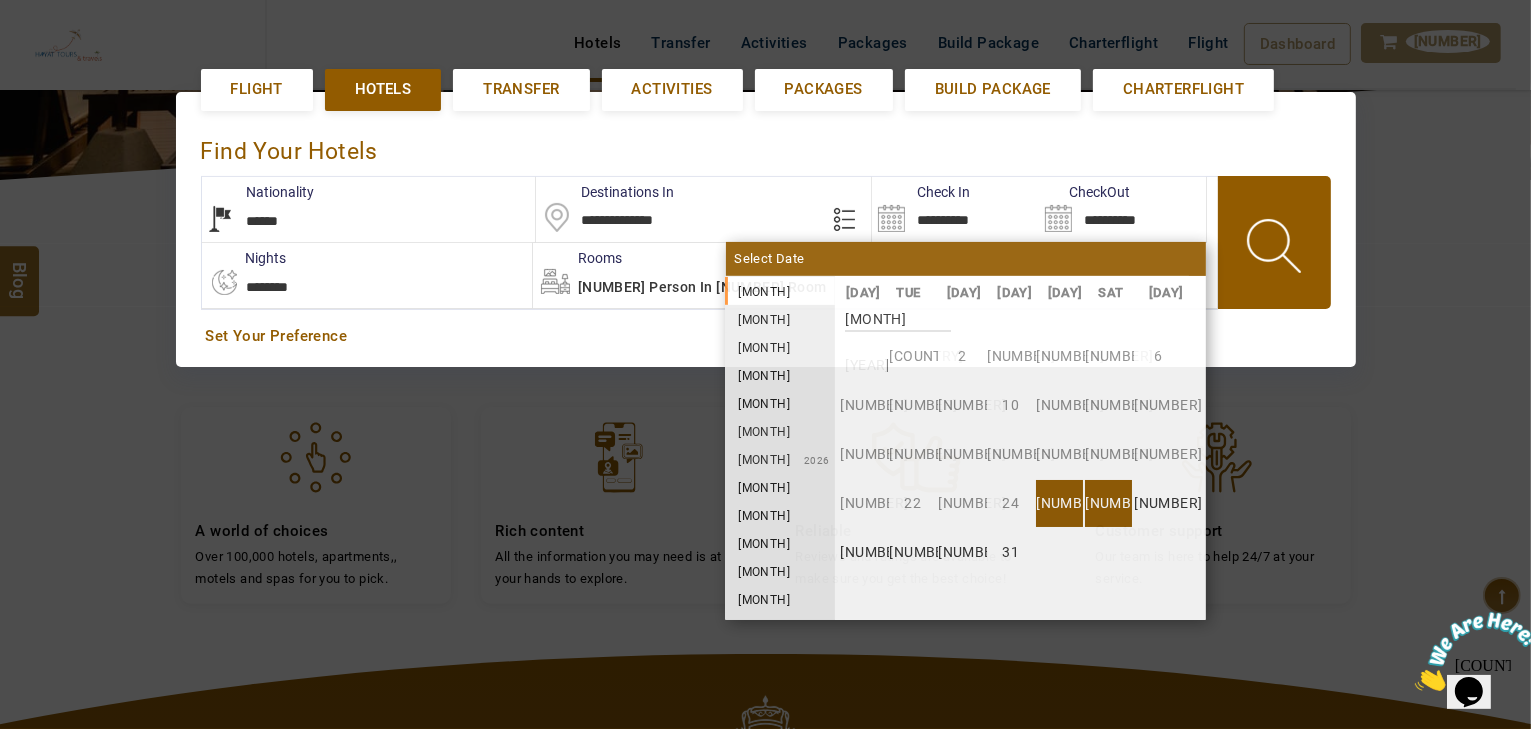 click on "**********" at bounding box center [367, 275] 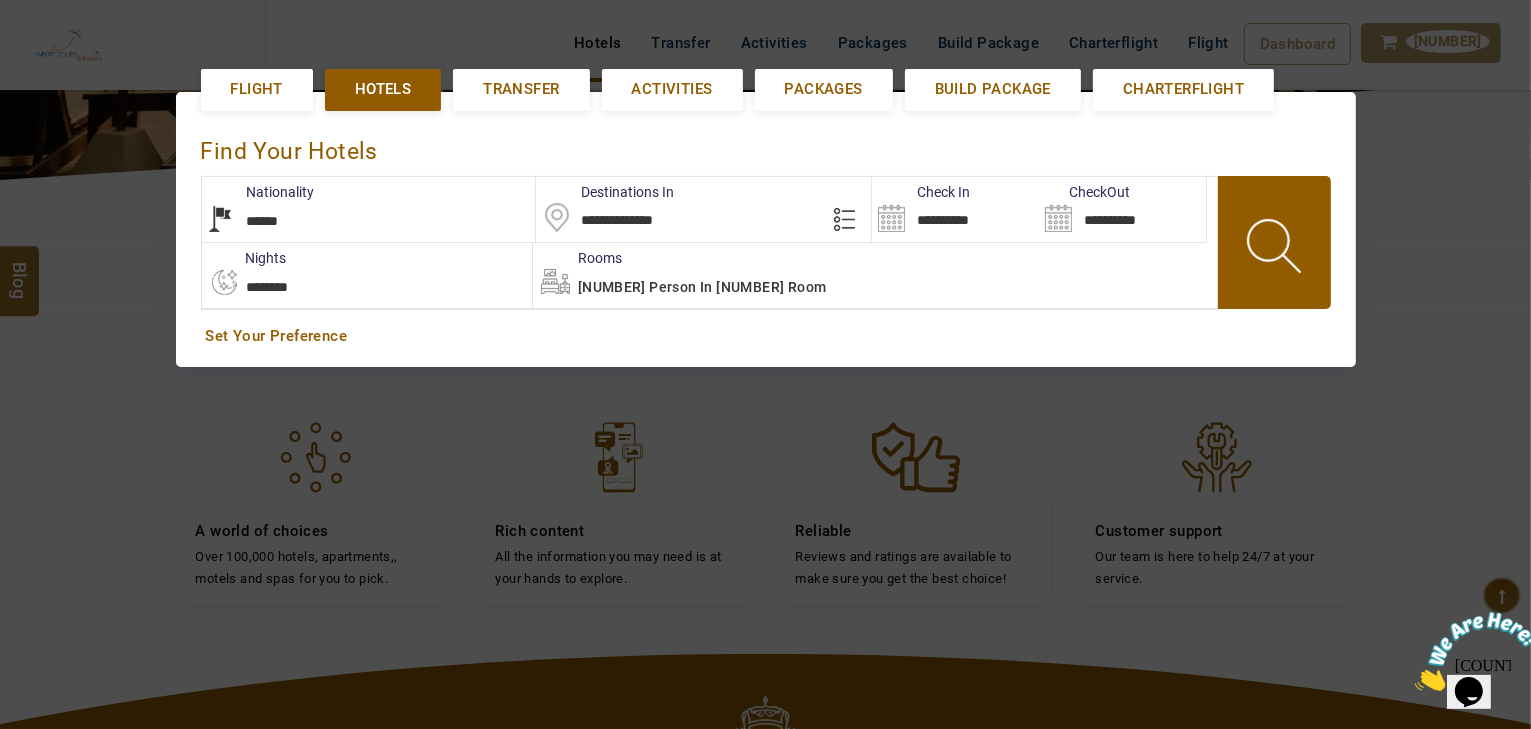 select on "*" 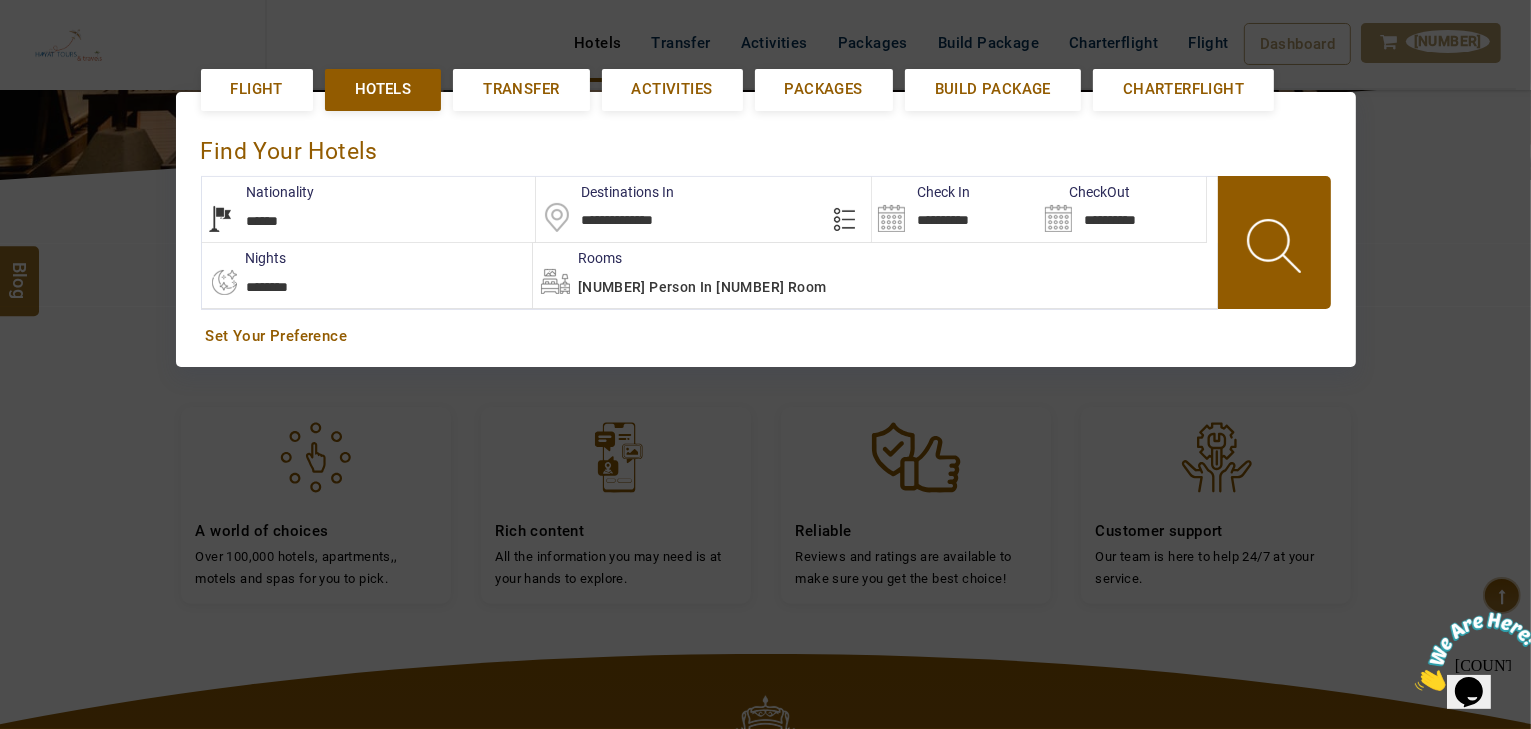 click on "**********" at bounding box center [369, 209] 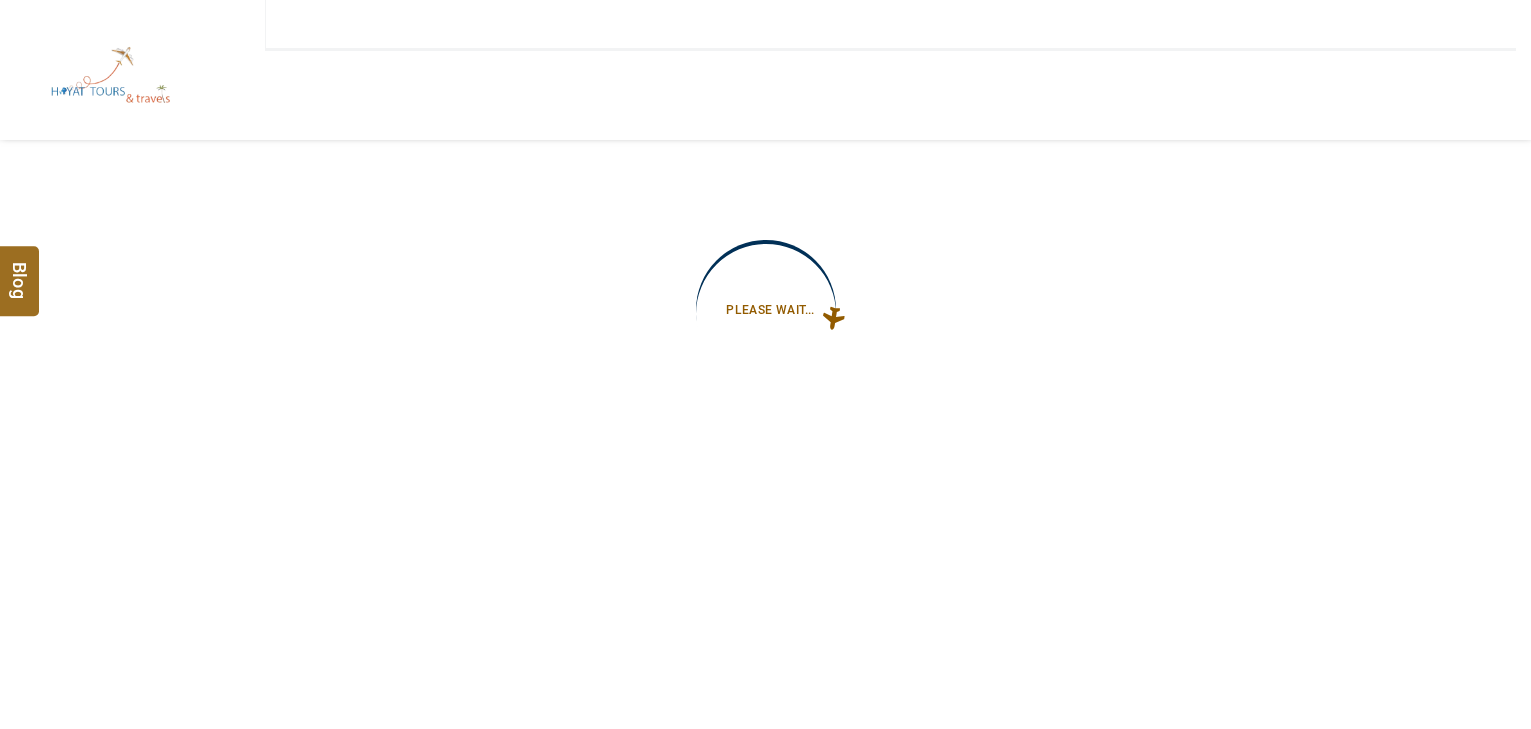 scroll, scrollTop: 0, scrollLeft: 0, axis: both 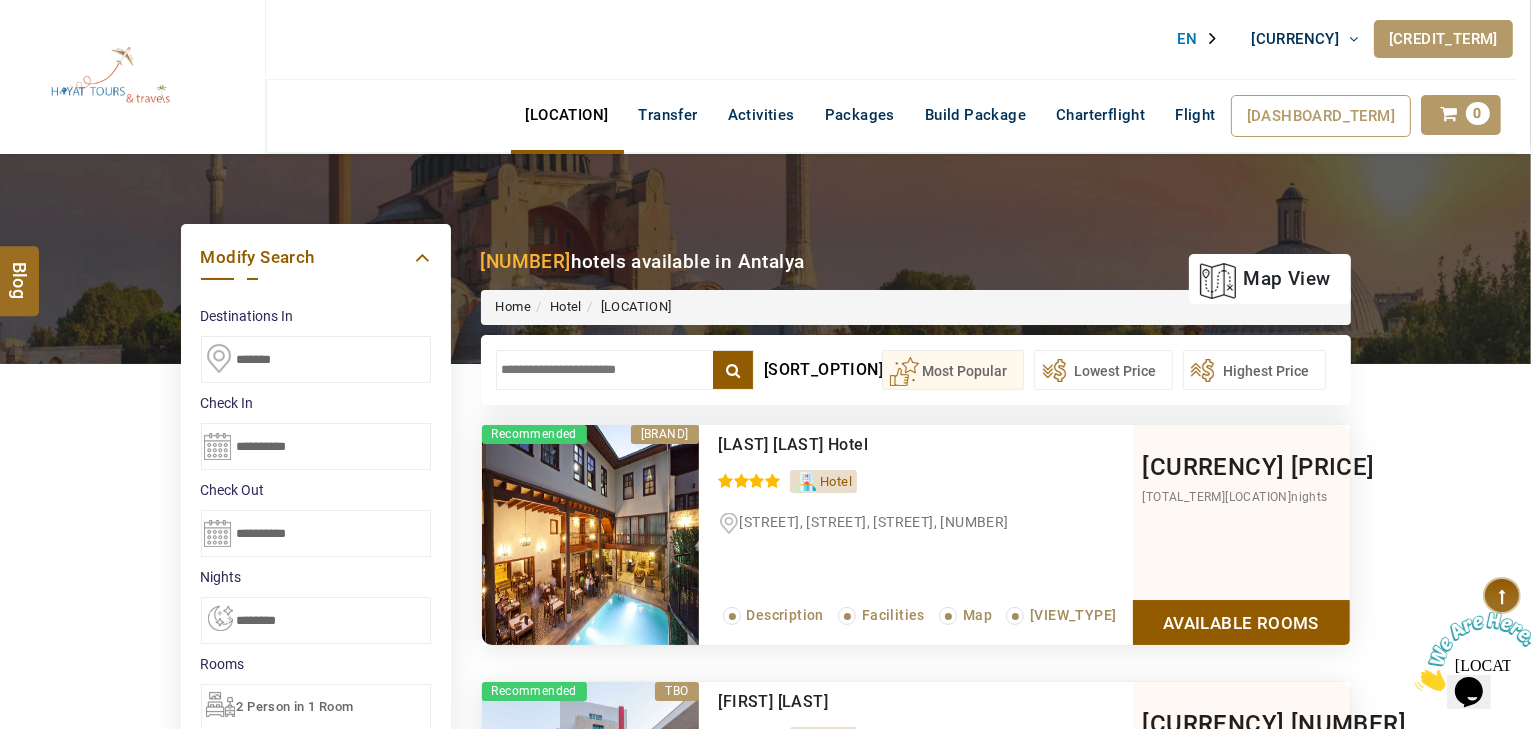 click on "EN" at bounding box center (1203, 39) 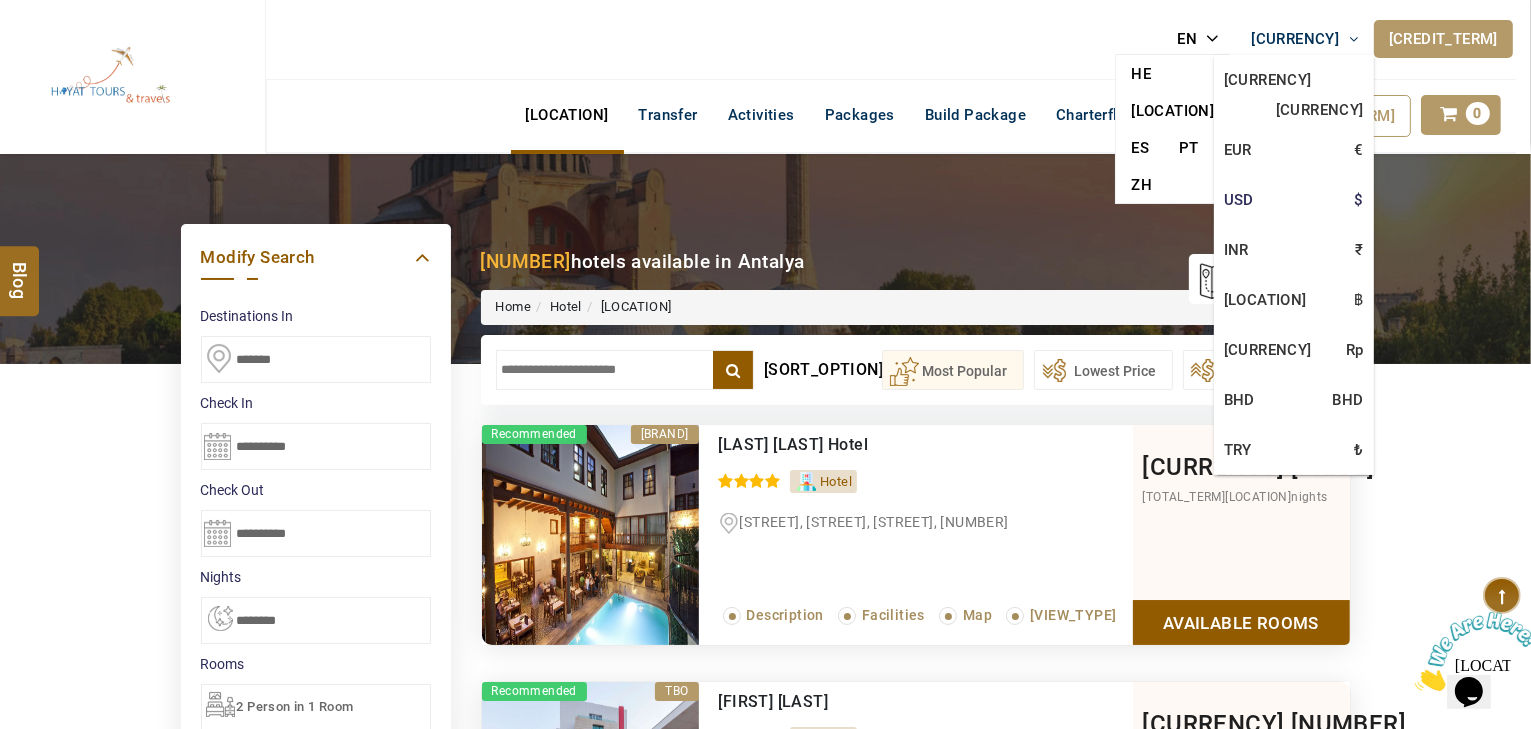 click on "USD  $" at bounding box center [1294, 80] 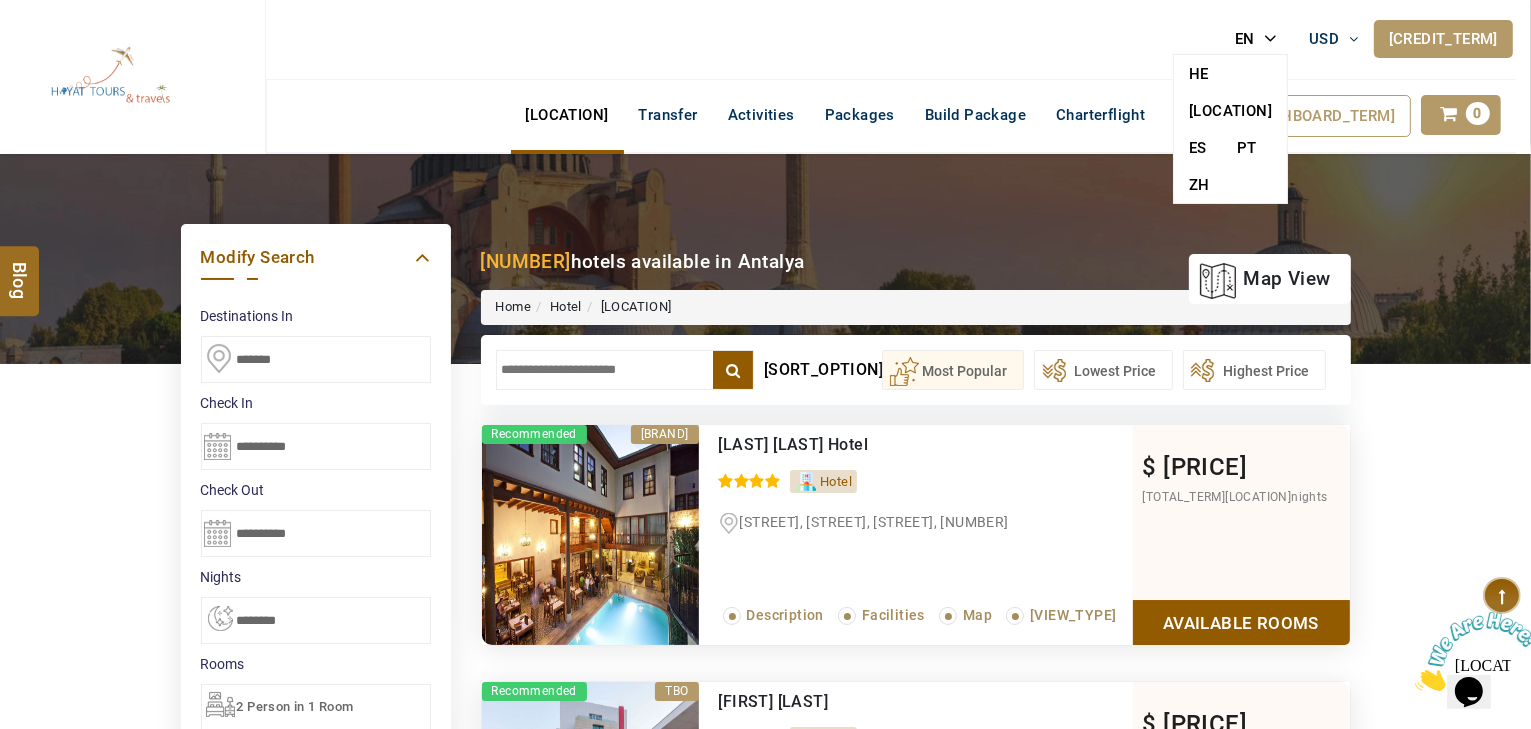 click at bounding box center (625, 370) 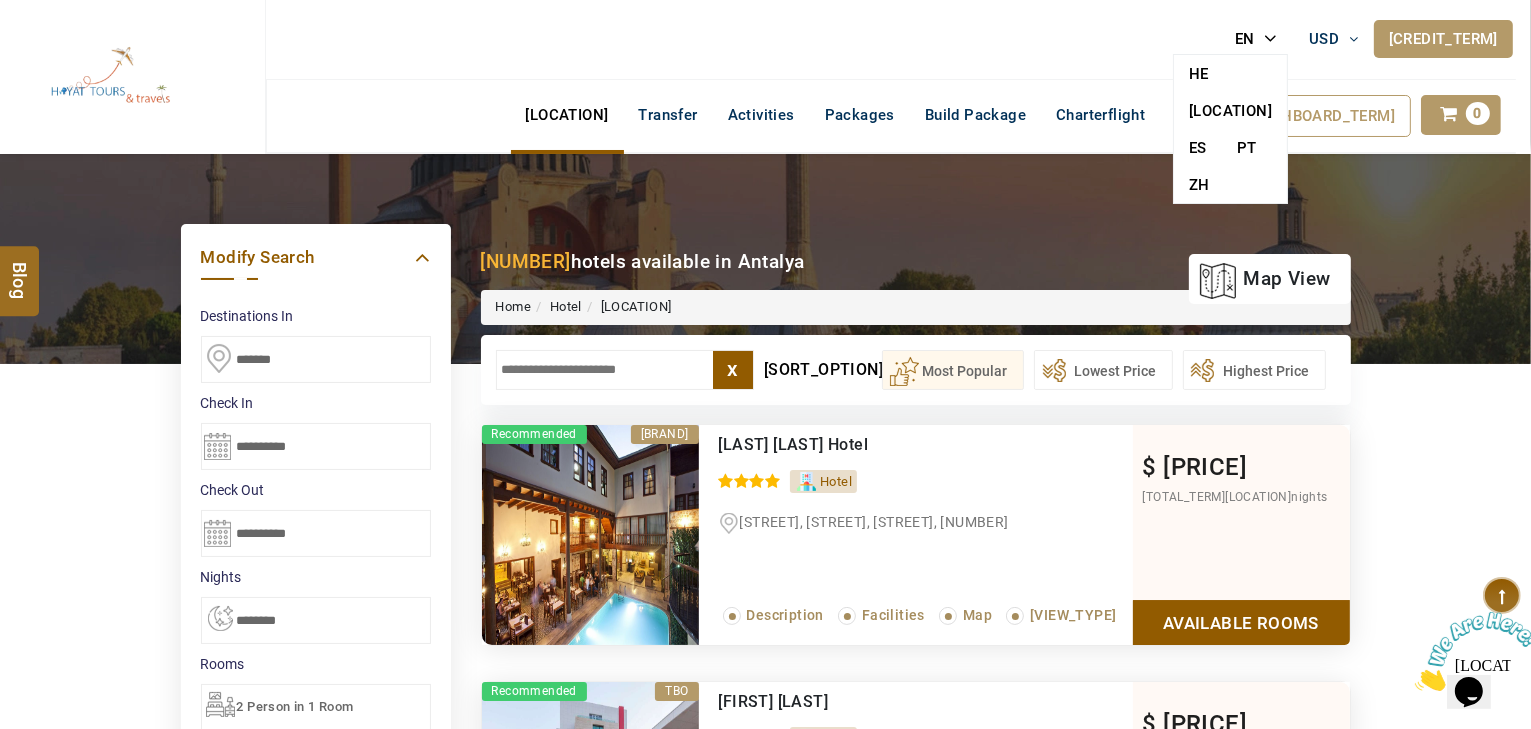 click at bounding box center (625, 370) 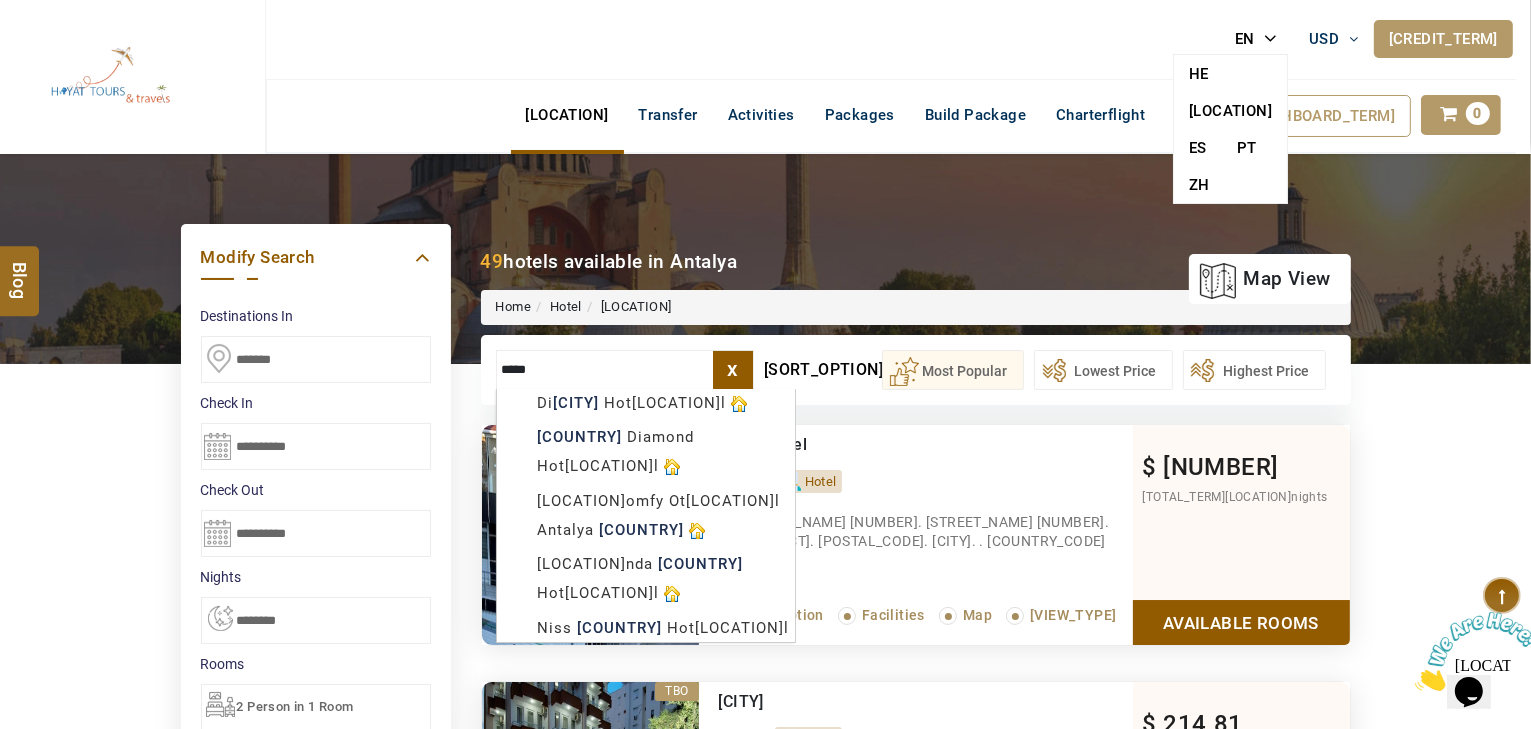 type on "****" 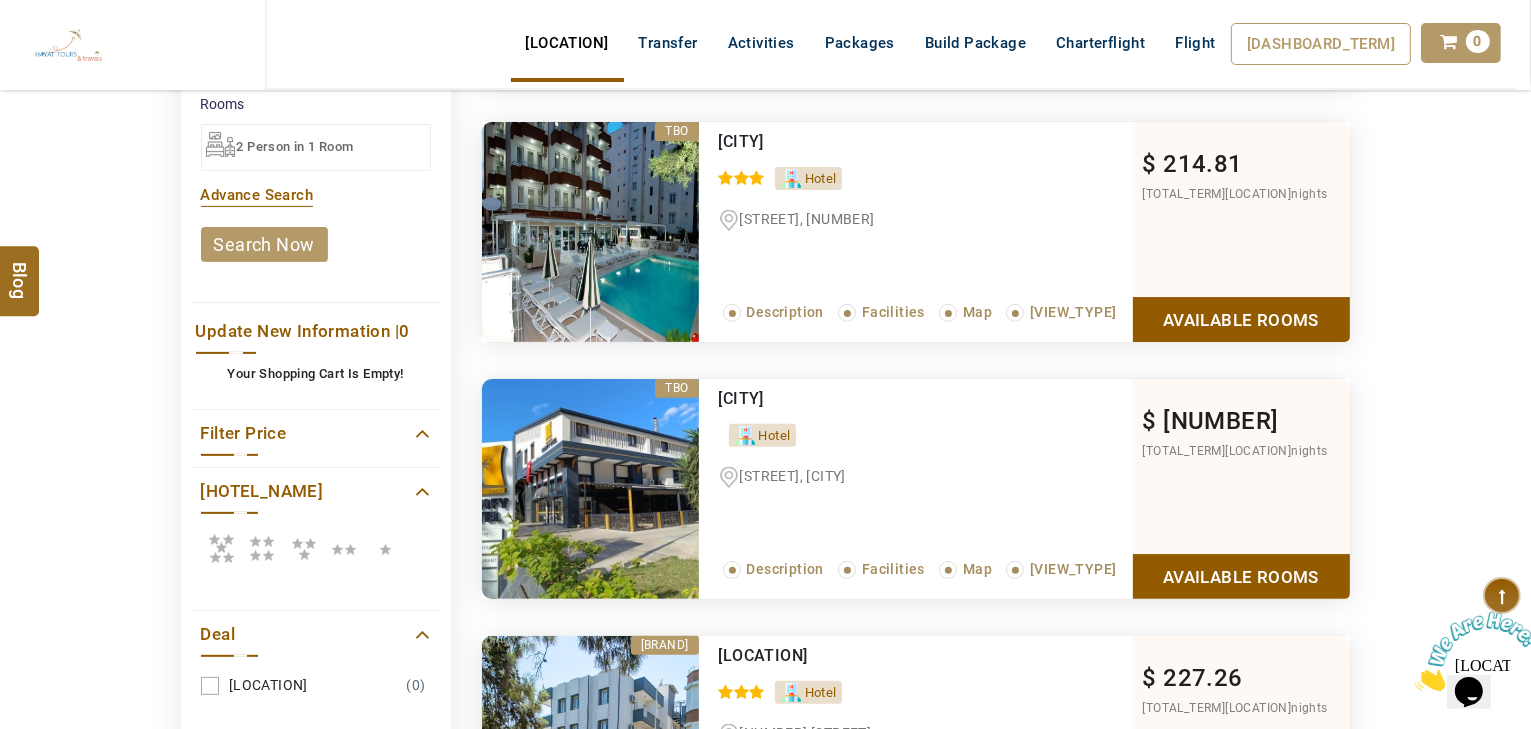 scroll, scrollTop: 800, scrollLeft: 0, axis: vertical 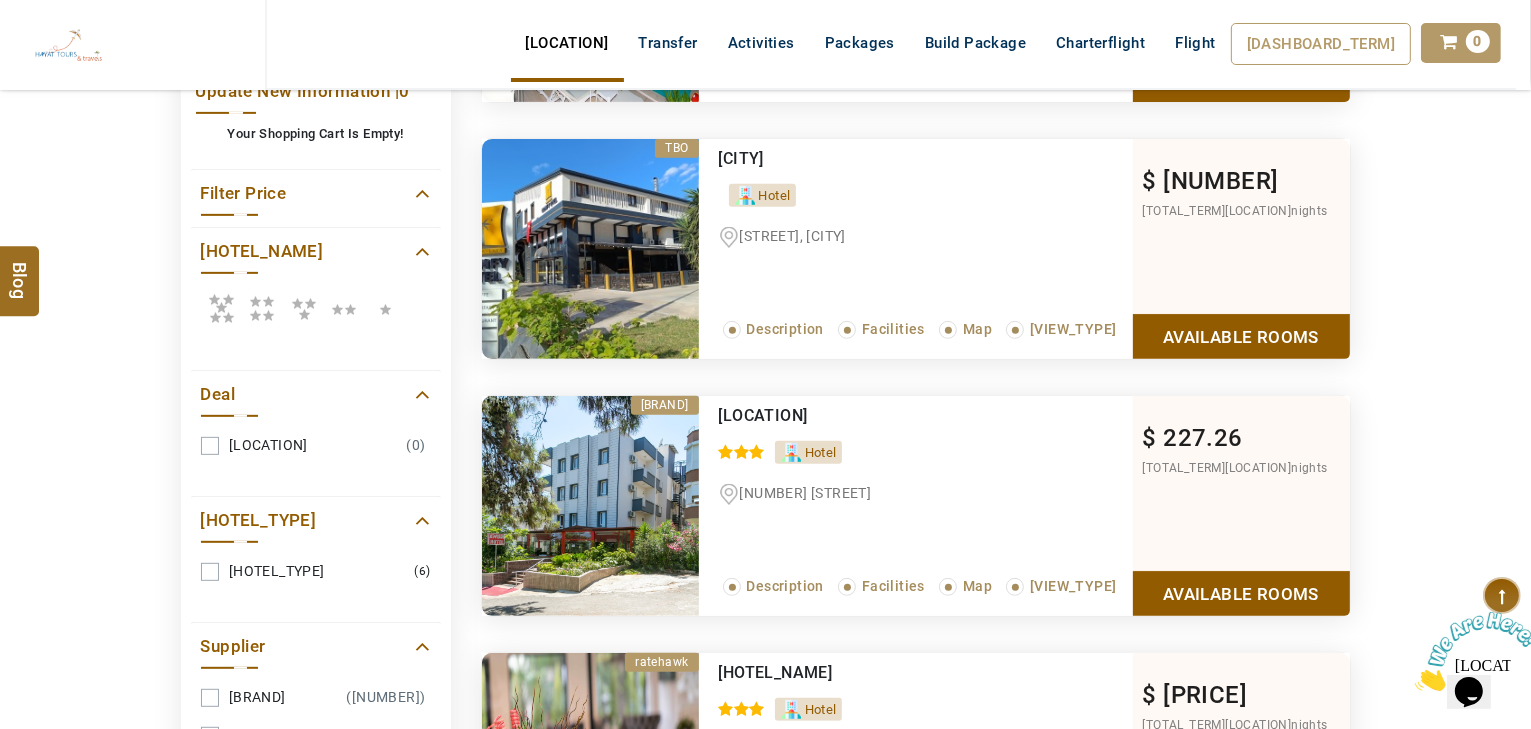 click at bounding box center (262, 308) 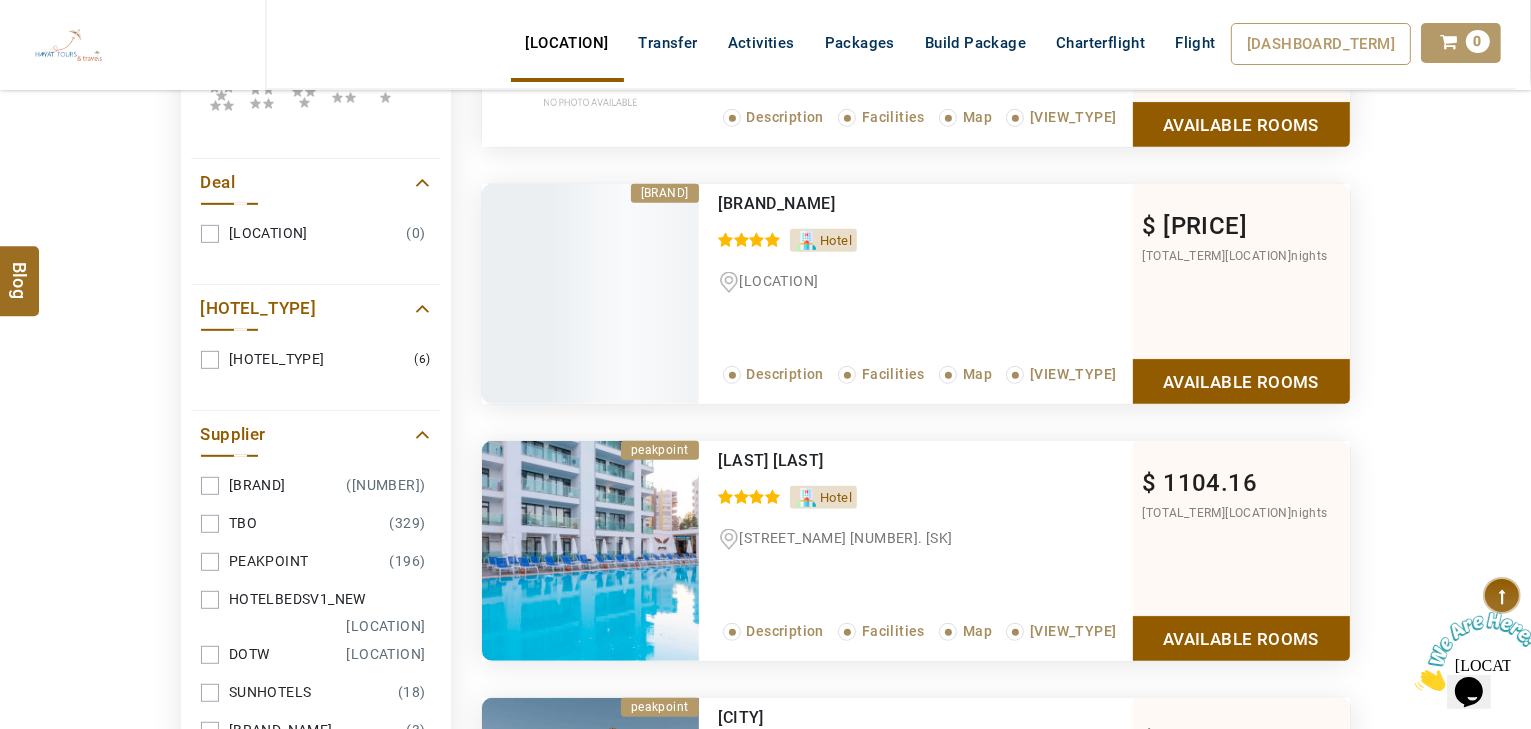 scroll, scrollTop: 1040, scrollLeft: 0, axis: vertical 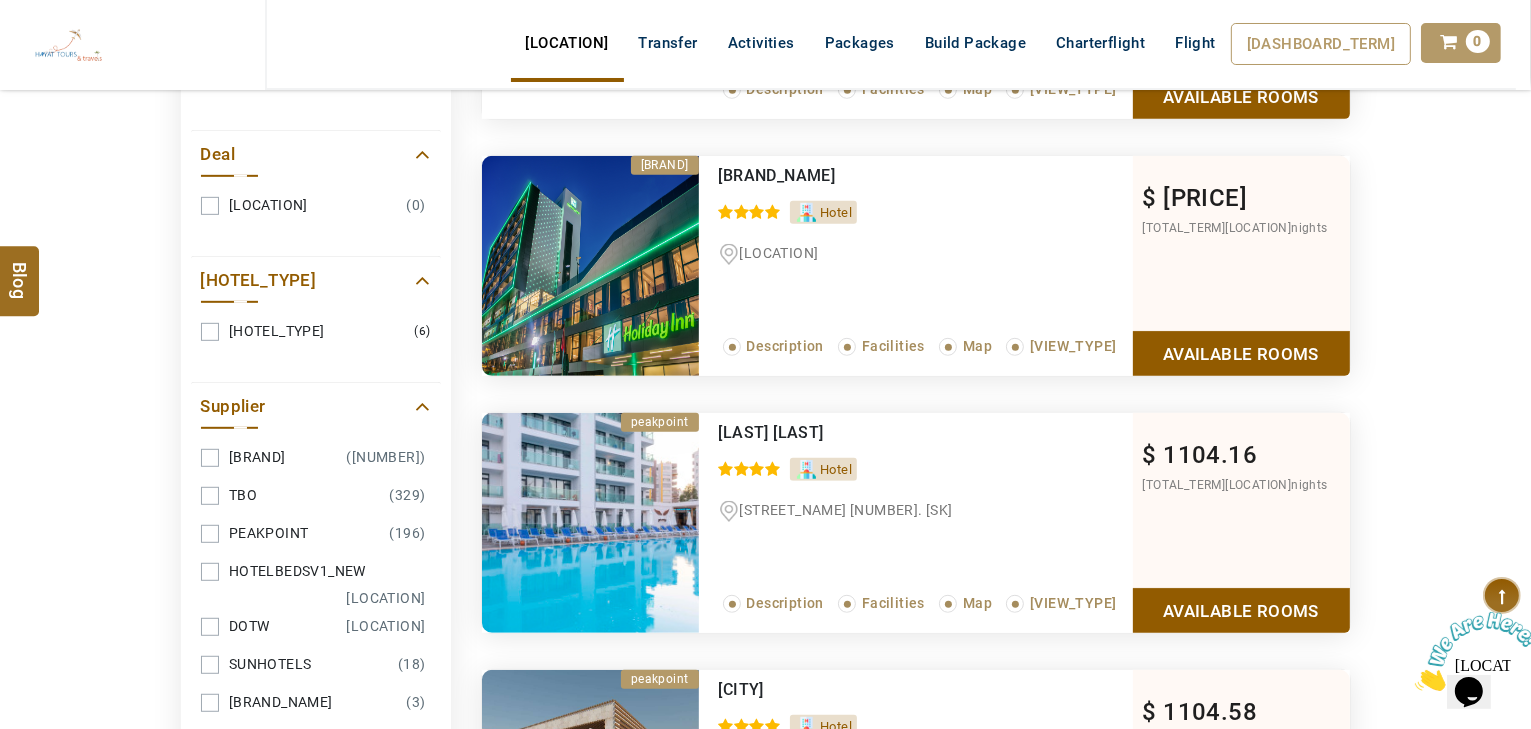 drag, startPoint x: 892, startPoint y: 421, endPoint x: 876, endPoint y: 421, distance: 16 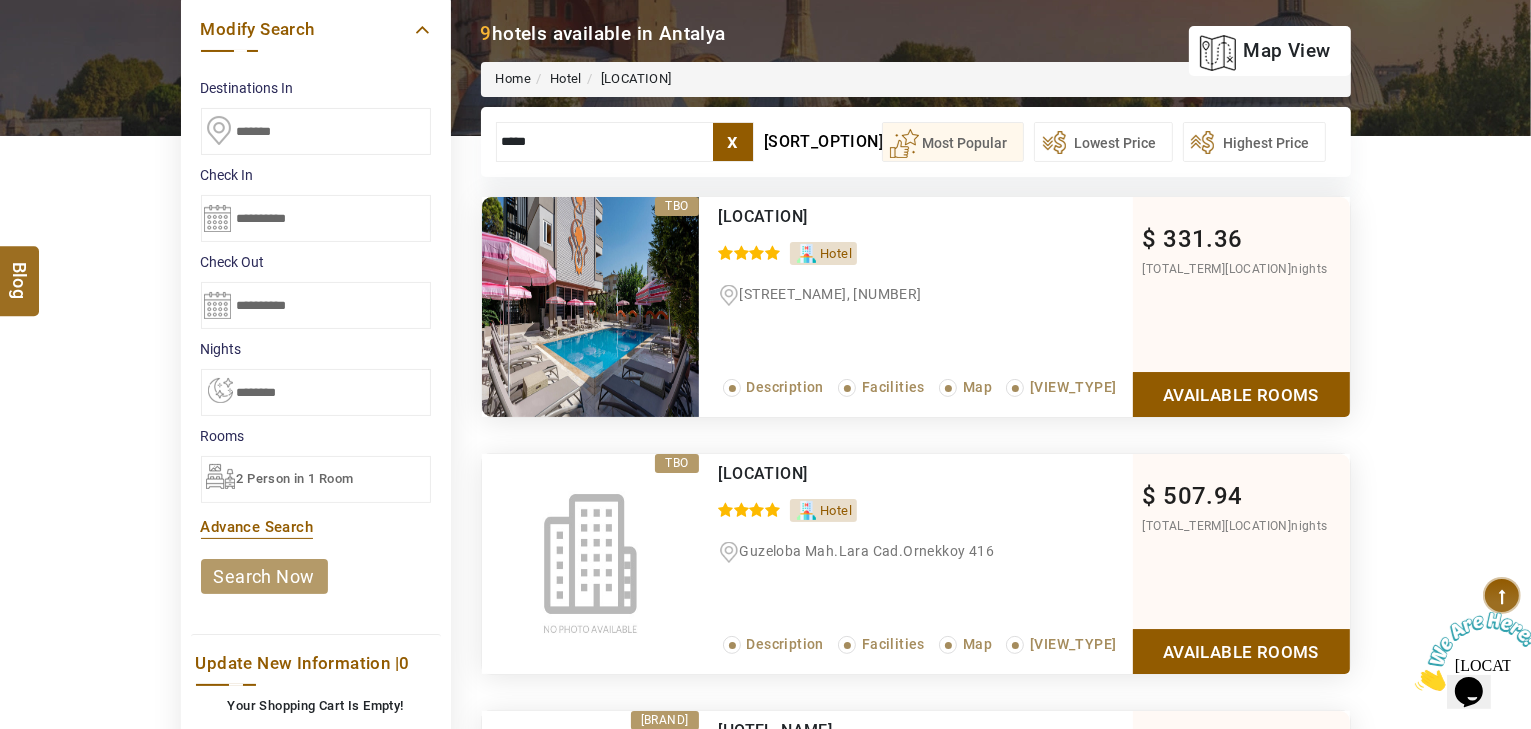 scroll, scrollTop: 320, scrollLeft: 0, axis: vertical 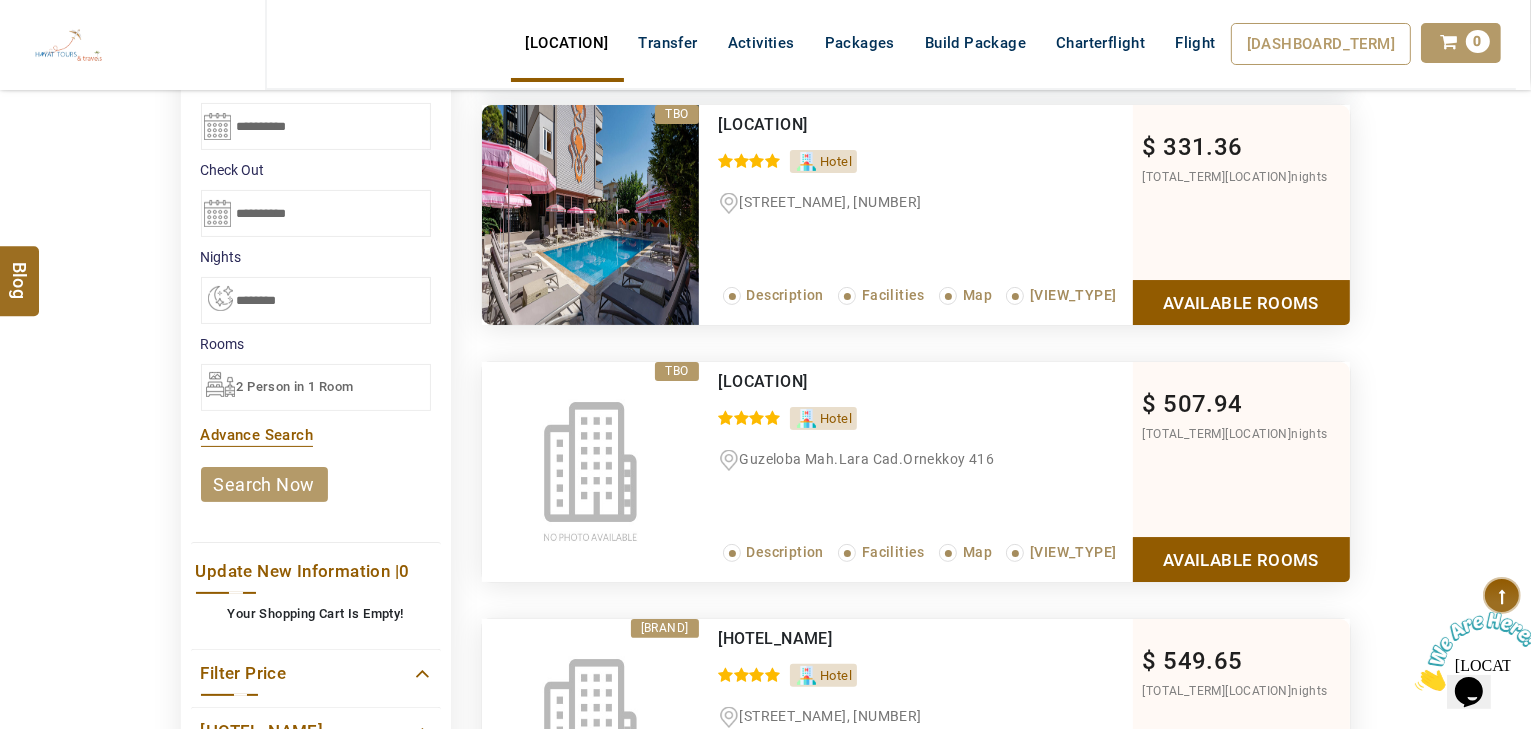 drag, startPoint x: 859, startPoint y: 378, endPoint x: 719, endPoint y: 376, distance: 140.01428 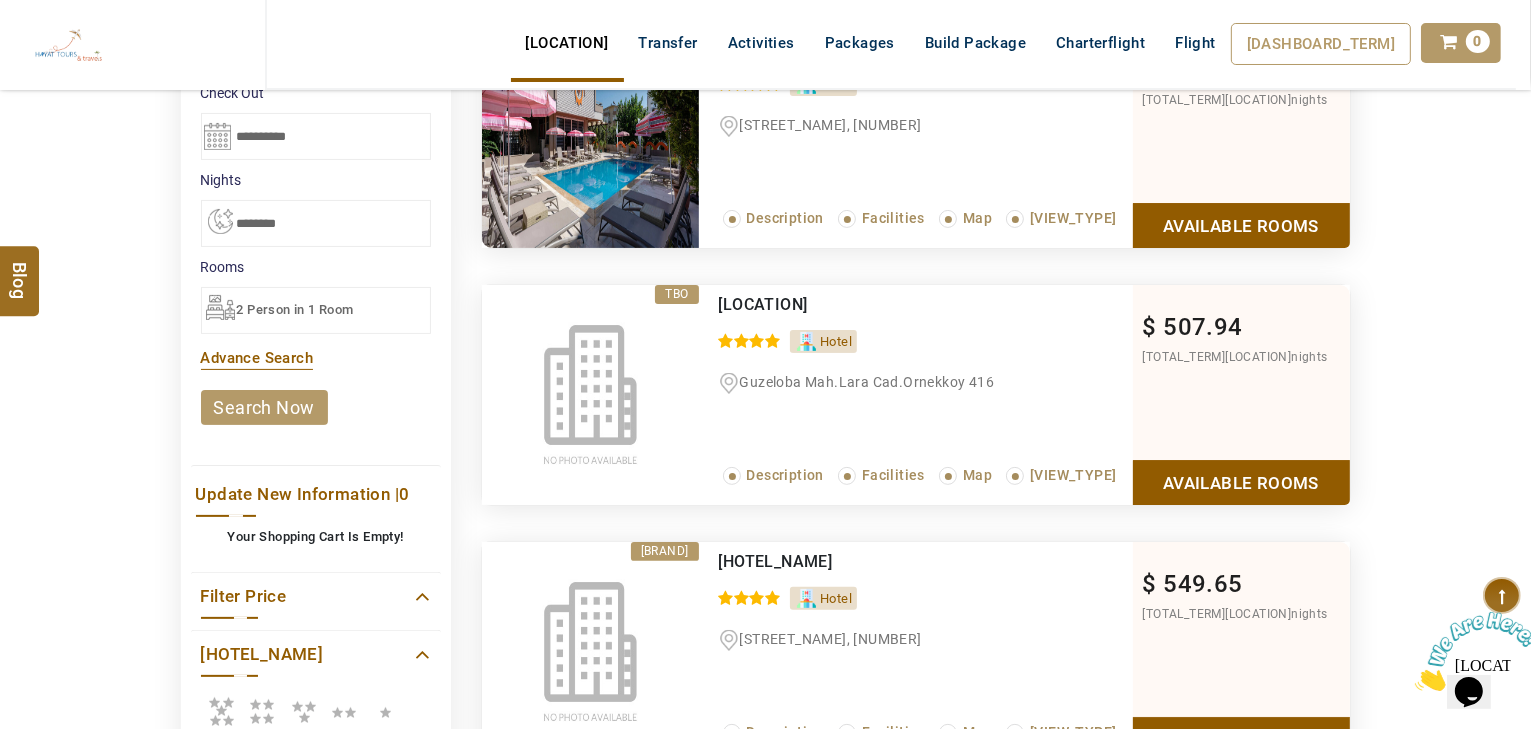 scroll, scrollTop: 640, scrollLeft: 0, axis: vertical 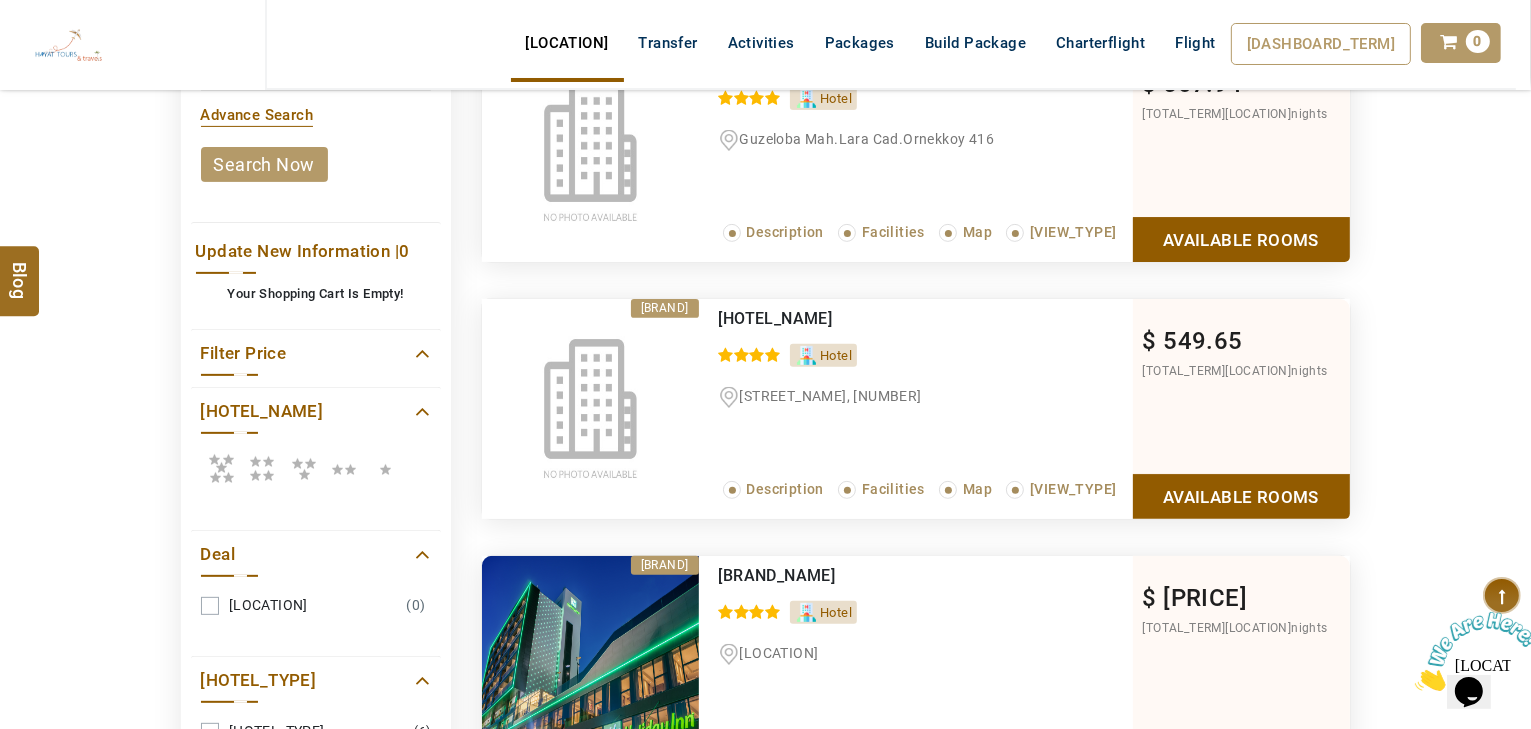 click on "Available Rooms" at bounding box center (1241, 496) 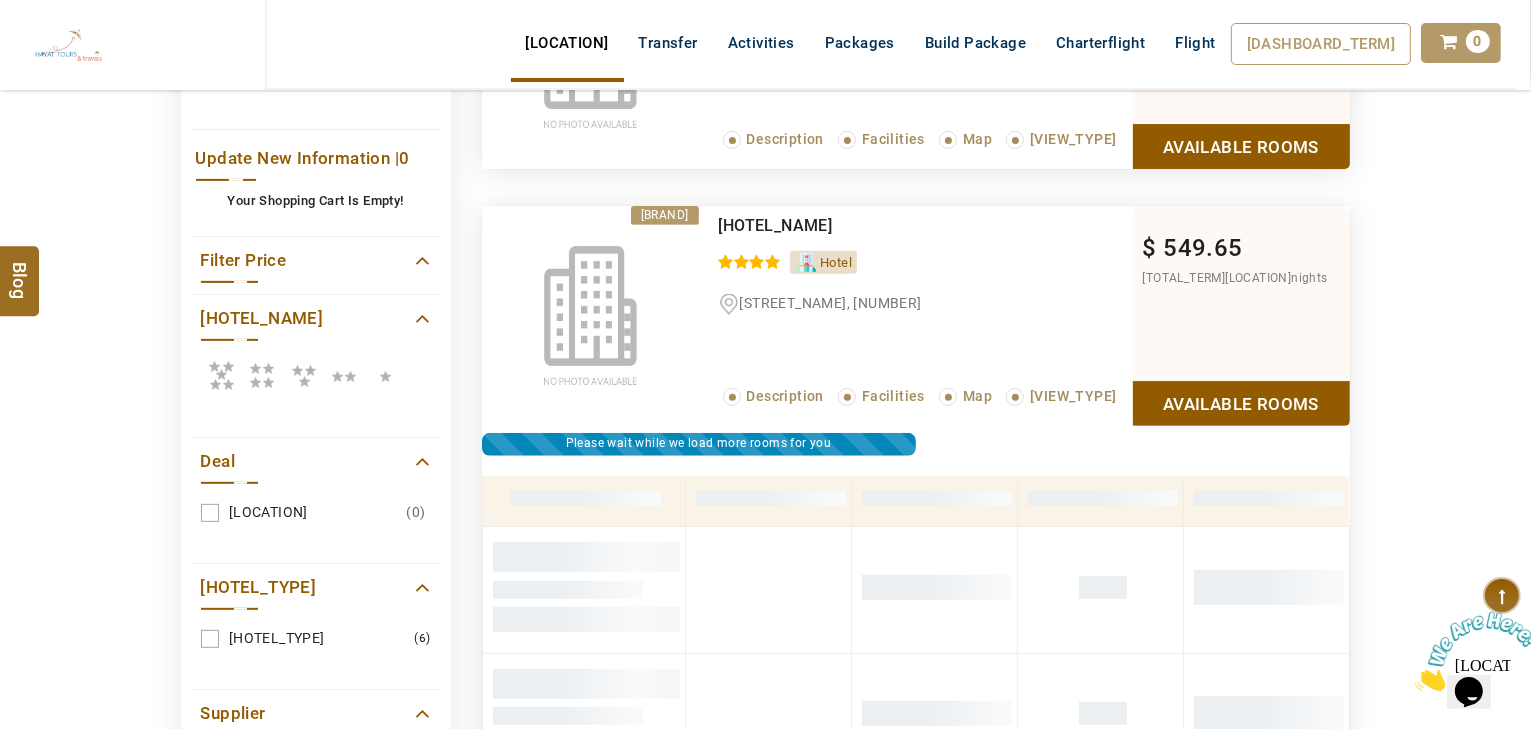 scroll, scrollTop: 727, scrollLeft: 0, axis: vertical 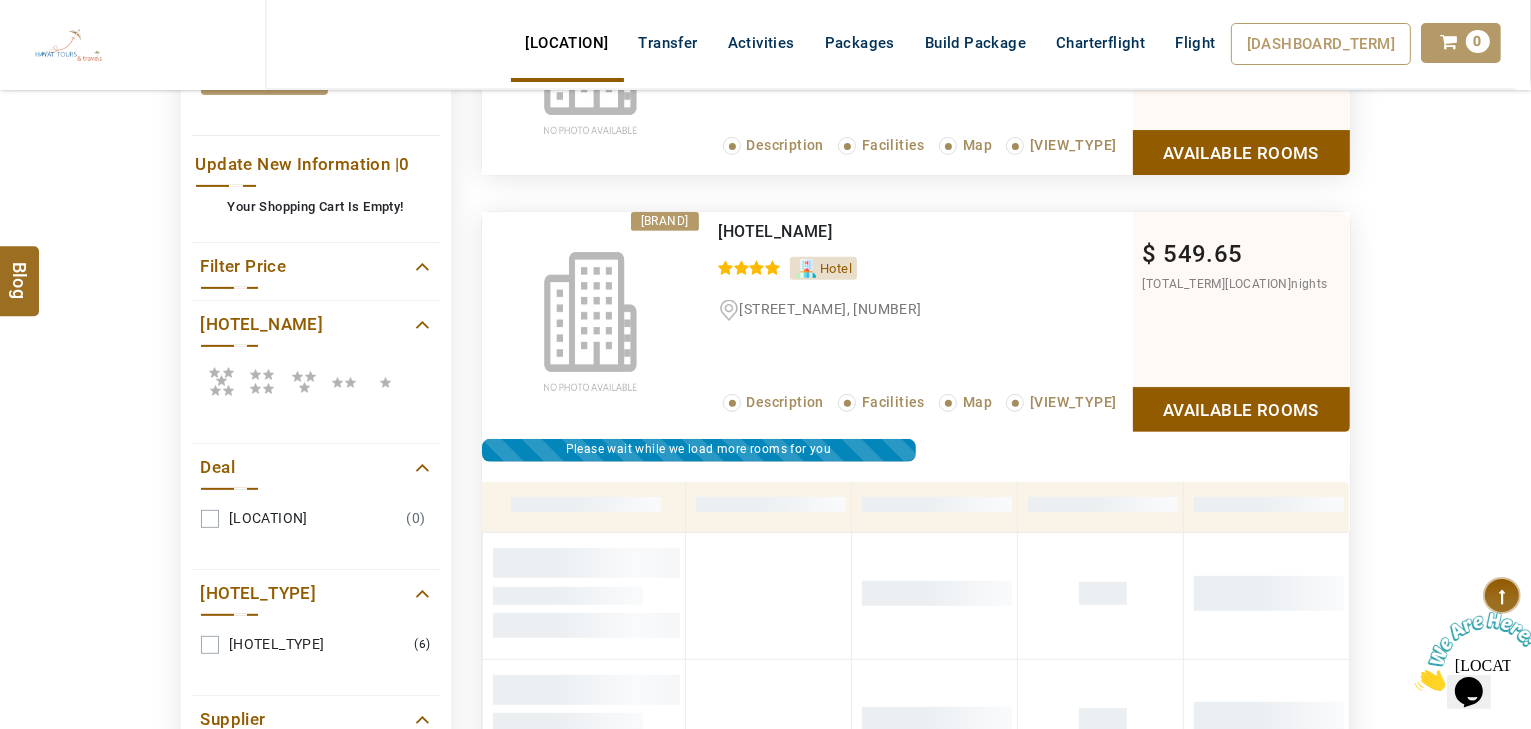 drag, startPoint x: 870, startPoint y: 232, endPoint x: 706, endPoint y: 221, distance: 164.36848 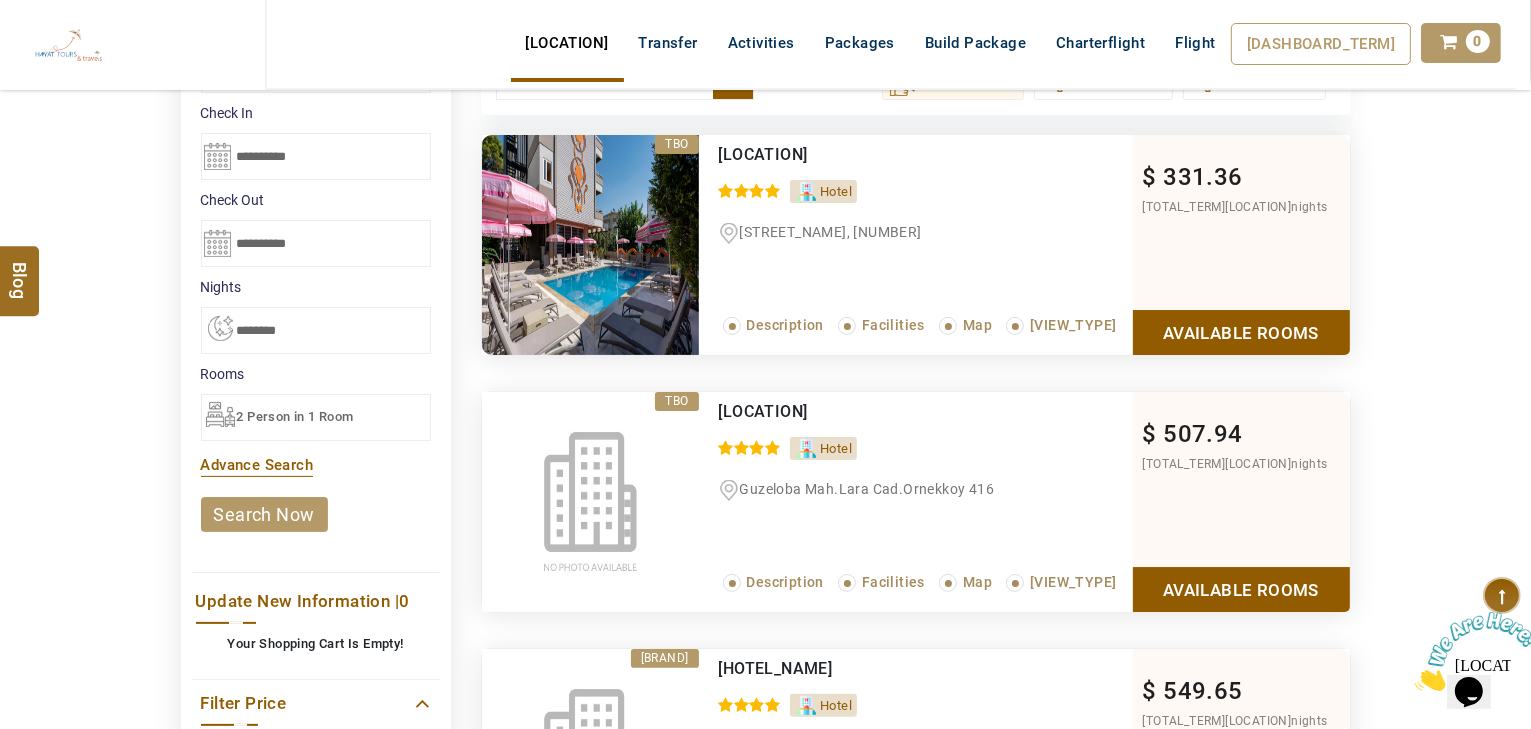 scroll, scrollTop: 0, scrollLeft: 0, axis: both 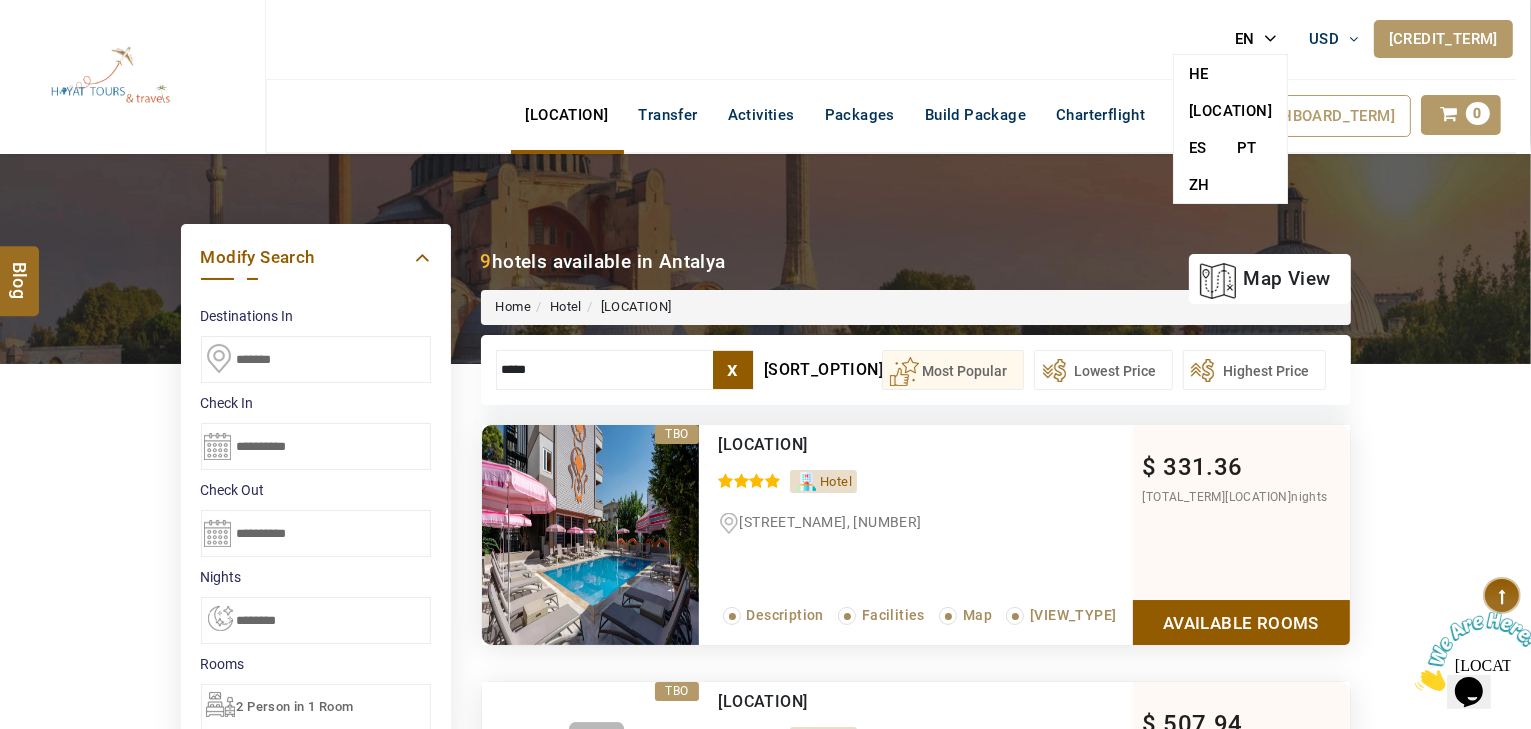 drag, startPoint x: 336, startPoint y: 356, endPoint x: 21, endPoint y: 341, distance: 315.35693 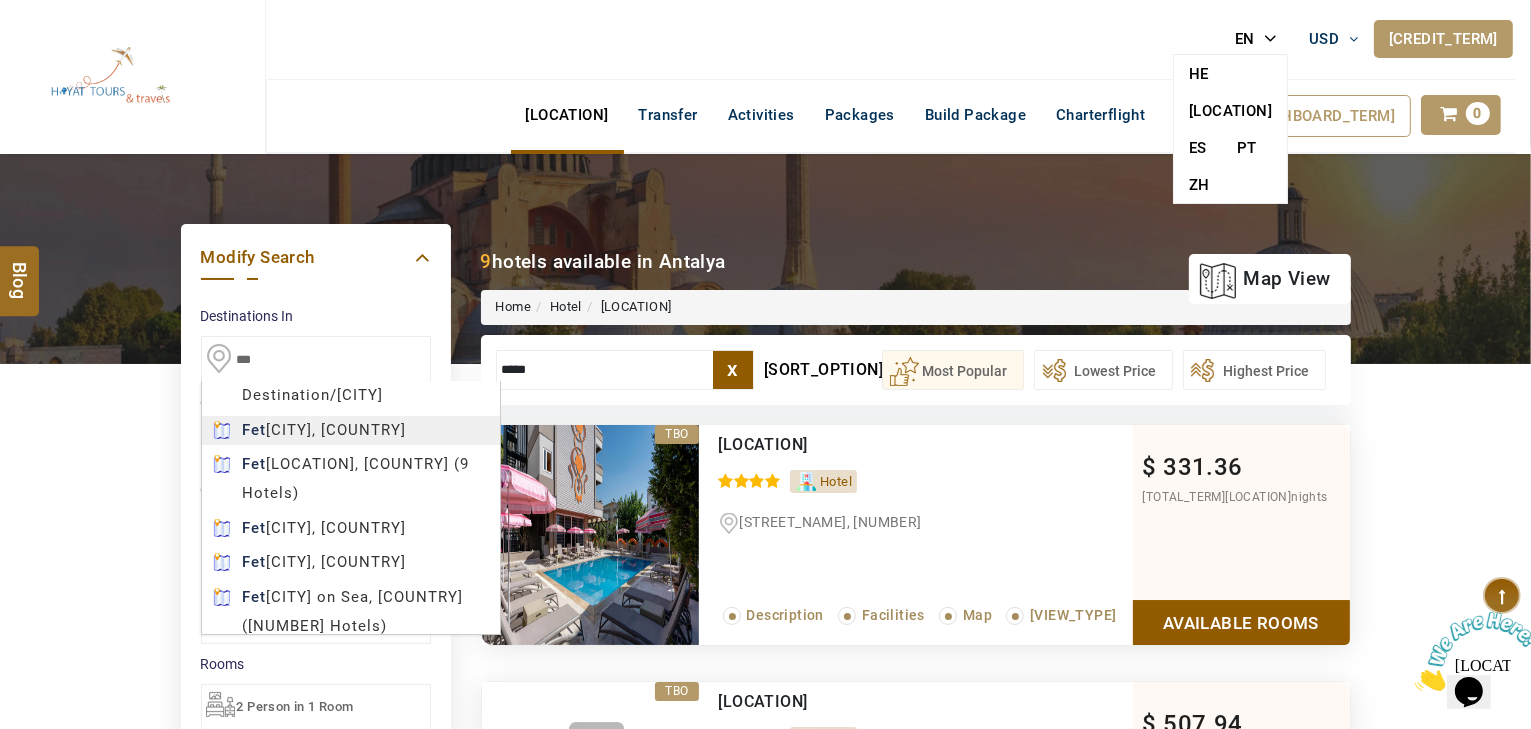 type on "*******" 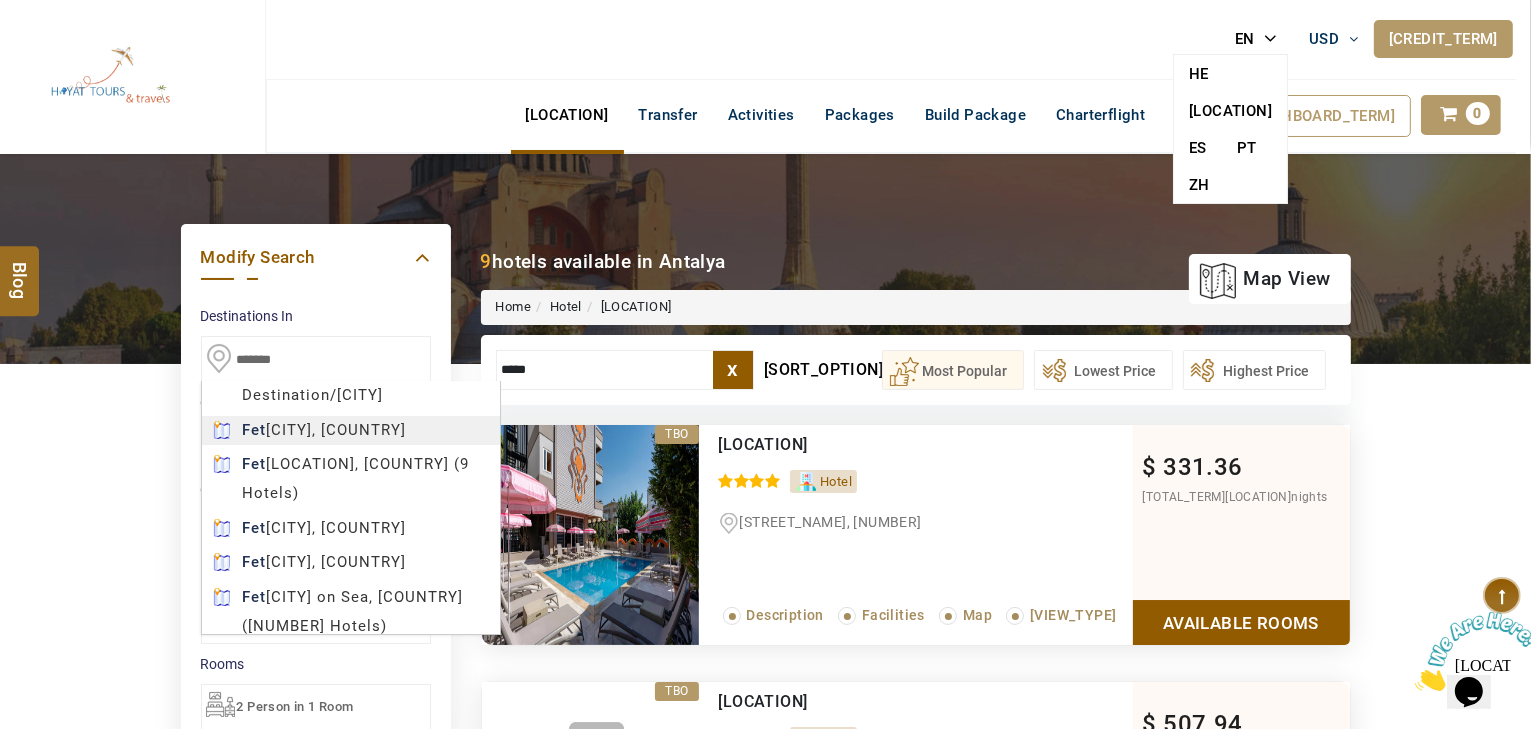 click on "HAYAYT TOURS USD AED  AED EUR  € USD  $ INR  ₹ THB  ฿ IDR  Rp BHD  BHD TRY  ₺ Credit Limit EN HE AR ES PT ZH Helpline
+971 55 344 0168 Register Now +971 55 344 0168 info@royallineholidays.com About Us What we Offer Blog Why Us Contact Hotels  Transfer Activities Packages Build Package Charterflight Flight Dashboard My Profile My Booking My Reports My Quotation Sign Out 0 Points Redeem Now To Redeem 58318  Points Future Points  1074   Points Credit Limit Credit Limit USD 30000.00 70% Complete Used USD 7869.30 Available USD 22130.70 Setting  Looks like you haven't added anything to your cart yet Countinue Shopping ***** ****** Please Wait.. Blog demo
Remember me Forgot
password? LOG IN Don't have an account?   Register Now My Booking View/ Print/Cancel Your Booking without Signing in Submit Applying Filters...... Hotels For You Will Be Loading Soon demo
In A Few Moment, You Will Be Celebrating Best Hotel options galore ! Check In   CheckOut Rooms Rooms Please Wait" at bounding box center [765, 2092] 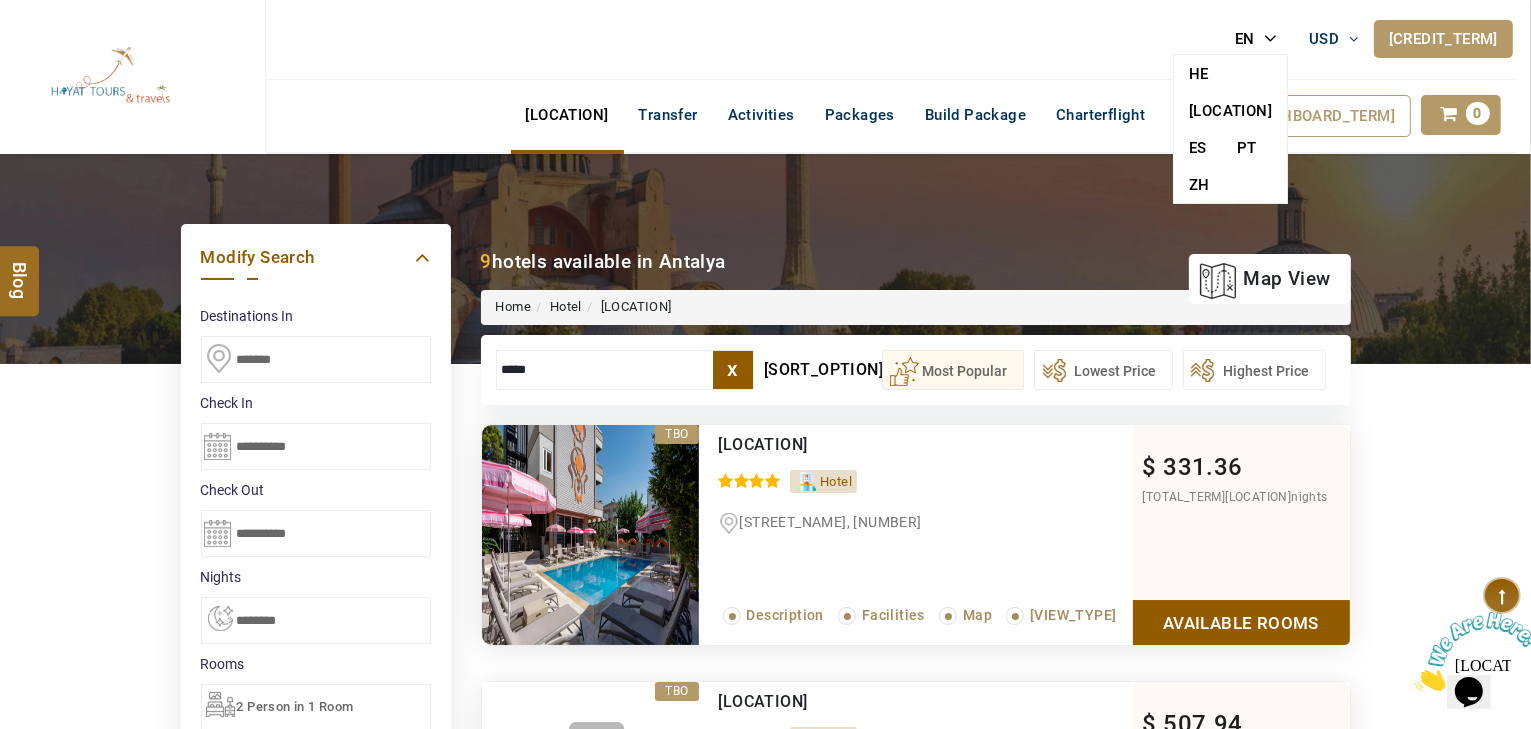 click on "**********" at bounding box center (316, 446) 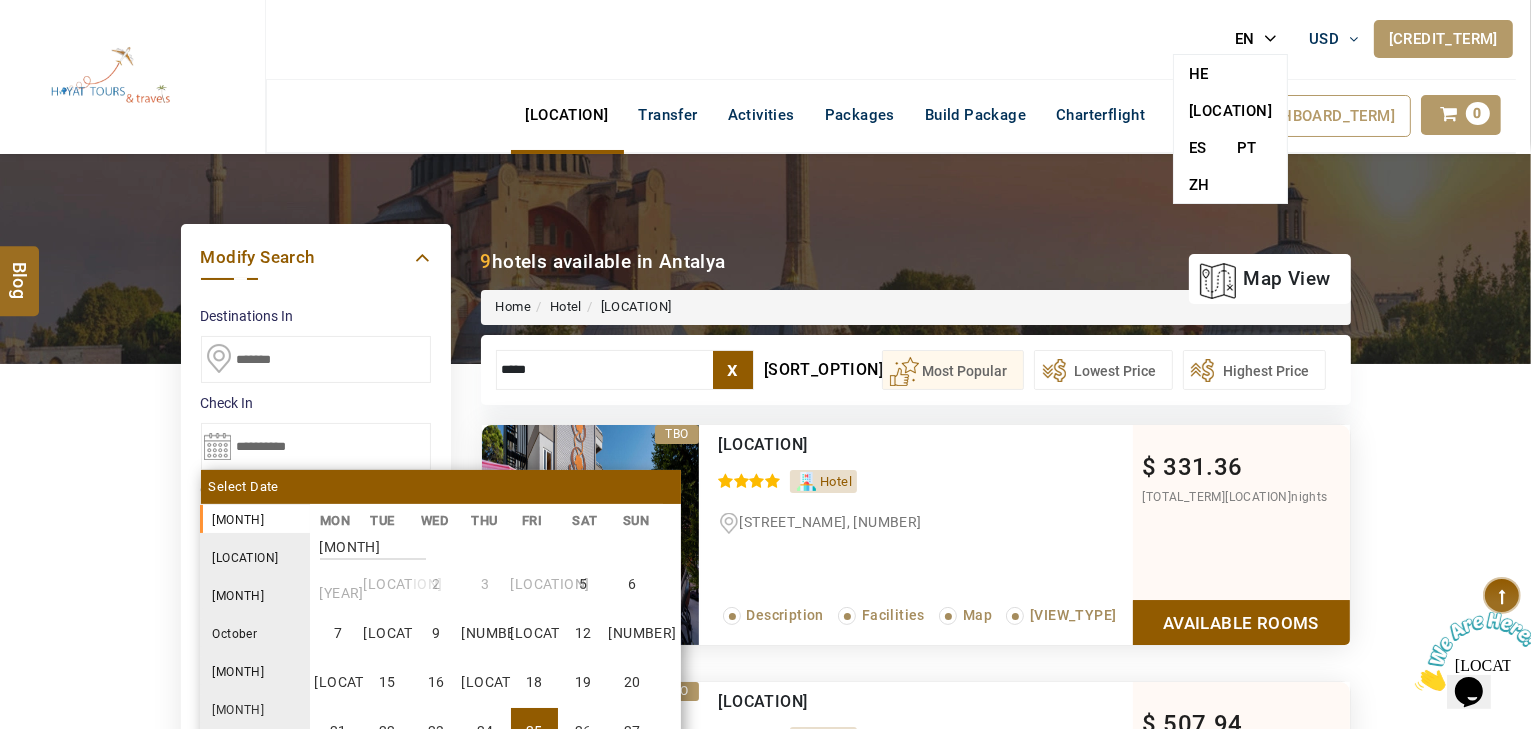 scroll, scrollTop: 160, scrollLeft: 0, axis: vertical 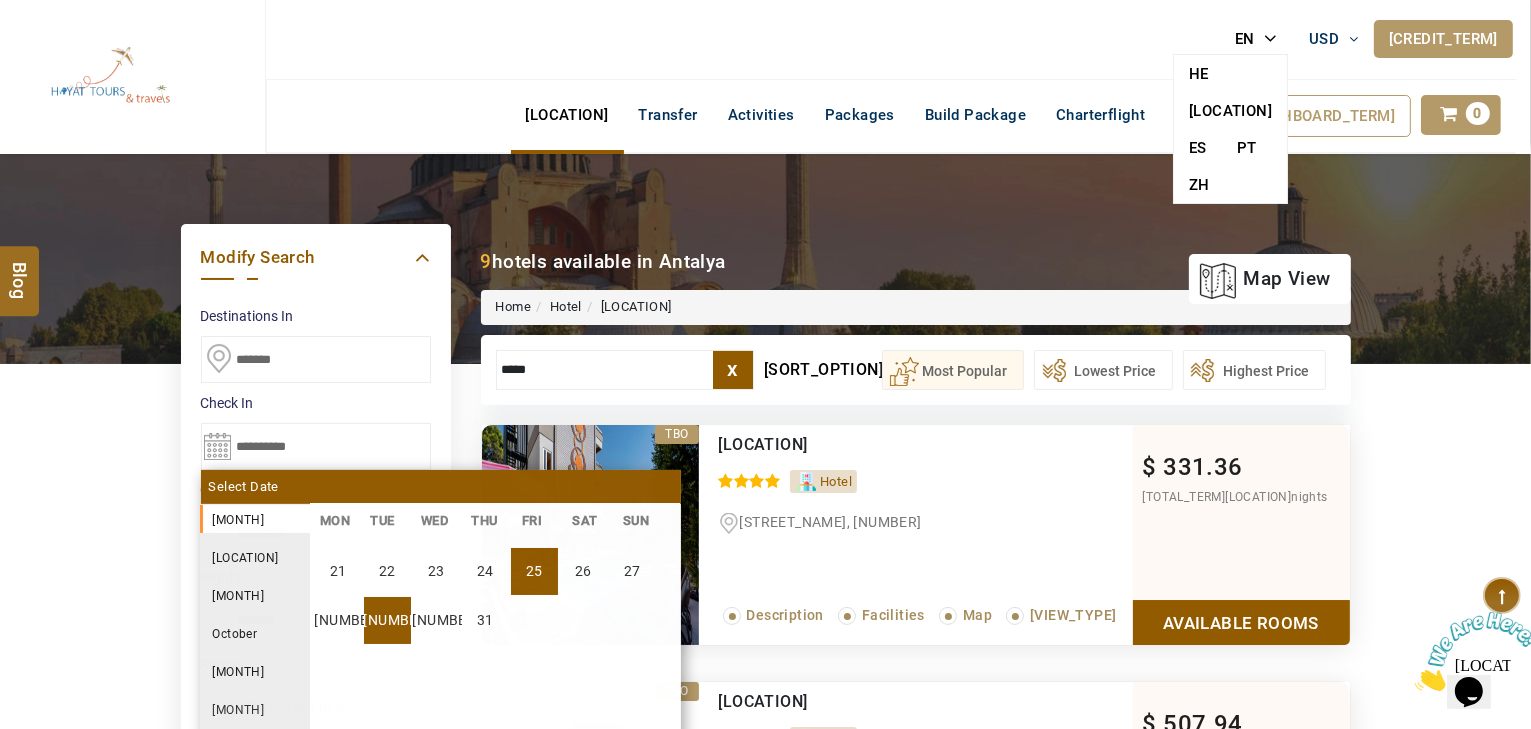 click on "29" at bounding box center (387, 620) 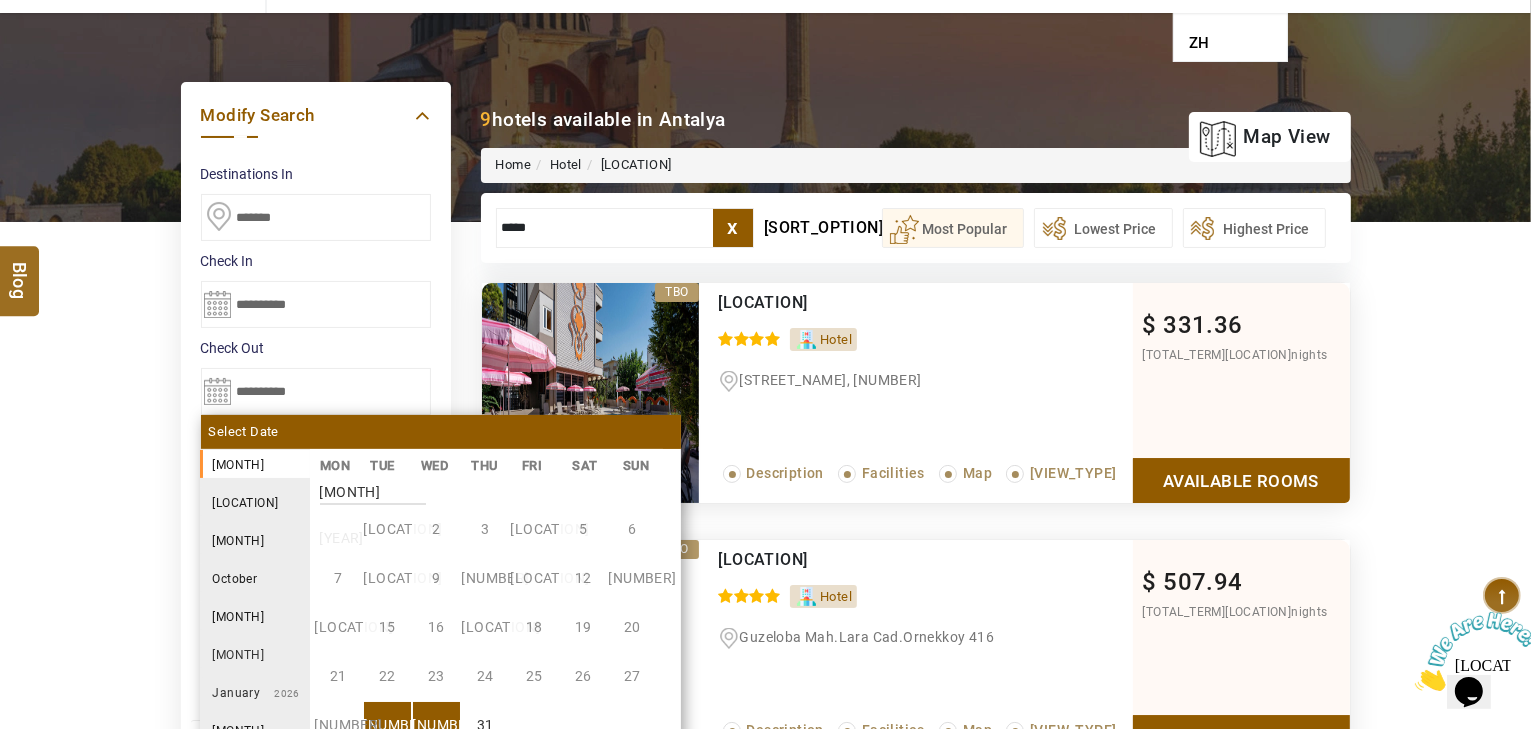 scroll, scrollTop: 160, scrollLeft: 0, axis: vertical 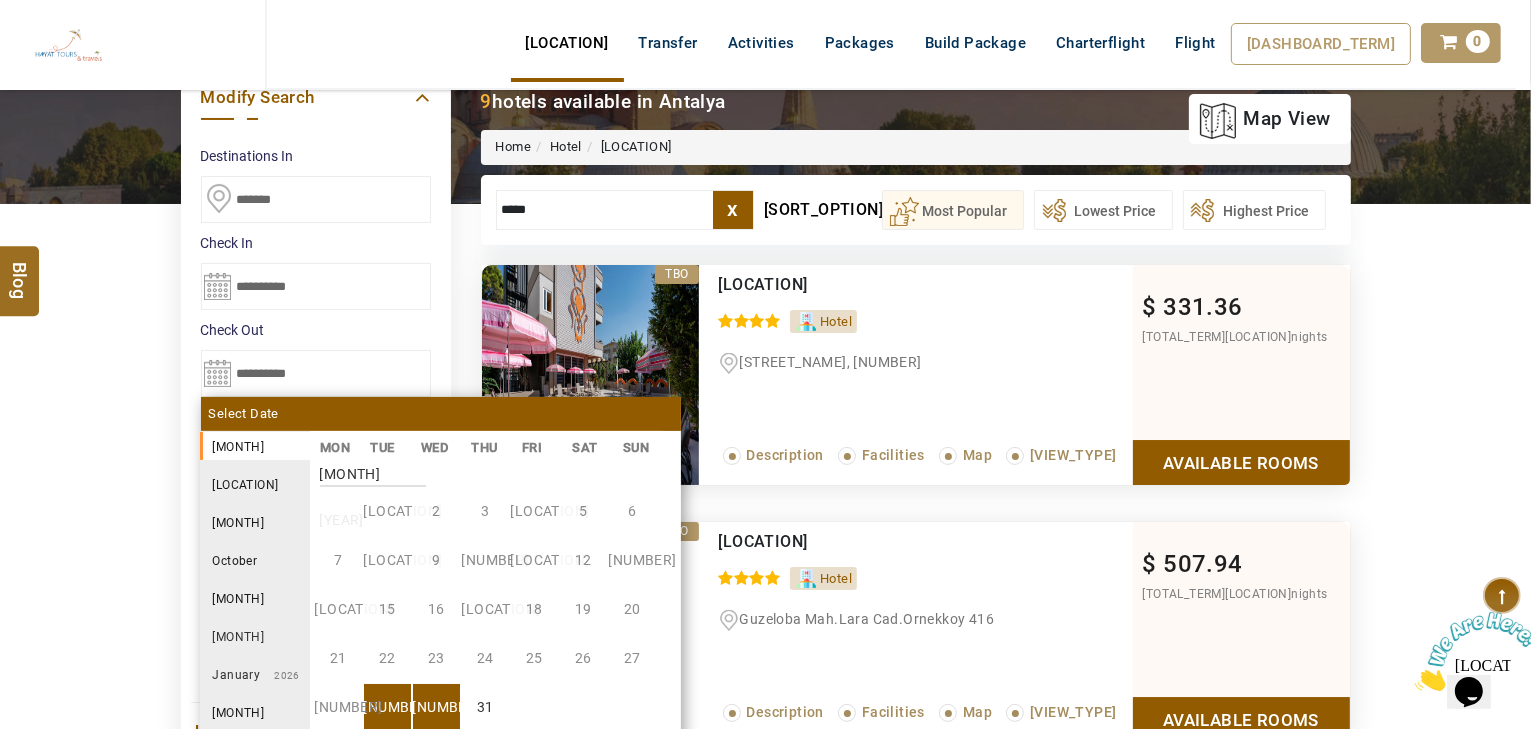 click on "DESTINATION + Add Destination  Nationality Afghanistan Albania Algeria American Samoa Andorra Angola Anguilla Antigua And Barbuda Argentina Armenia Aruba Australia Austria Azerbaijan Bahamas Bahrain Bangladesh Barbados Belarus Belgium Belize Benin Bermuda Bhutan Bolivia Bosnia Herzegovina Botswana Brazil British Indian Ocean Territory British Virgin Islands Brunei Darussalam Bulgaria Burkina Faso Burundi Cambodia Cameroon Canada Cape Verde Caribbean Cayman Islands Central African Republic Chad Chile China Christmas Island Cocos (Keeling) Islands Colombia Comoros Congo (Democratic Republic) Congo (Republic Of) Cook Islands Costa Rica Croatia Cuba Cyprus Czech Republic Denmark Djibouti Dominica Dominican Republic East Timor Ecuador Egypt El Salvador Equatorial Guinea Eritrea Estonia Ethiopia Falkland Islands(Malvinas) Faroe Islands Fiji Finland France French Guiana French Polynesia French Southern Territories Gabon Gambia Georgia Germany Ghana Gibraltar Greece Greenland Grenada Guadeloupe Guam Guatemala Guinea" at bounding box center (765, 1729) 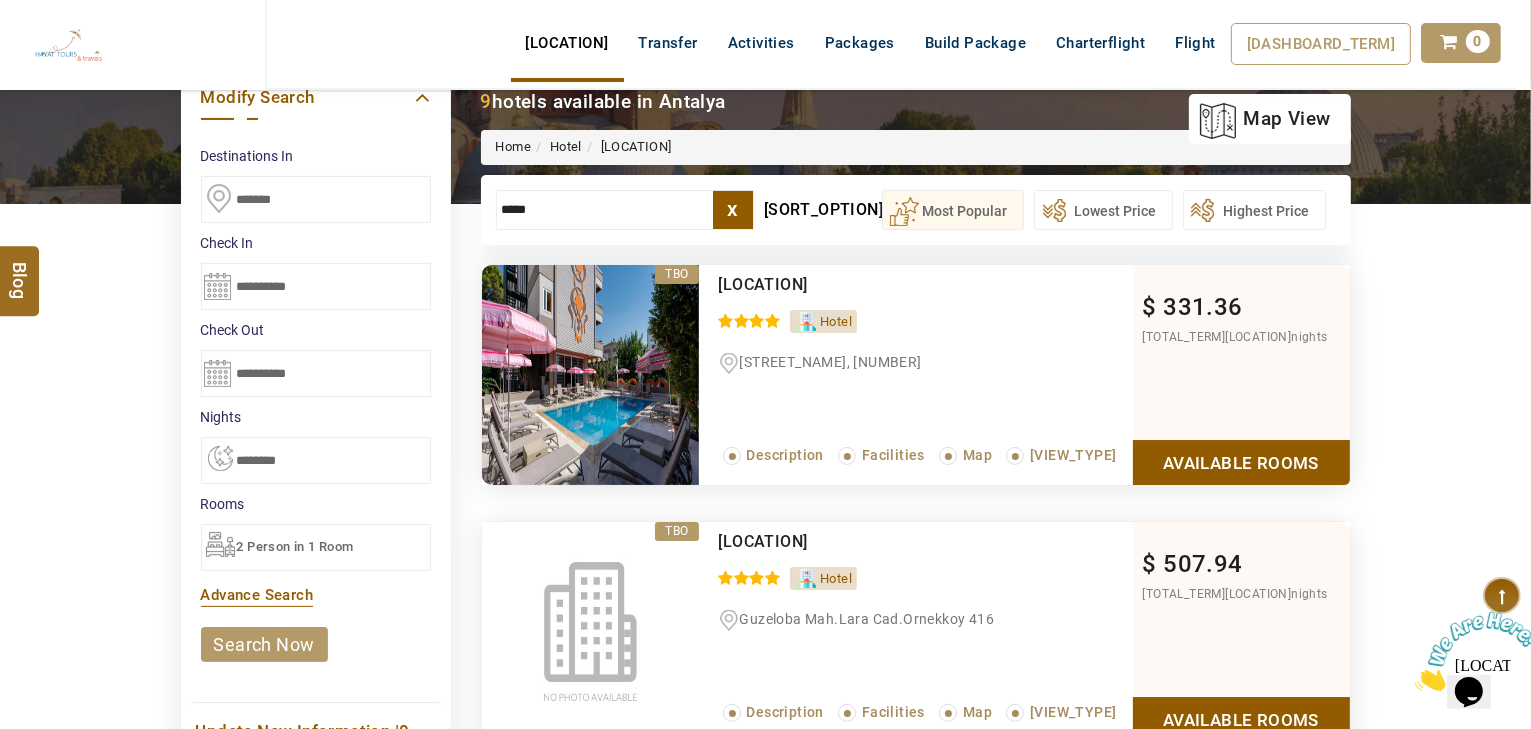 click on "**********" at bounding box center (316, 460) 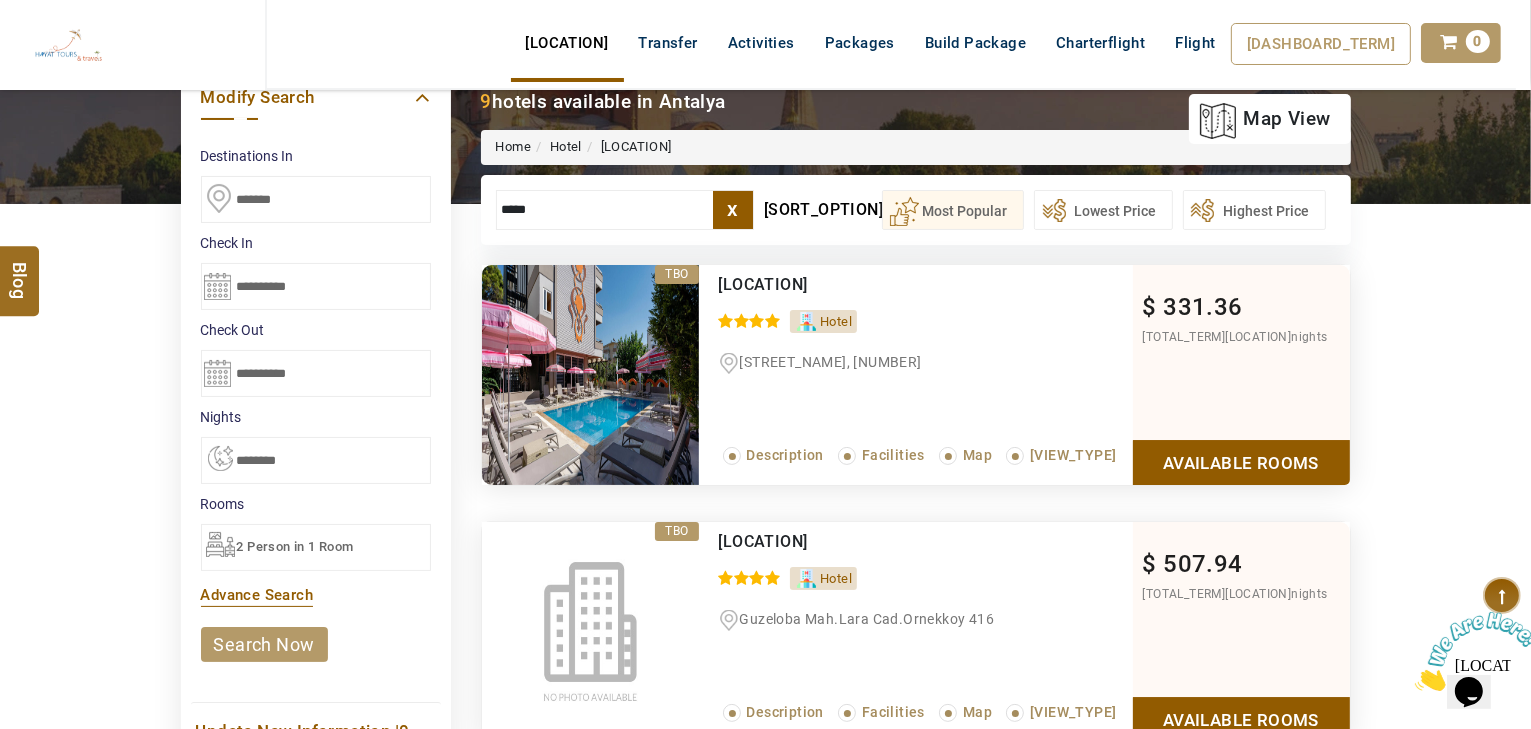 select on "*" 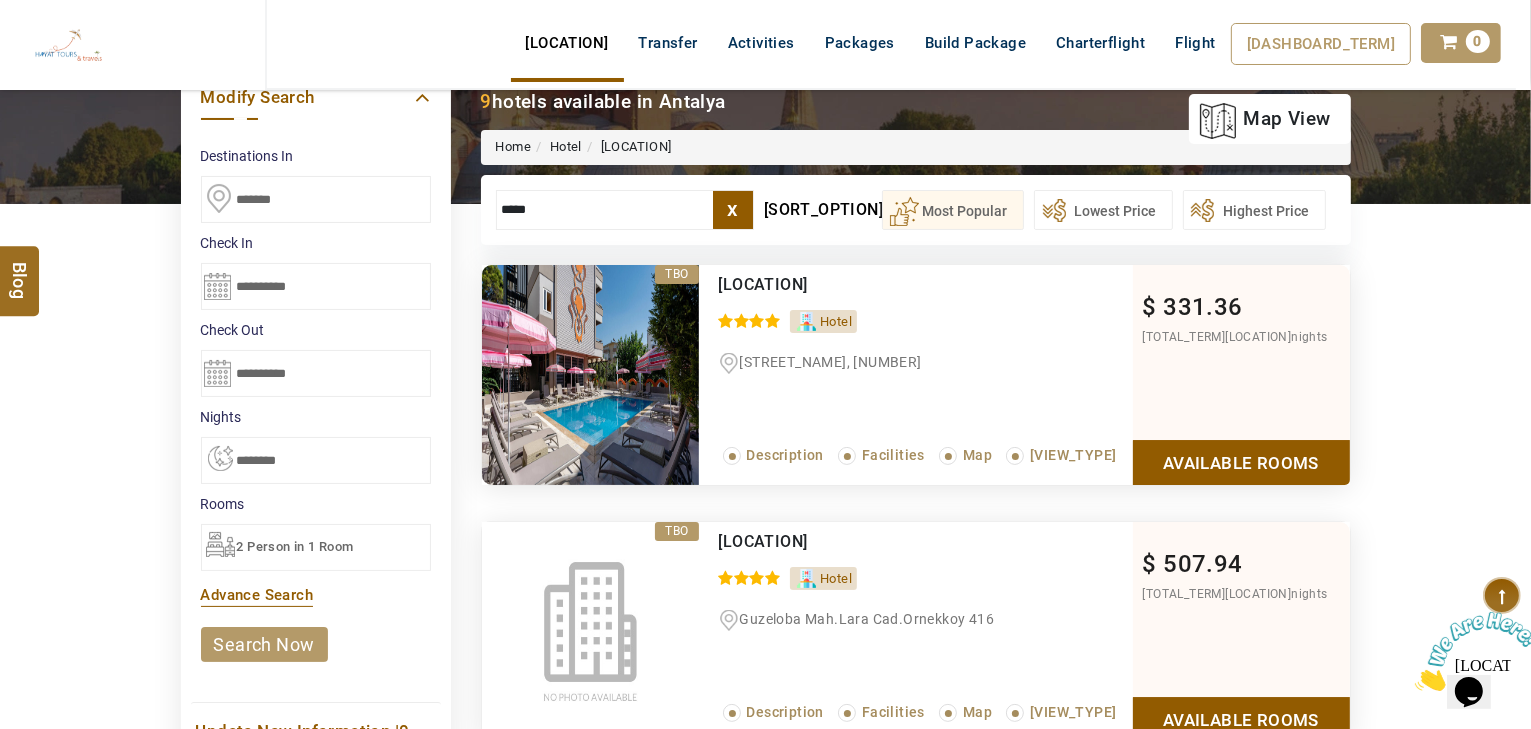 click on "**********" at bounding box center (316, 460) 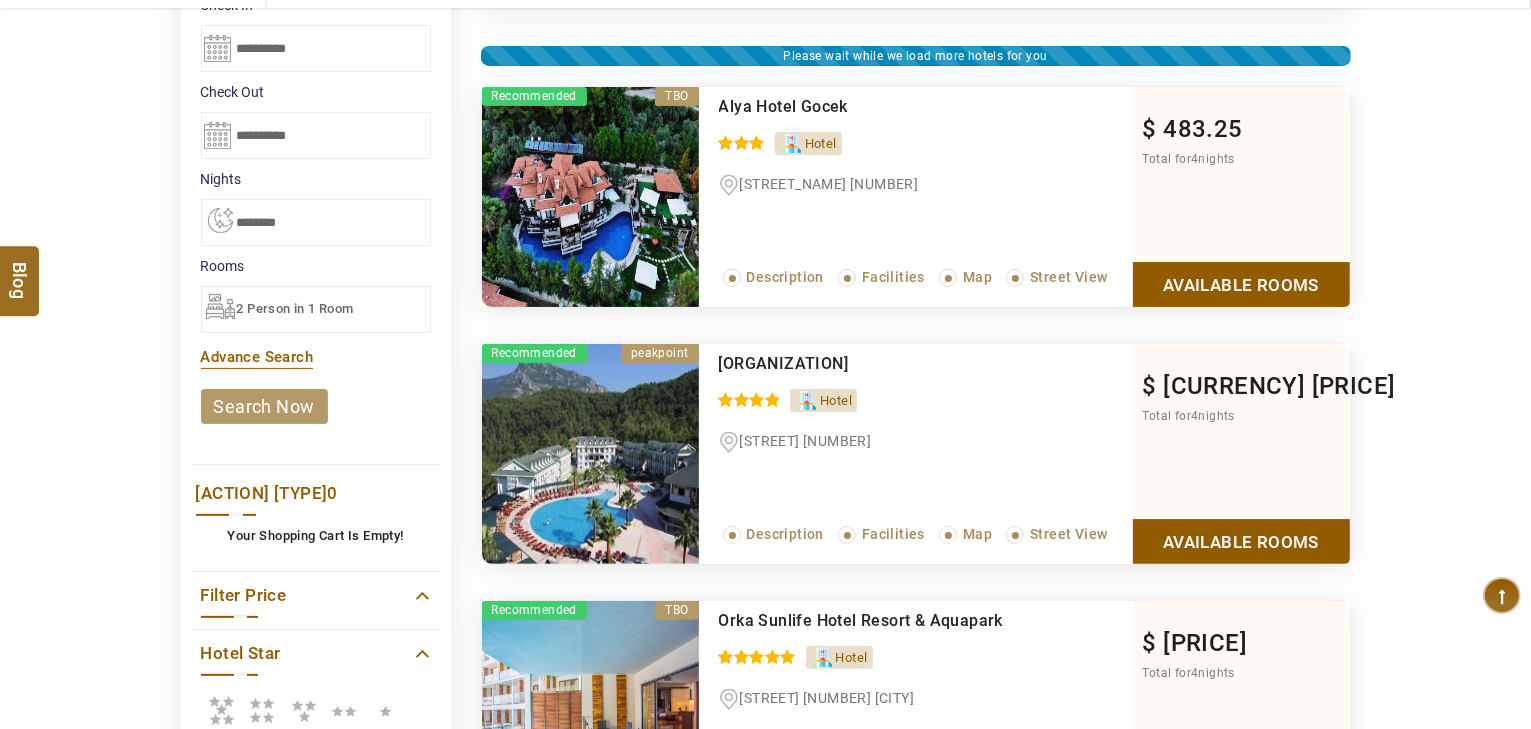 scroll, scrollTop: 400, scrollLeft: 0, axis: vertical 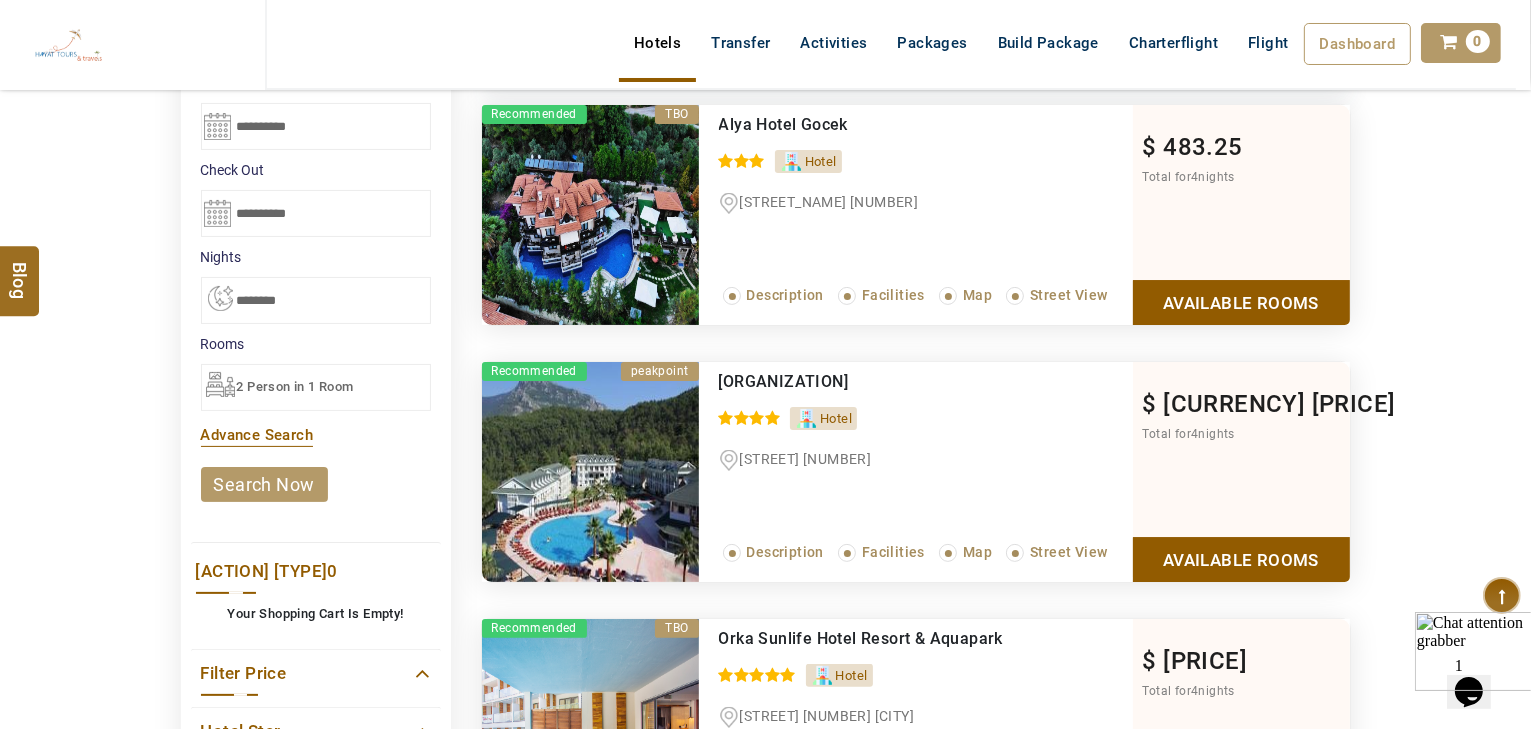 drag, startPoint x: 958, startPoint y: 382, endPoint x: 711, endPoint y: 377, distance: 247.0506 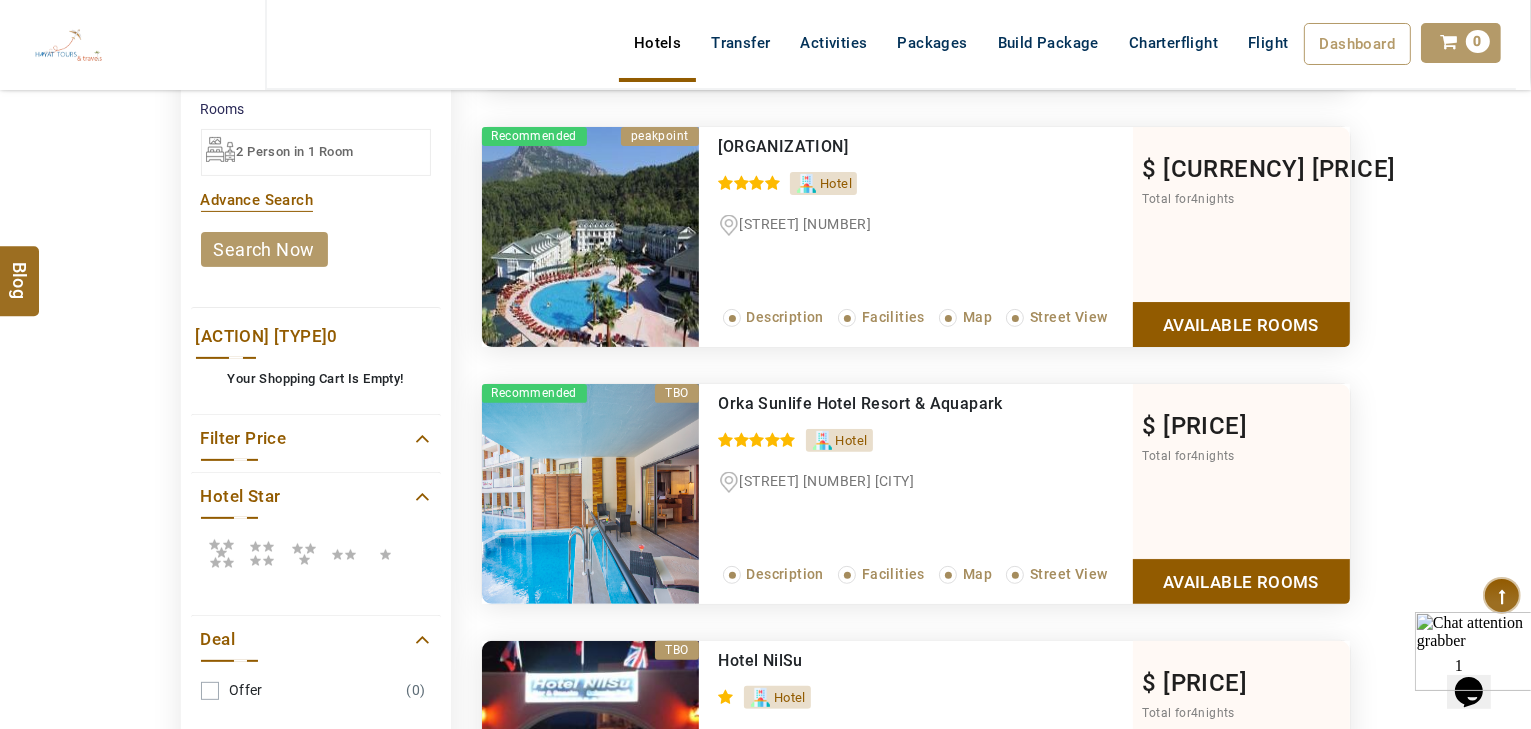 scroll, scrollTop: 720, scrollLeft: 0, axis: vertical 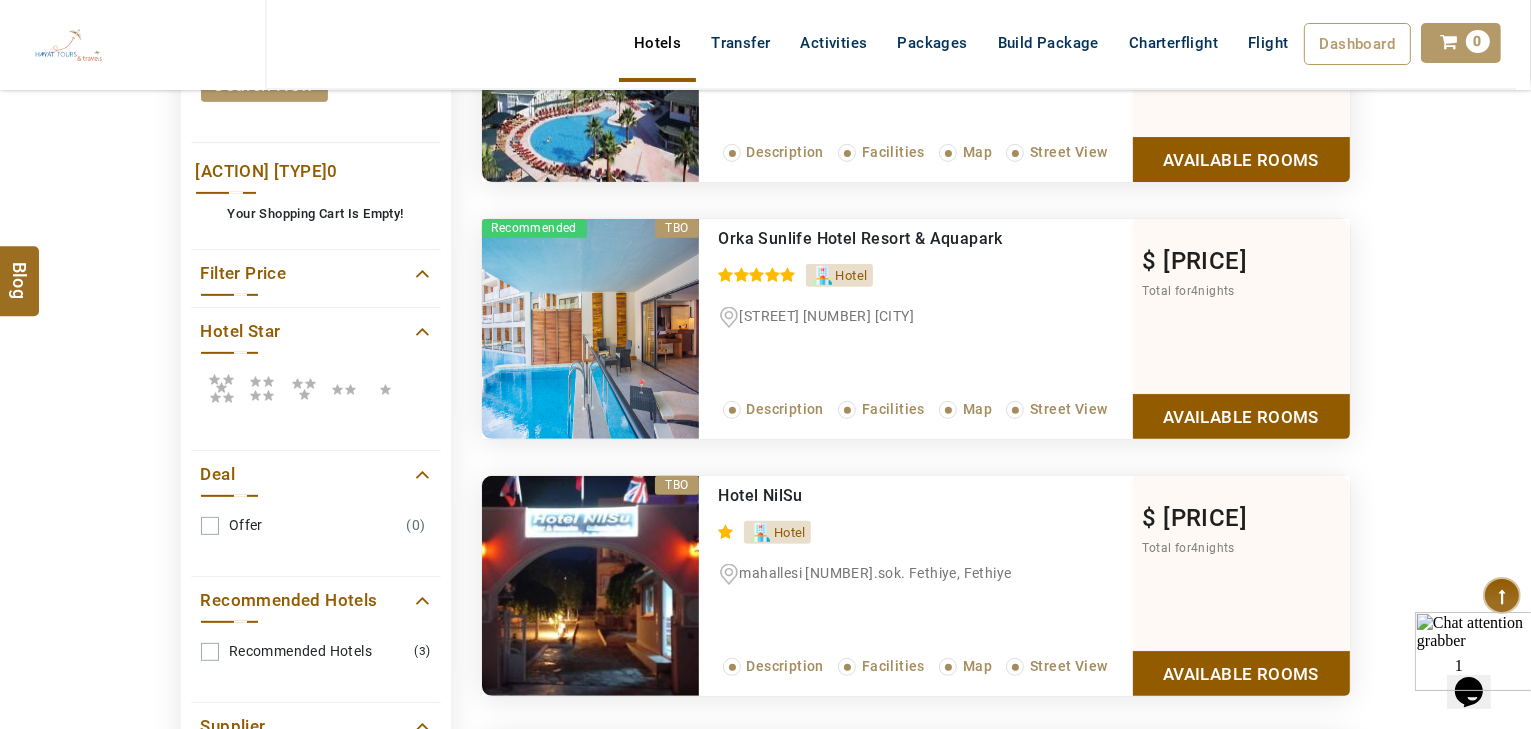 click at bounding box center [262, 388] 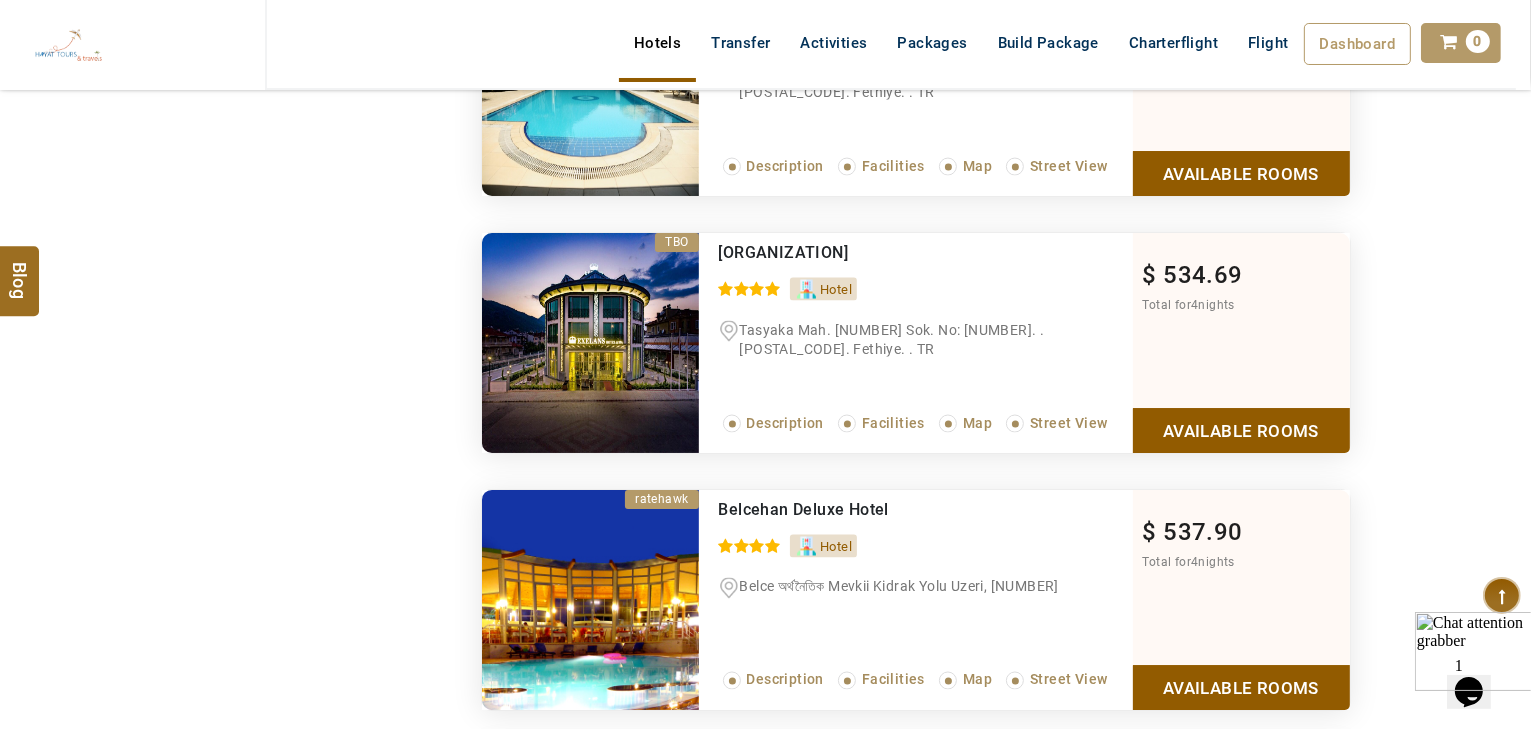 scroll, scrollTop: 3360, scrollLeft: 0, axis: vertical 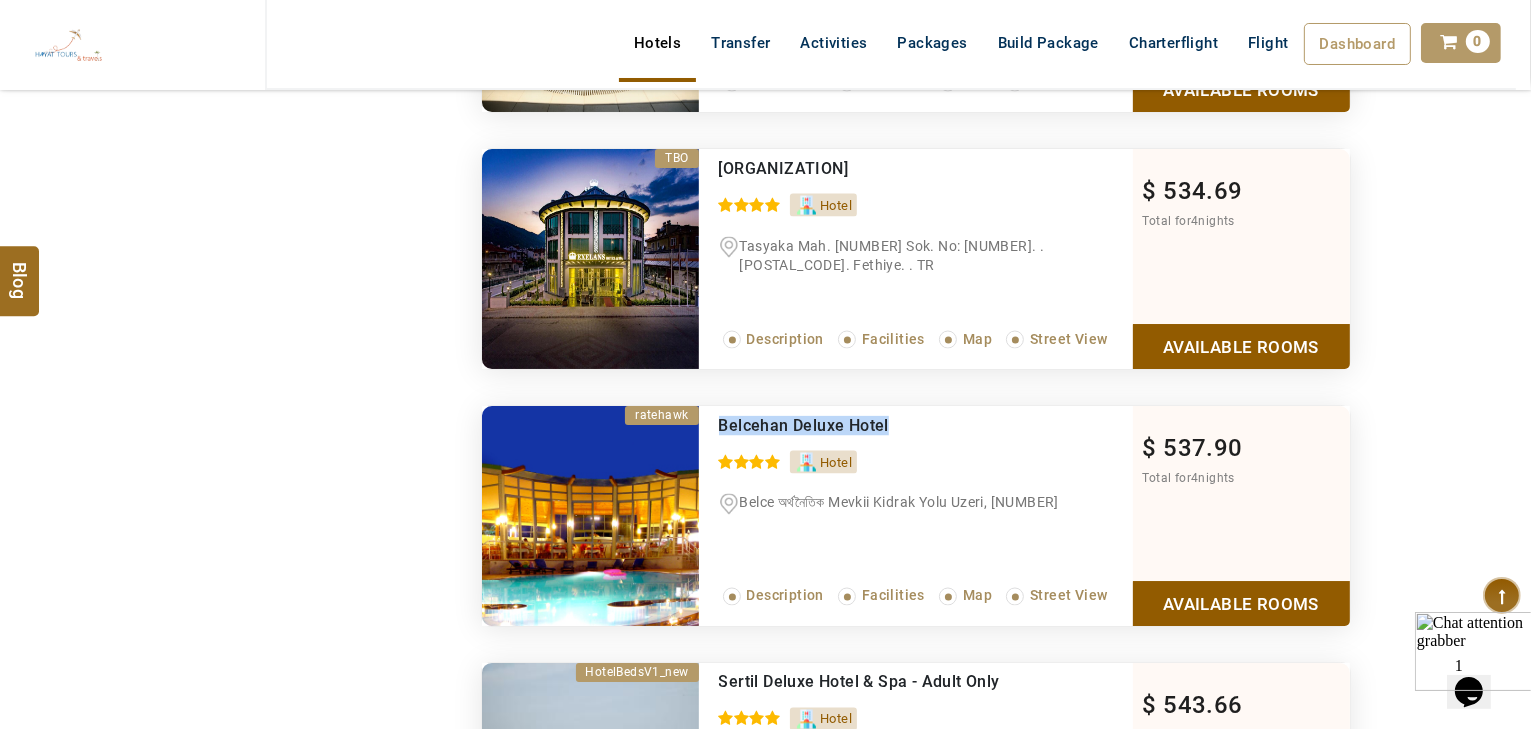 drag, startPoint x: 908, startPoint y: 415, endPoint x: 717, endPoint y: 418, distance: 191.02356 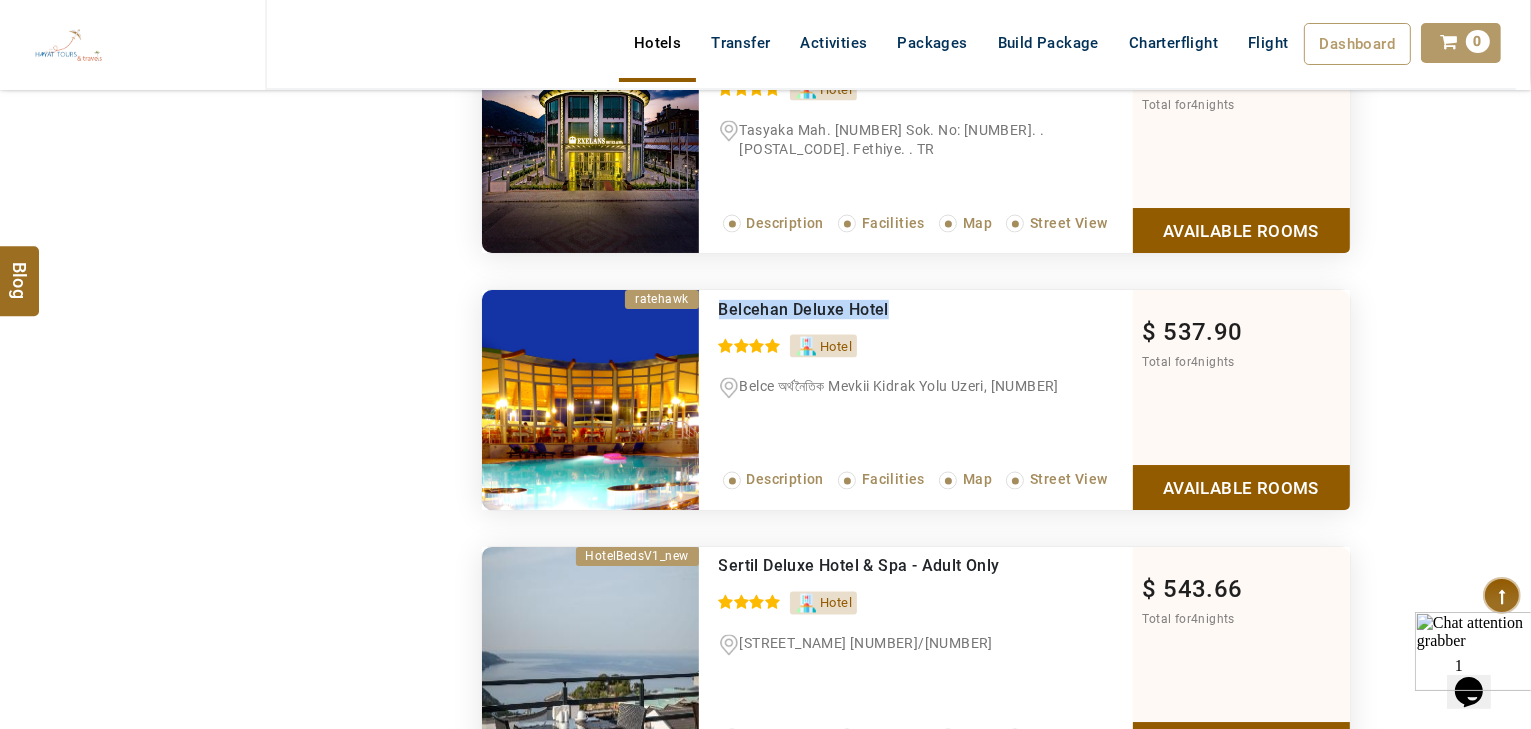 scroll, scrollTop: 3600, scrollLeft: 0, axis: vertical 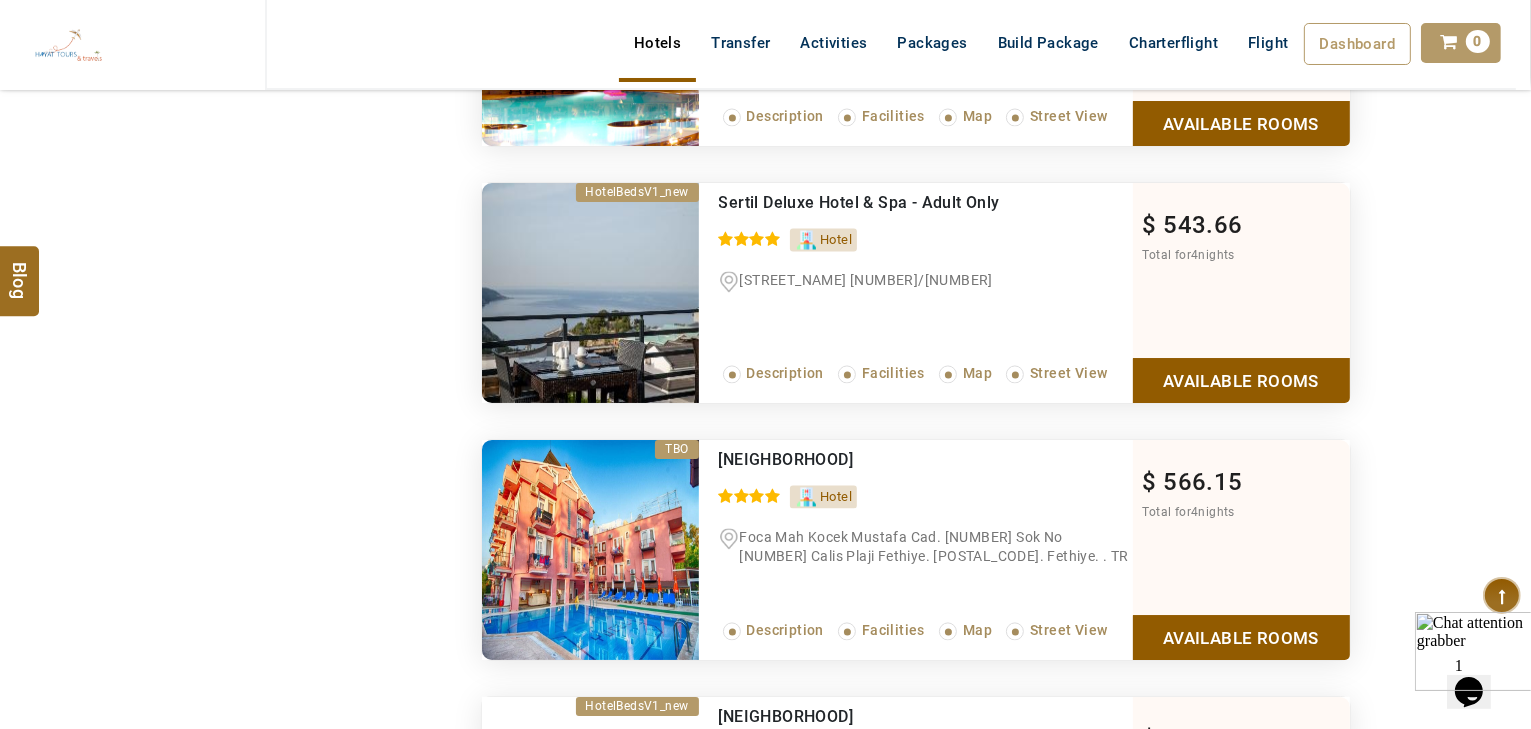 click on "Available Rooms" at bounding box center [1241, 380] 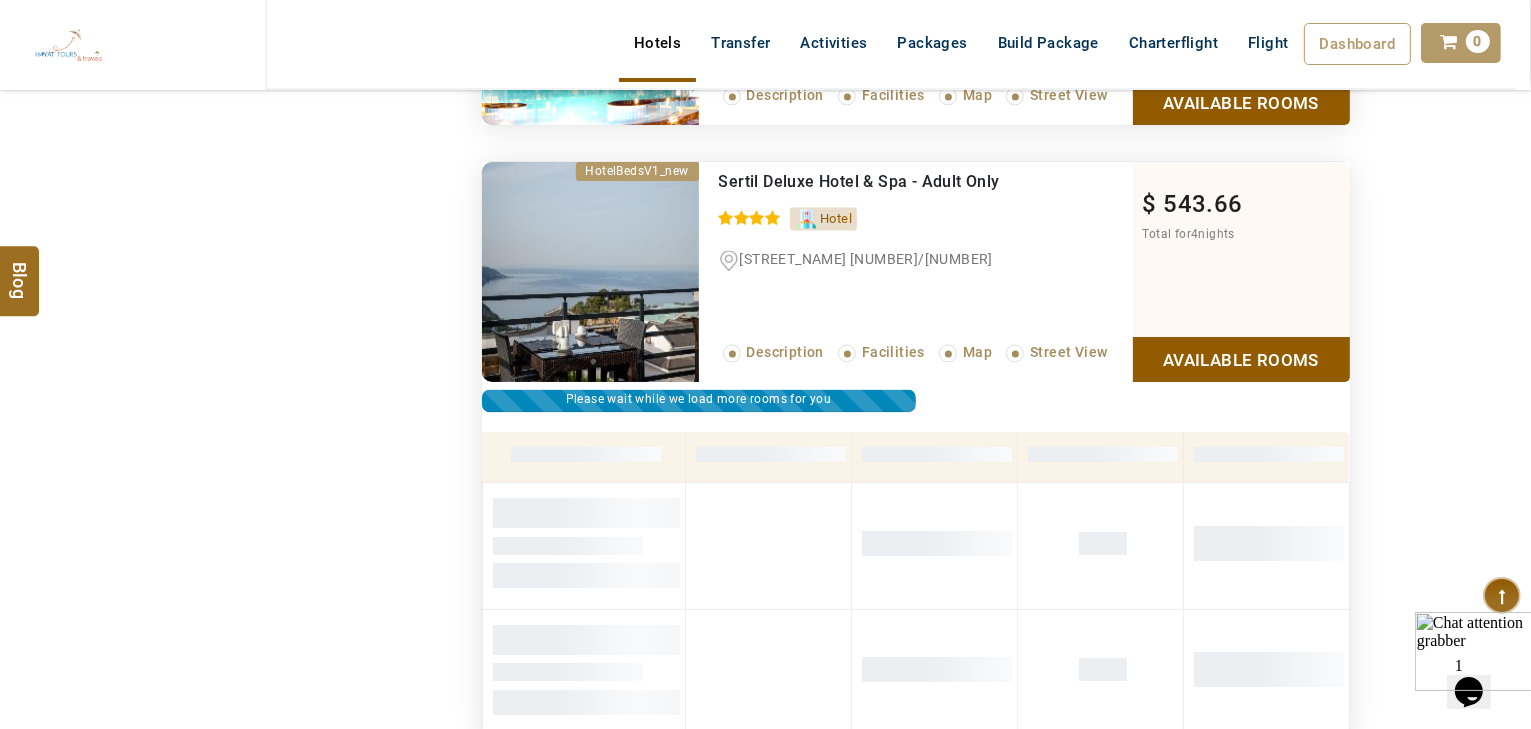 scroll, scrollTop: 3646, scrollLeft: 0, axis: vertical 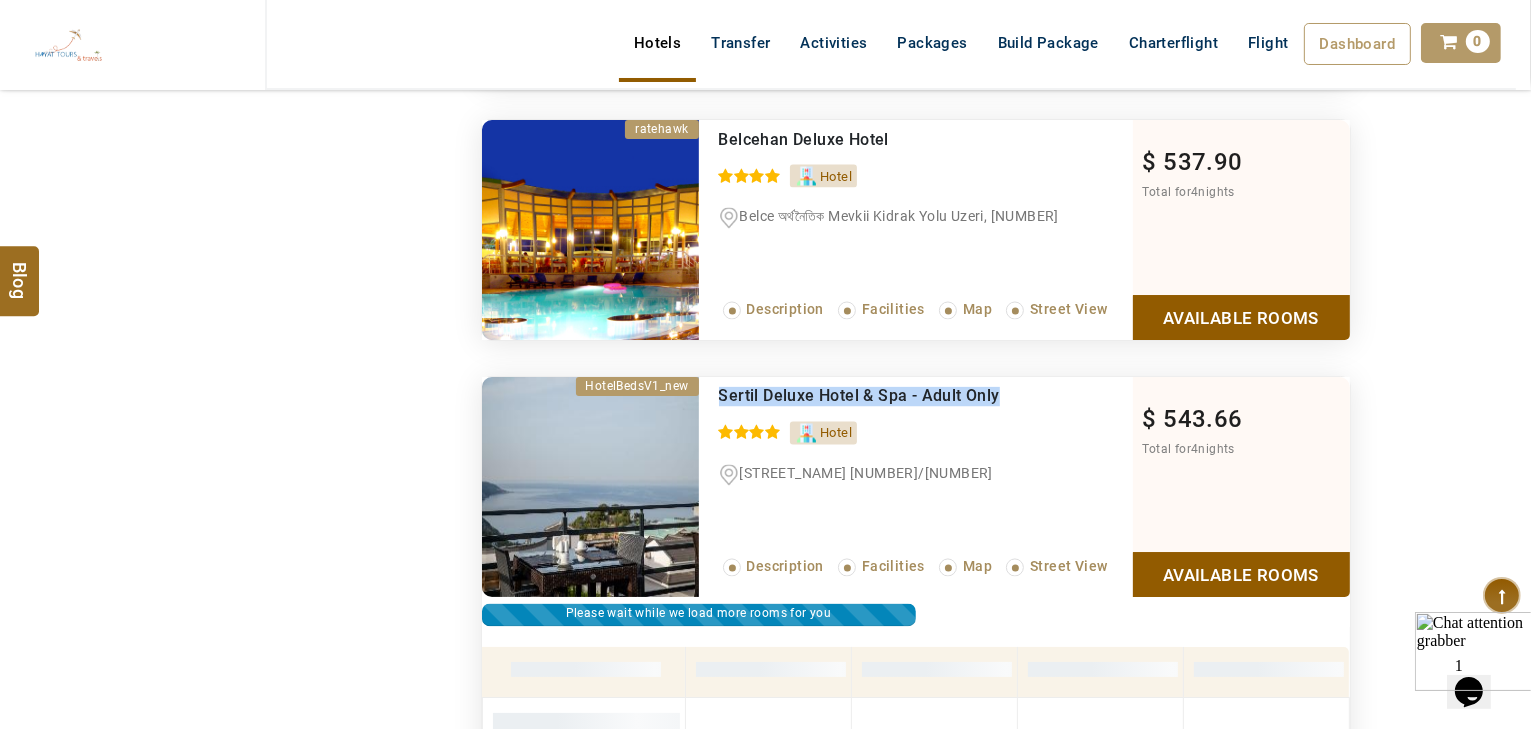 drag, startPoint x: 1006, startPoint y: 387, endPoint x: 713, endPoint y: 388, distance: 293.0017 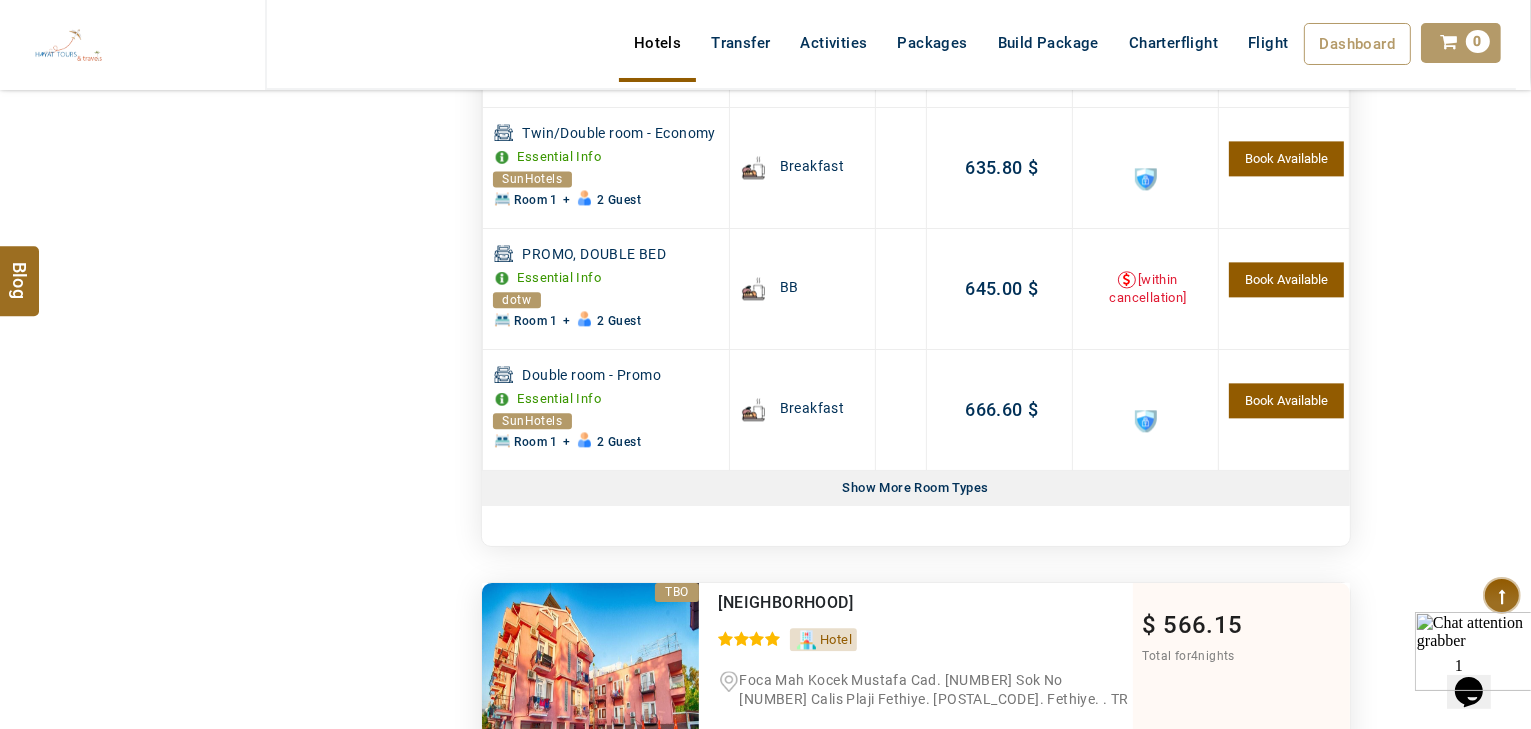 scroll, scrollTop: 5304, scrollLeft: 0, axis: vertical 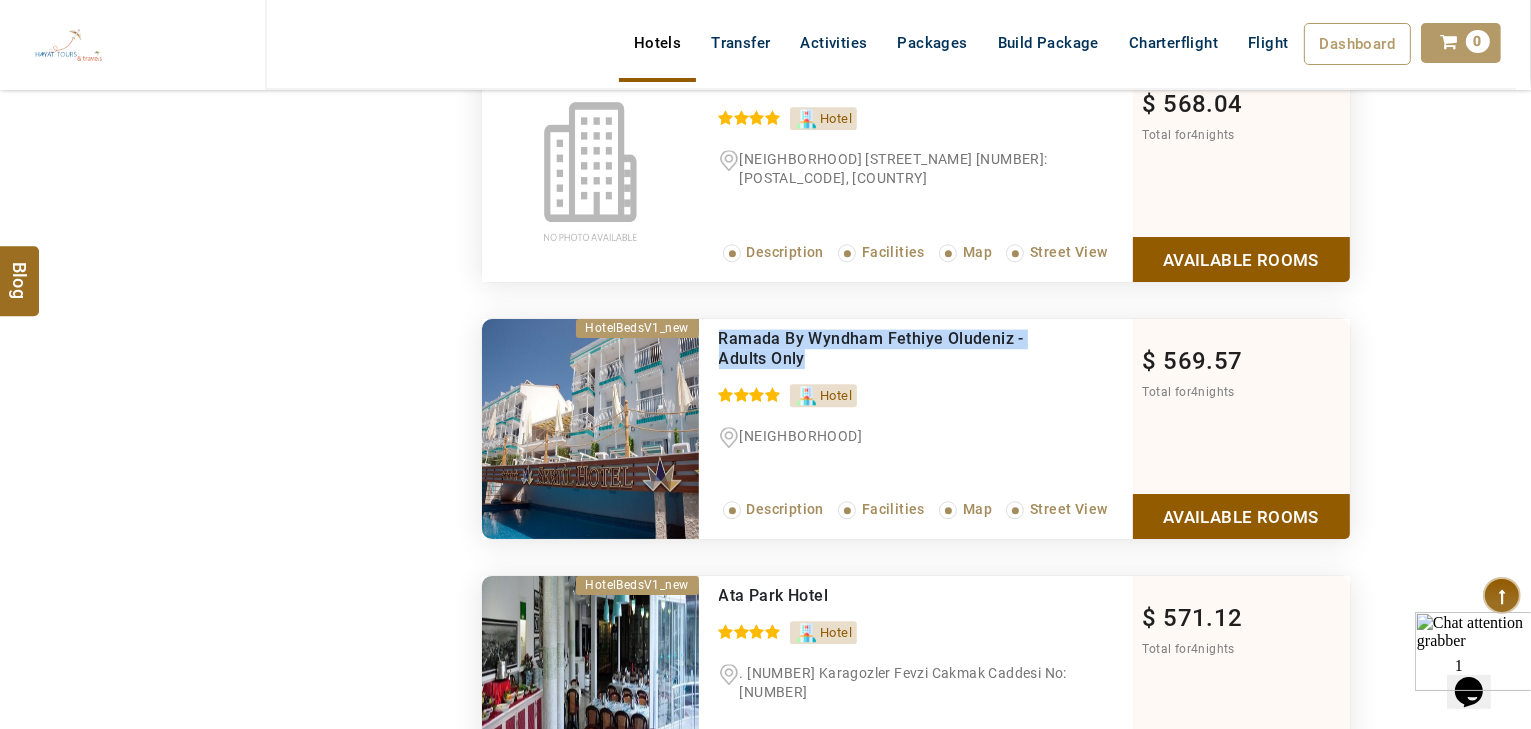 drag, startPoint x: 835, startPoint y: 342, endPoint x: 697, endPoint y: 312, distance: 141.22322 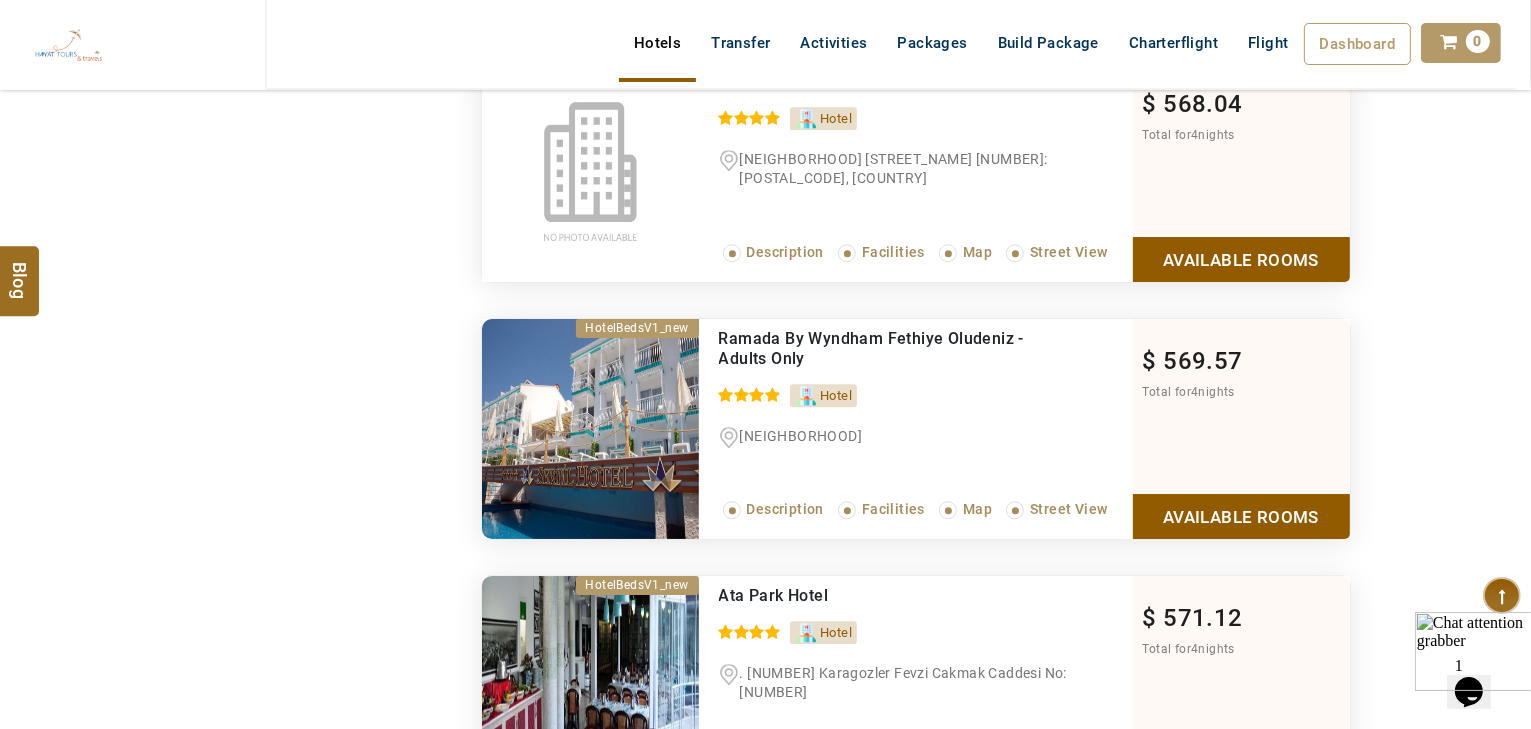 click on "Available Rooms" at bounding box center [1241, 516] 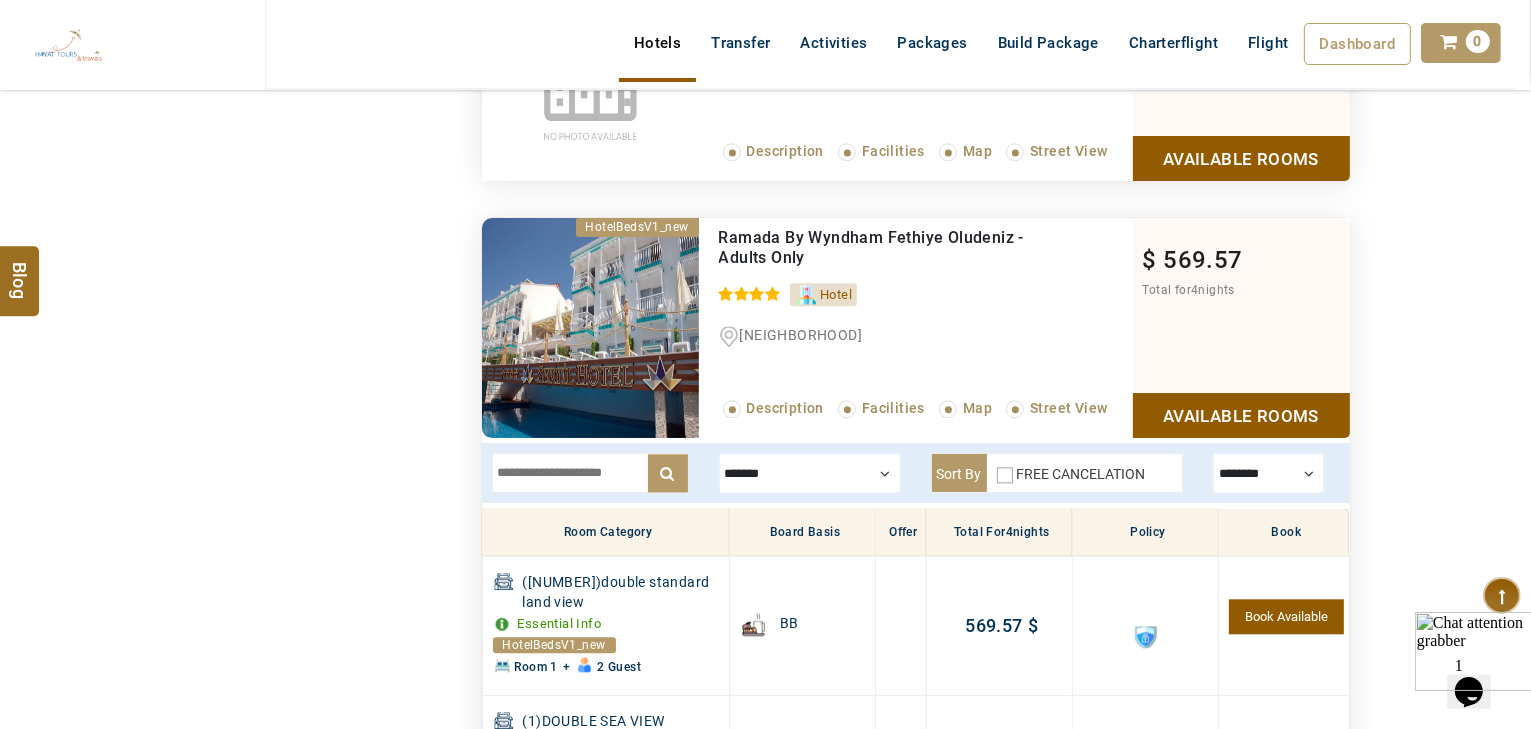 scroll, scrollTop: 4656, scrollLeft: 0, axis: vertical 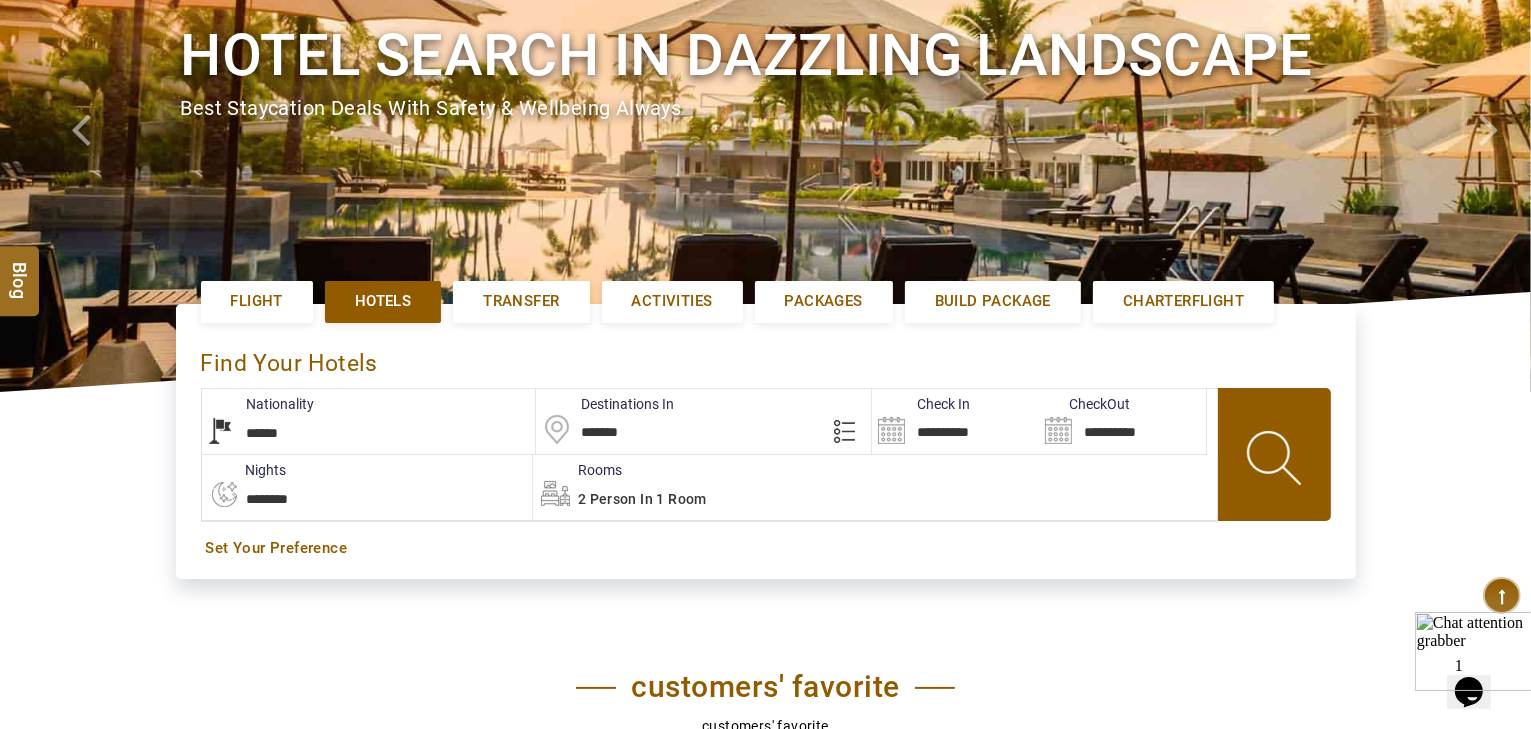 click on "*******" at bounding box center [703, 421] 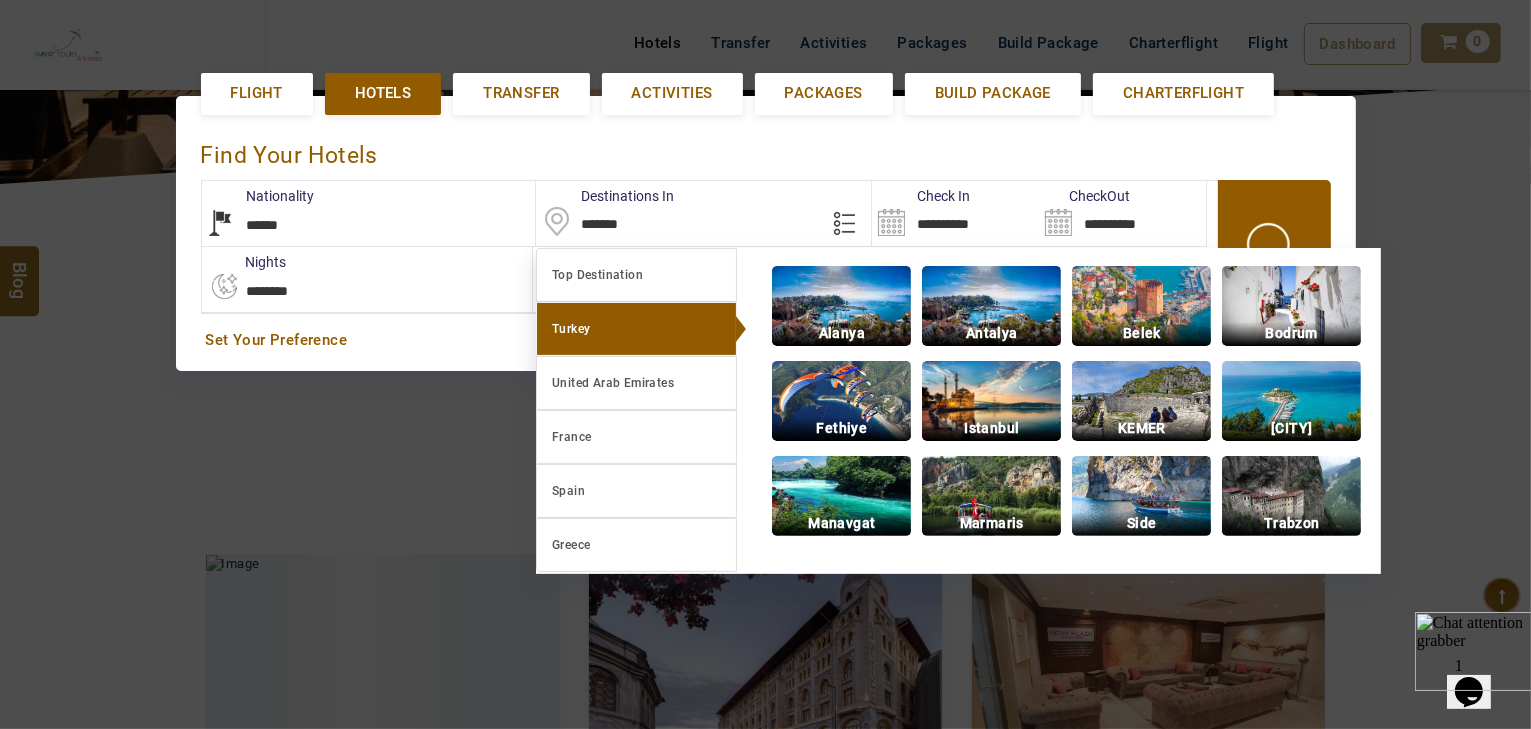scroll, scrollTop: 452, scrollLeft: 0, axis: vertical 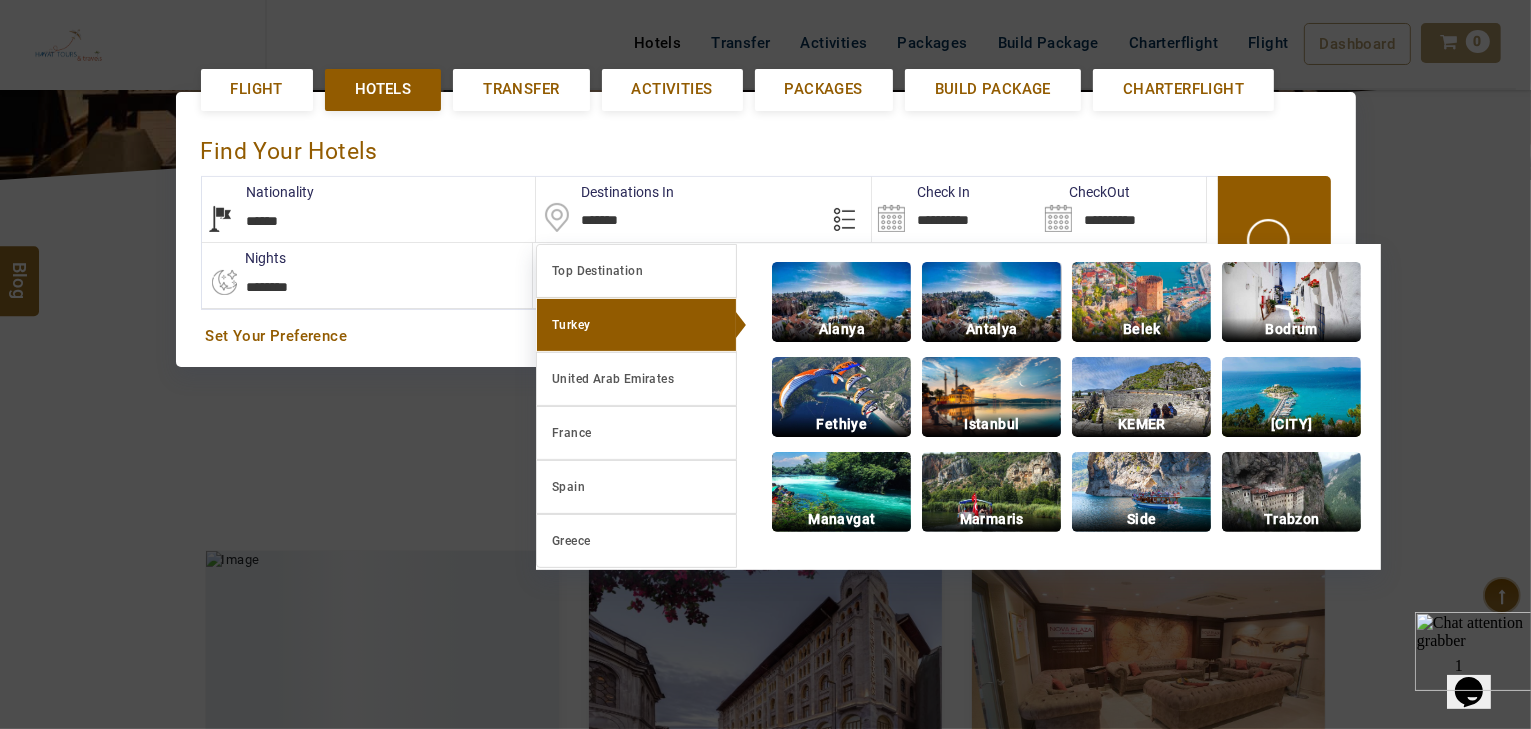 click at bounding box center (841, 302) 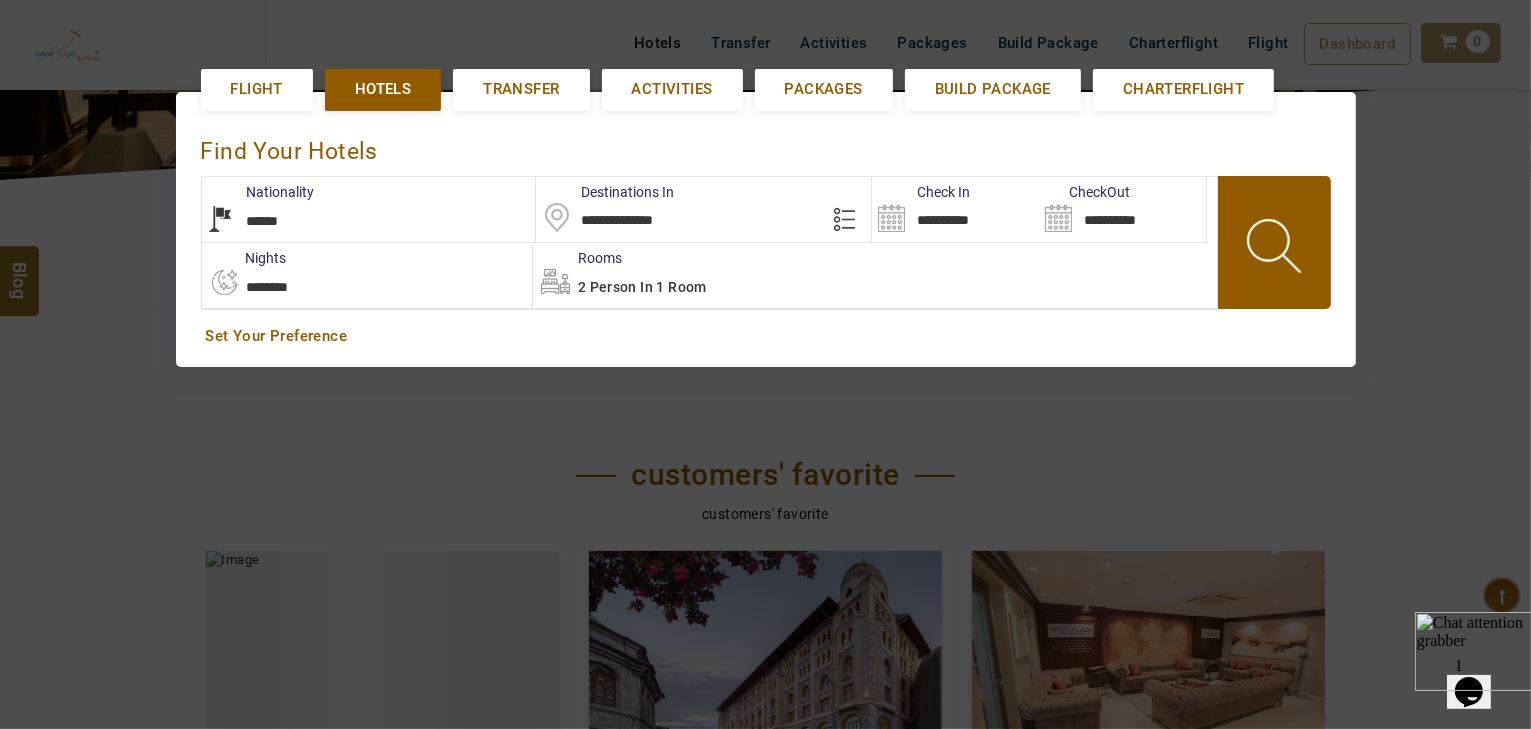 click on "**********" at bounding box center [955, 209] 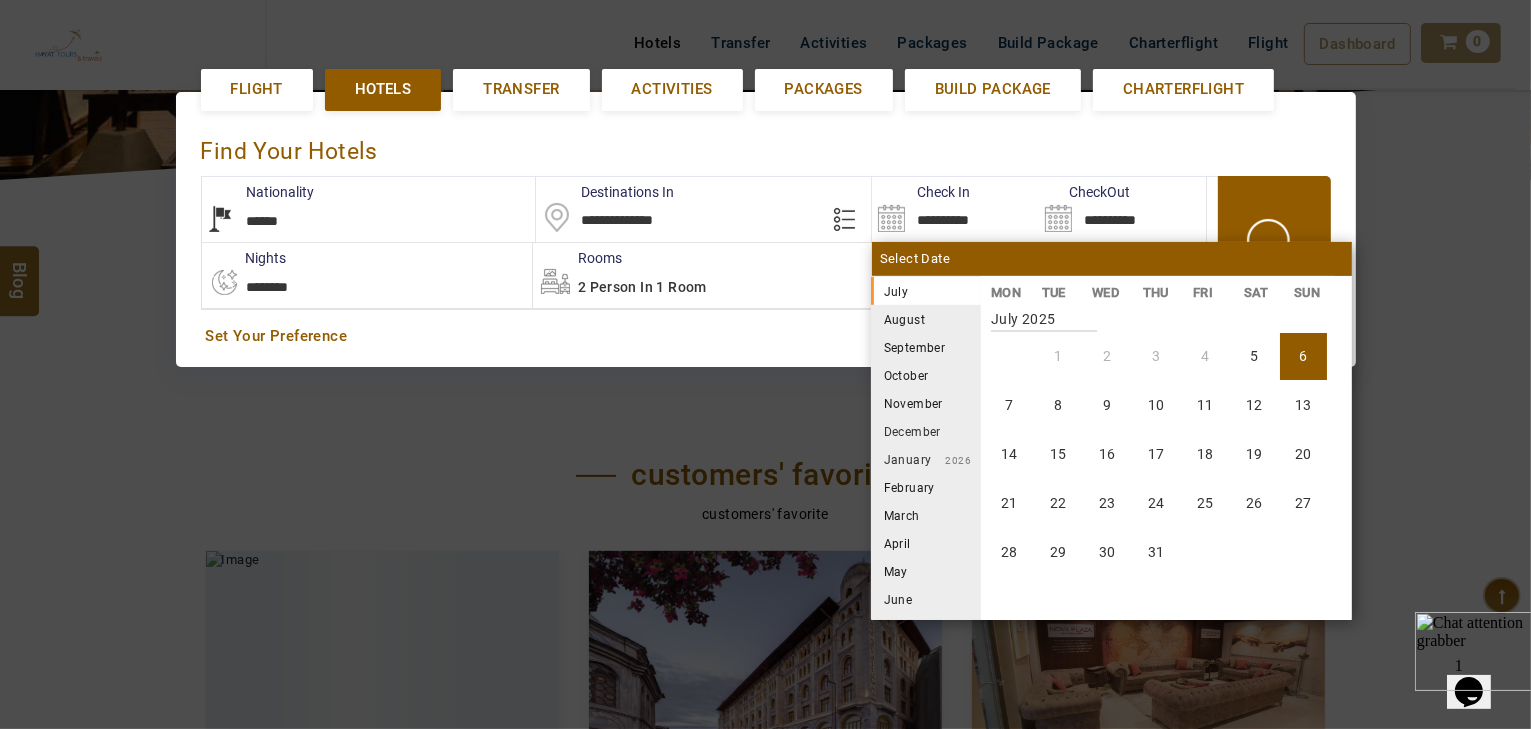 click on "[LOCATION]" at bounding box center [926, 319] 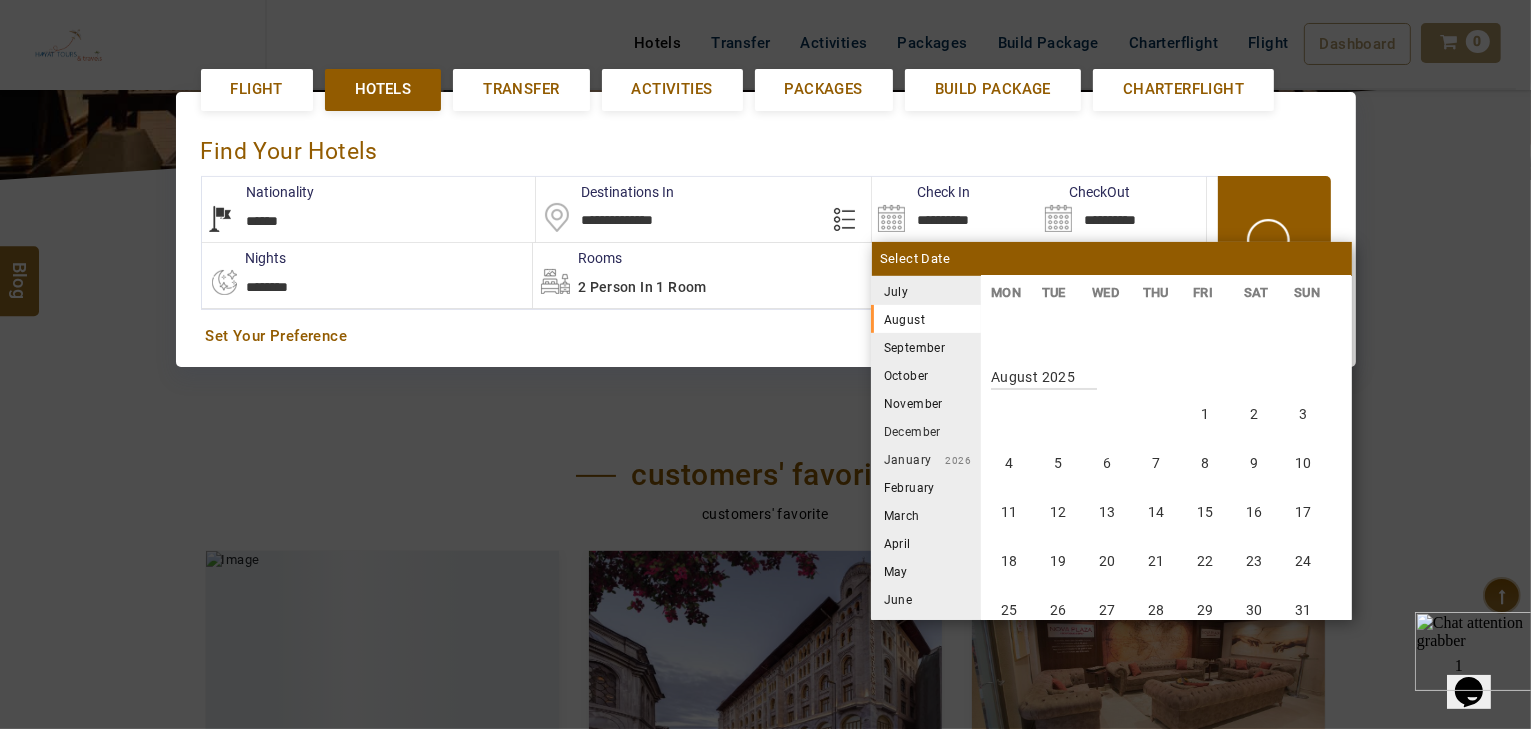 scroll, scrollTop: 370, scrollLeft: 0, axis: vertical 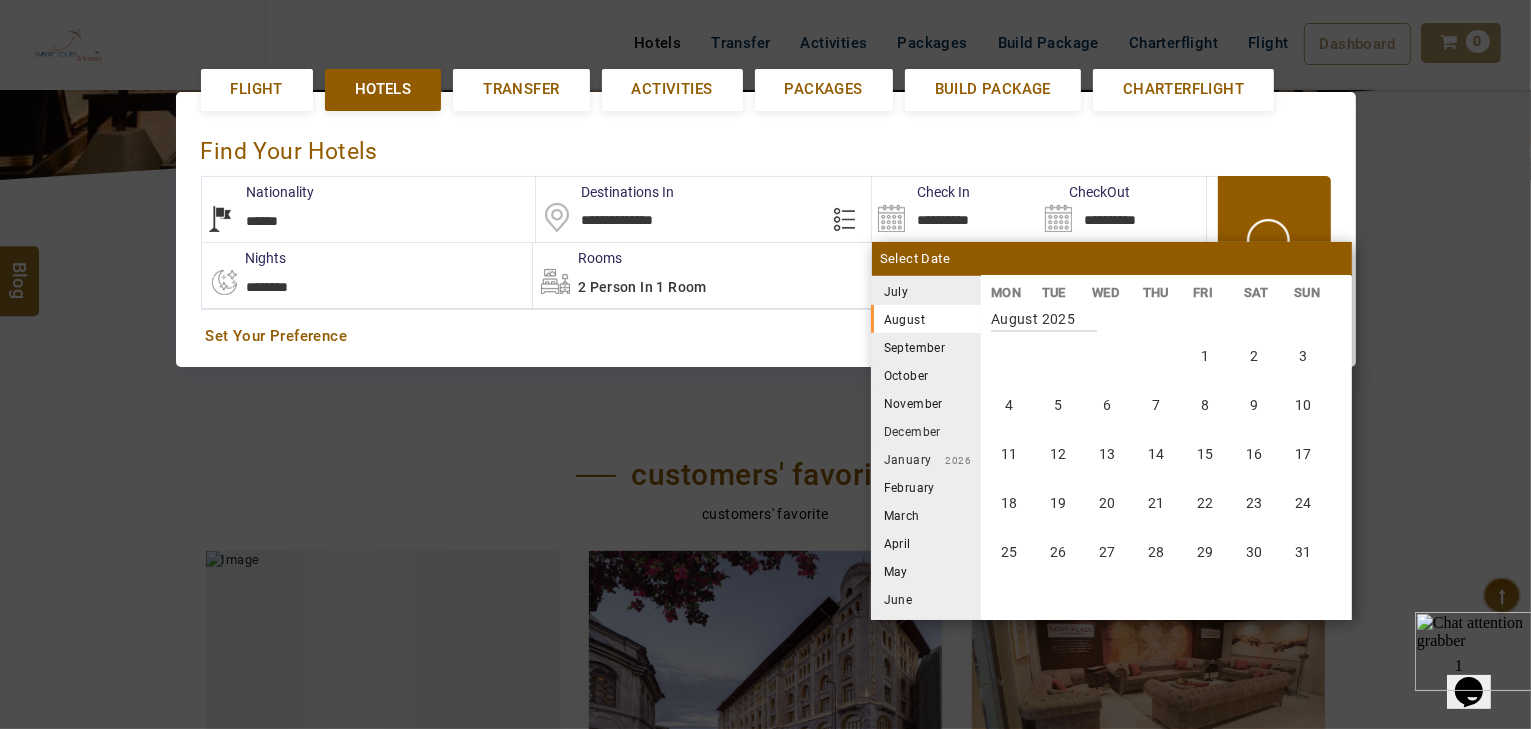 click on "[LOCATION]" at bounding box center [978, 292] 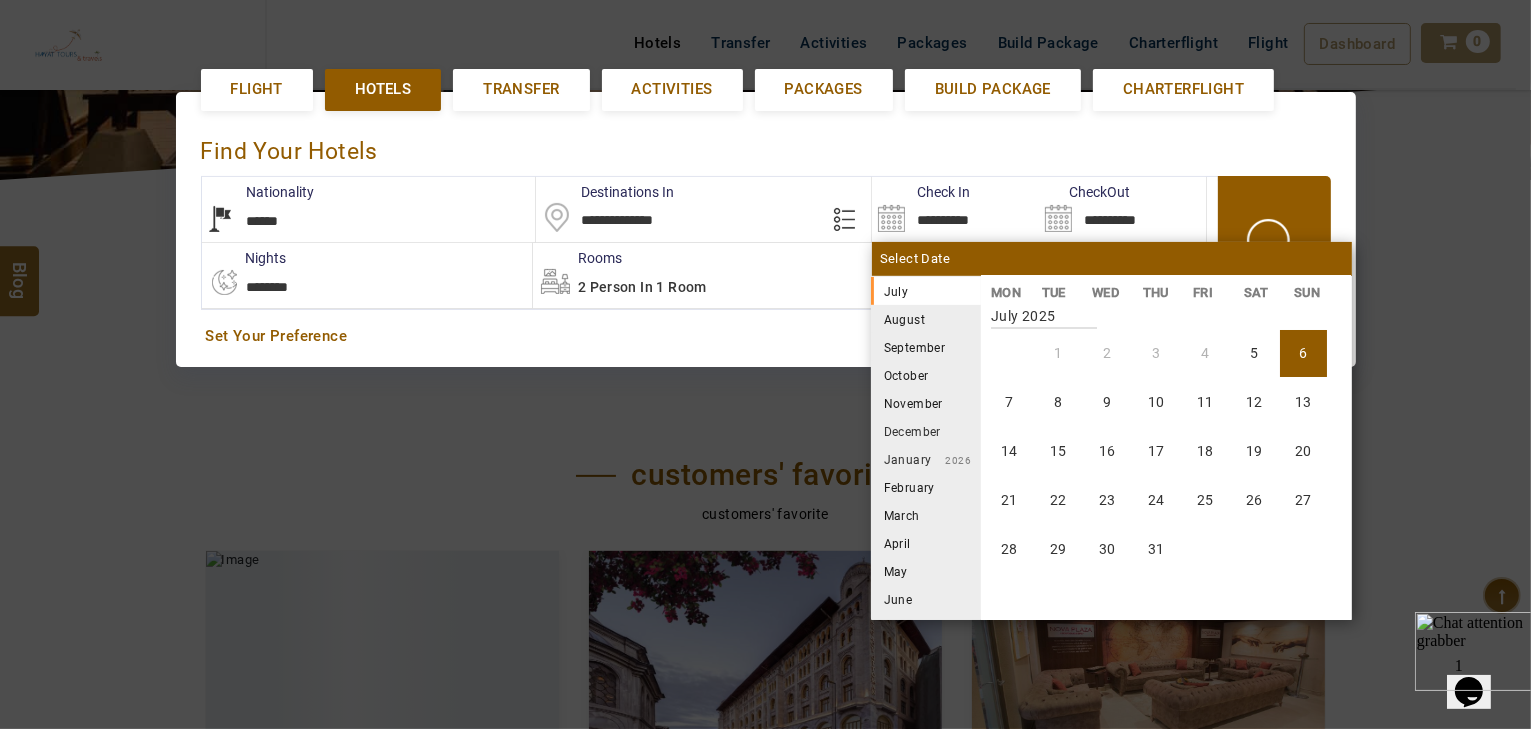 scroll, scrollTop: 0, scrollLeft: 0, axis: both 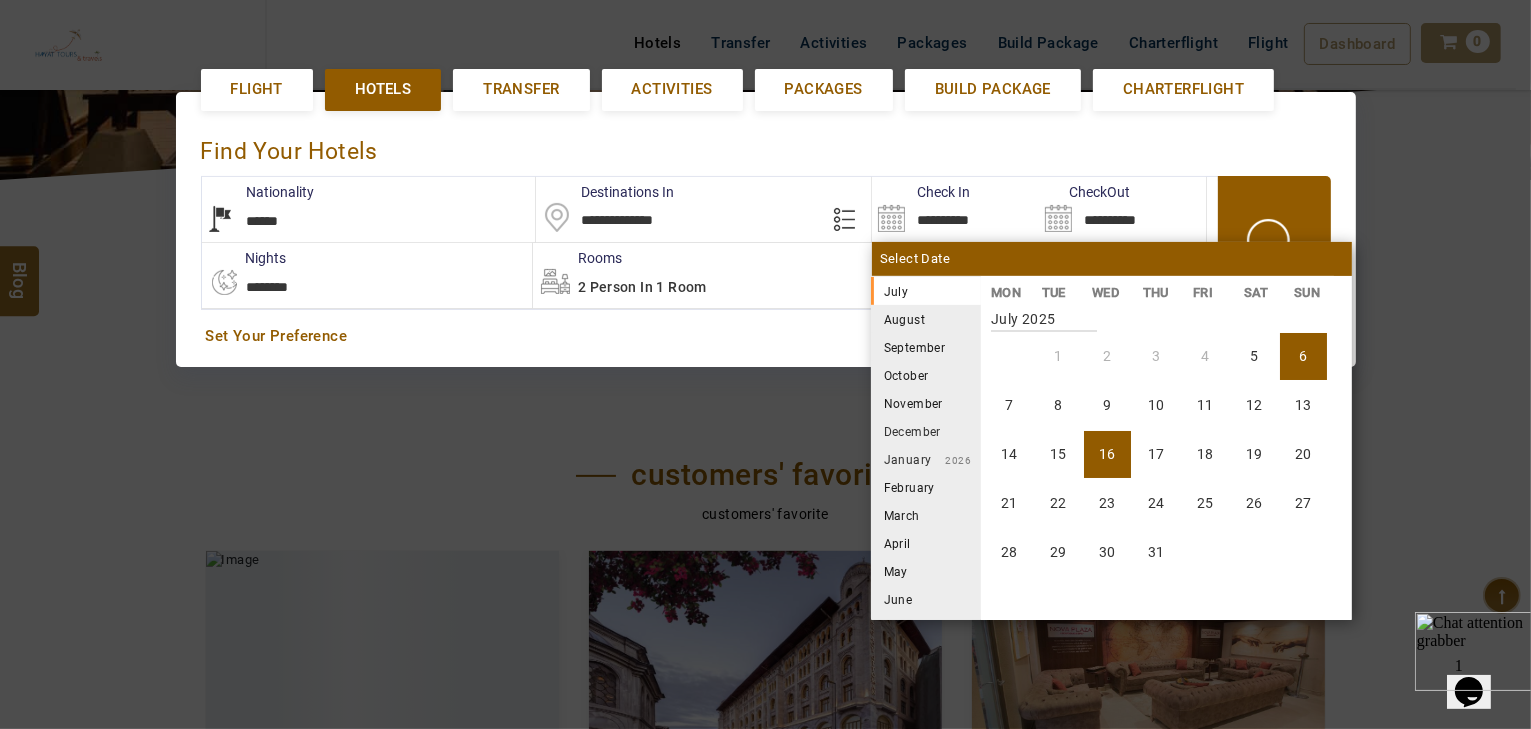 click on "16" at bounding box center [1107, 454] 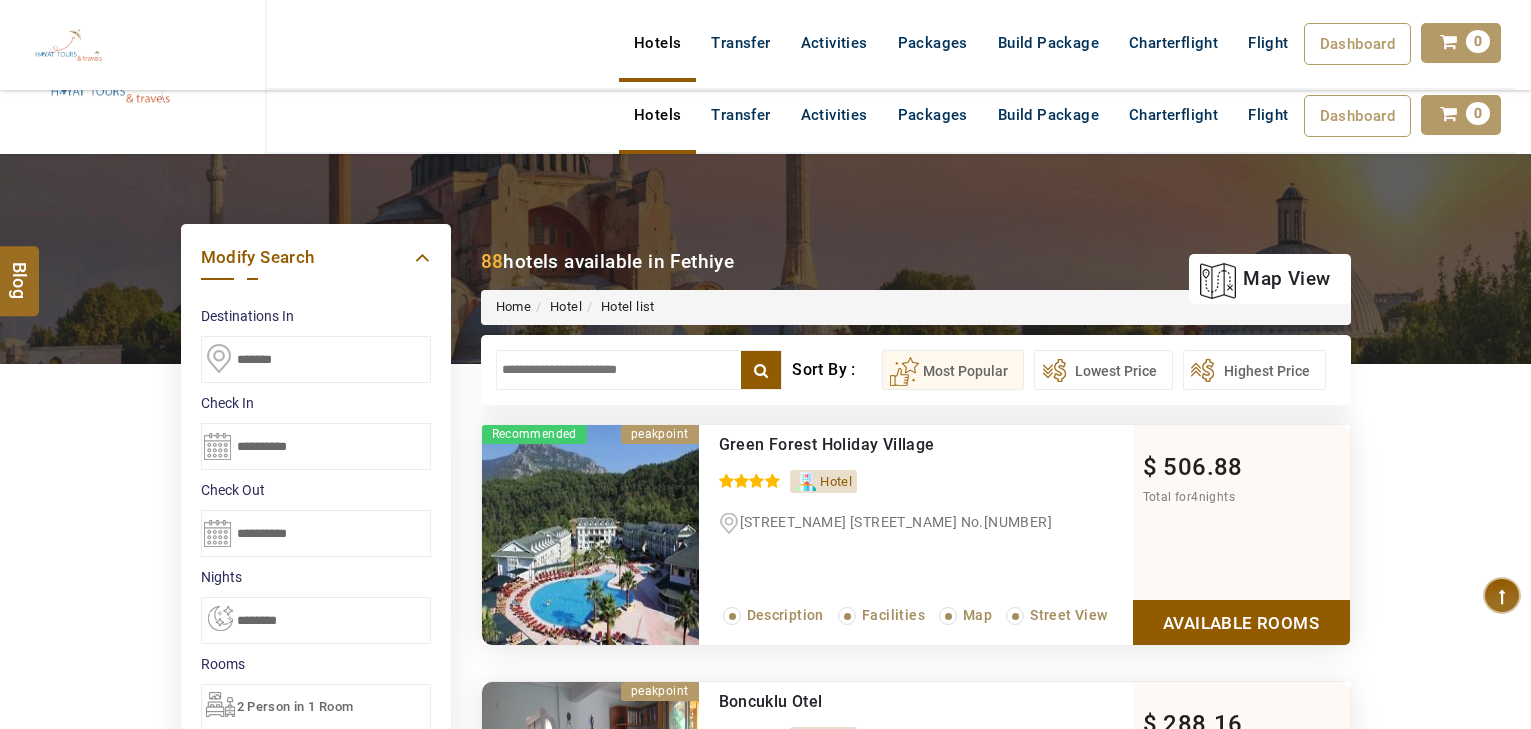 scroll, scrollTop: 4656, scrollLeft: 0, axis: vertical 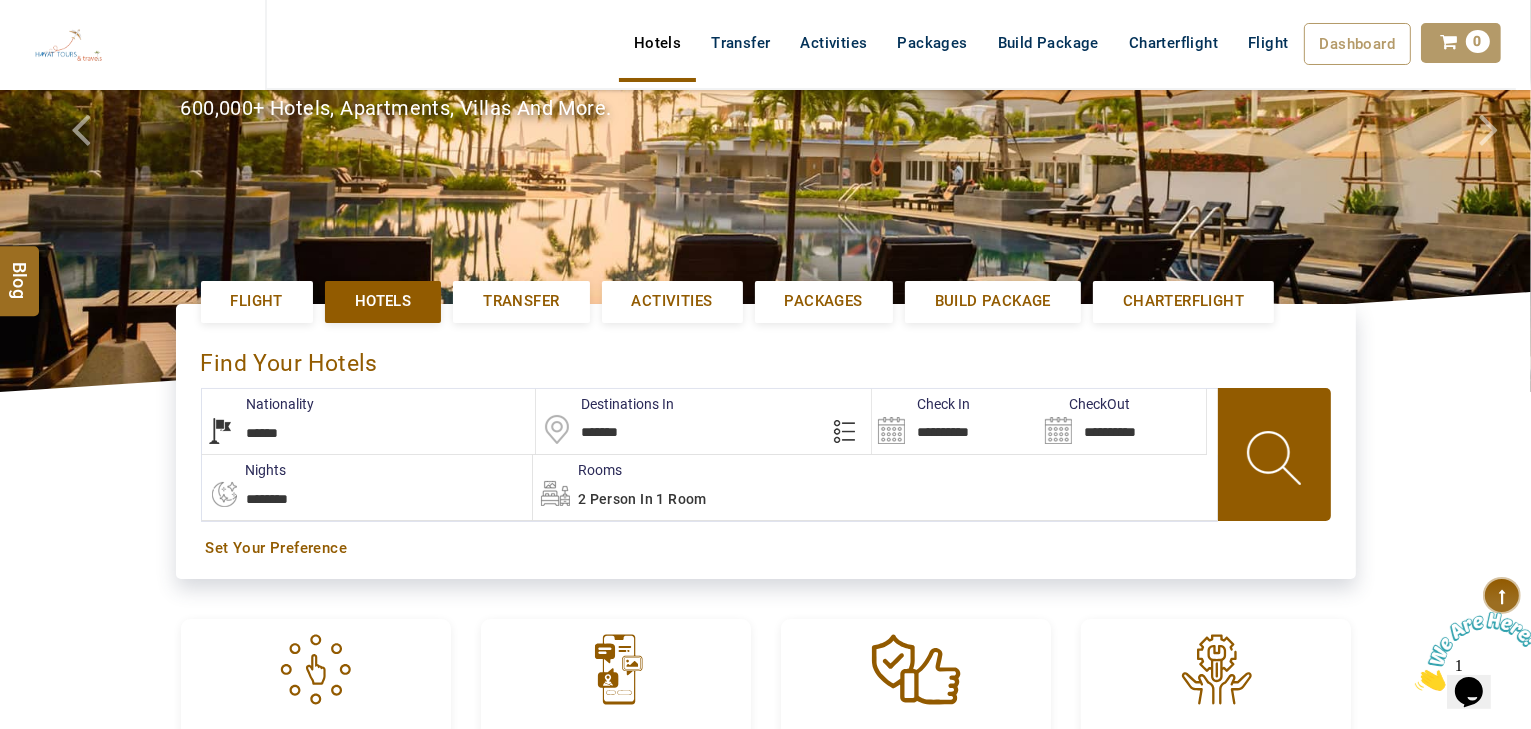 click on "*******" at bounding box center [703, 421] 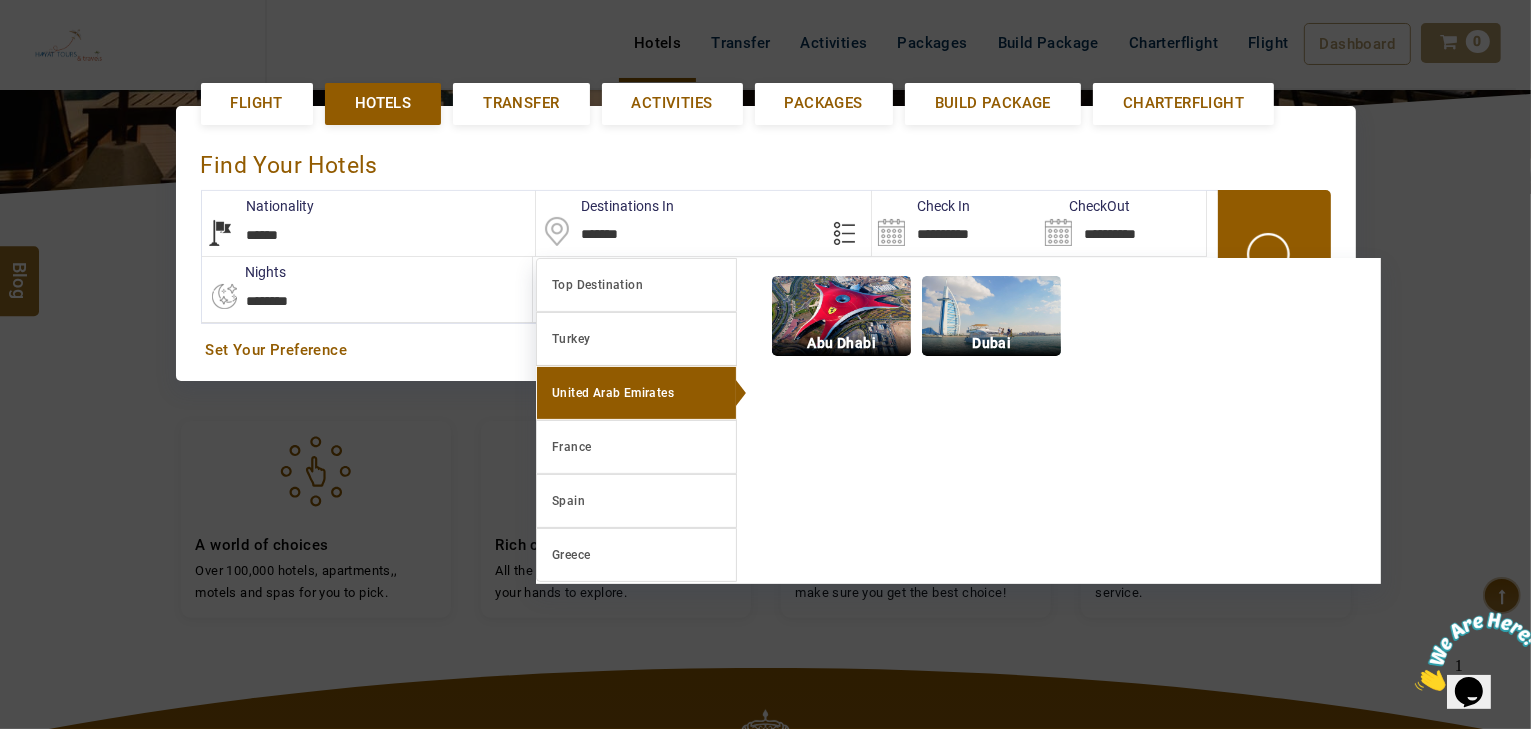 scroll, scrollTop: 452, scrollLeft: 0, axis: vertical 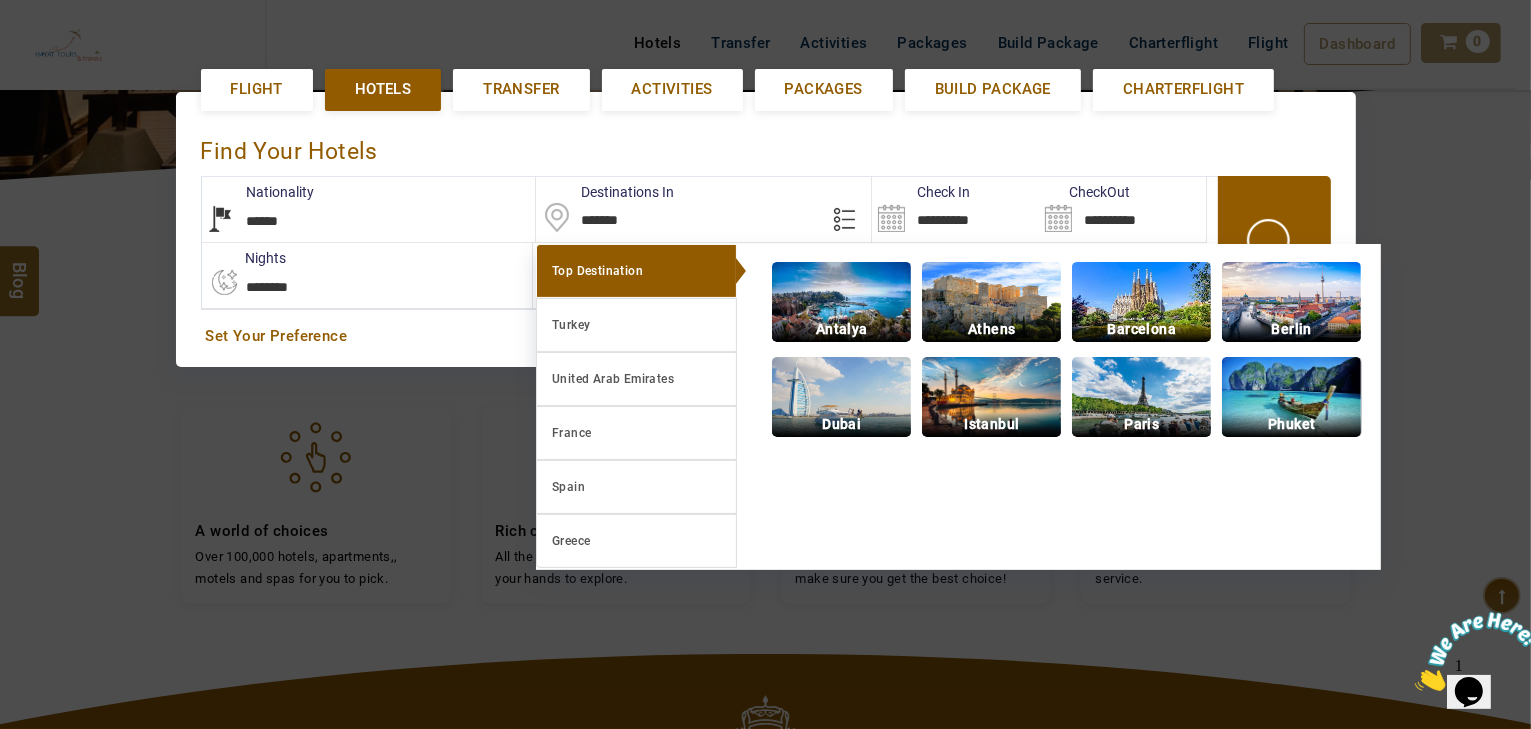 click at bounding box center (841, 302) 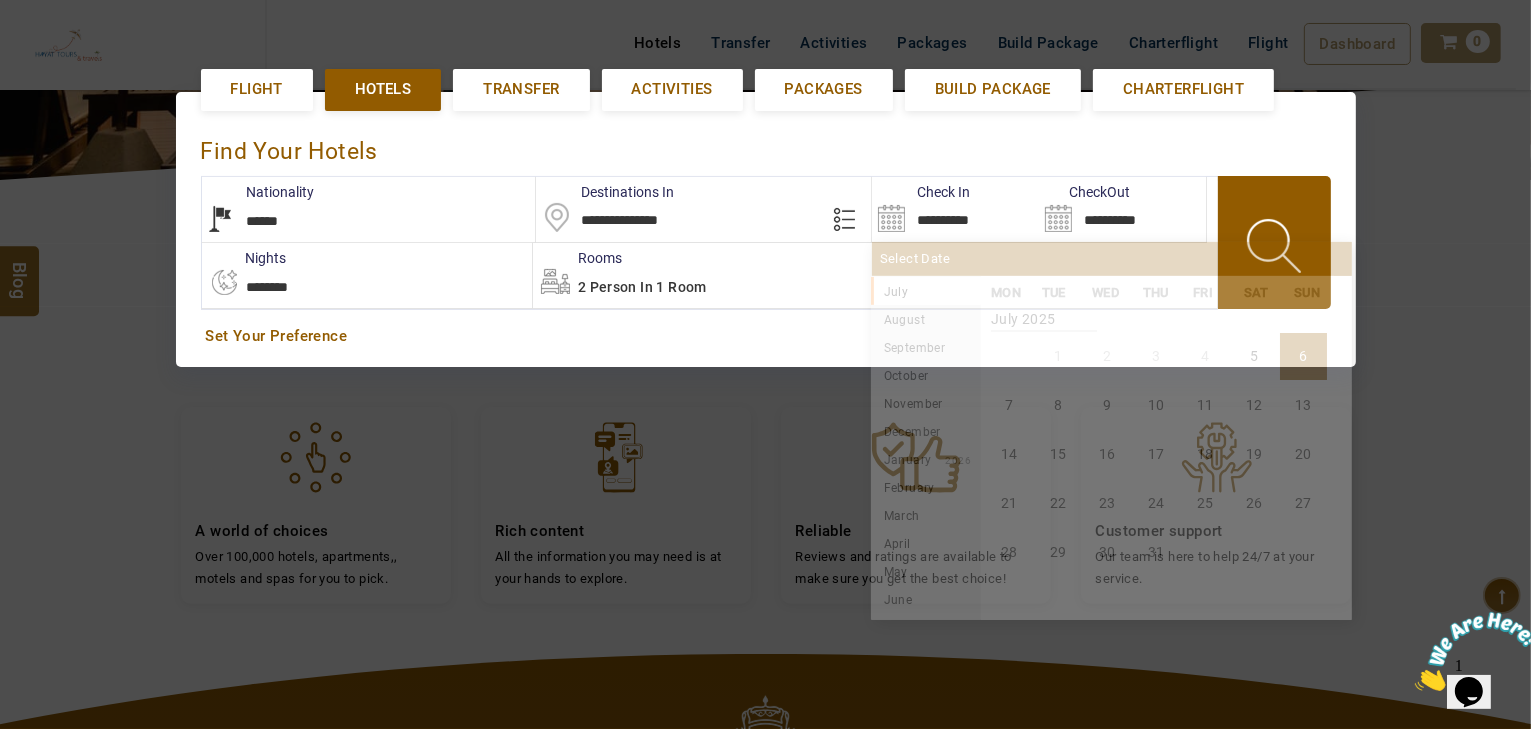 click on "**********" at bounding box center (955, 209) 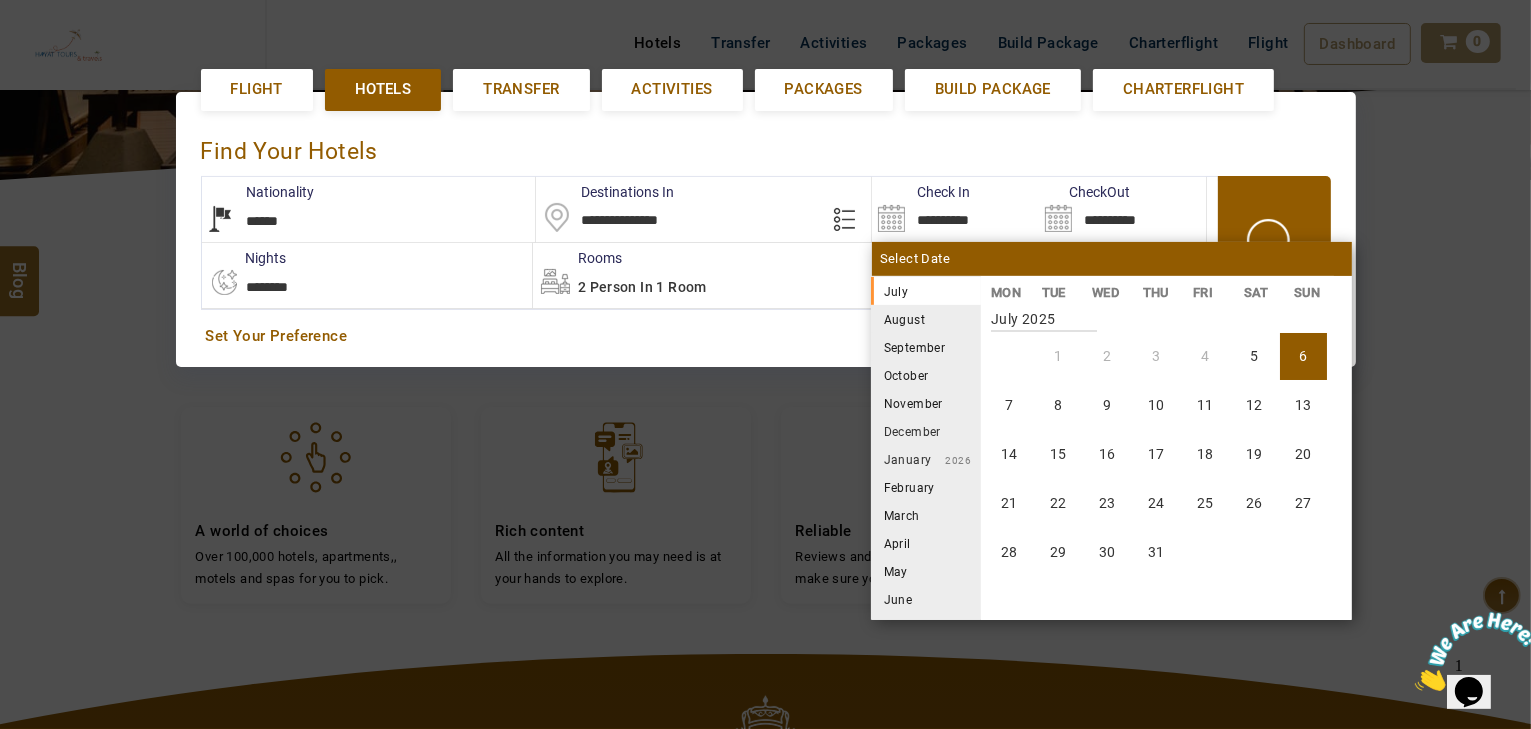 click on "July  2025" at bounding box center (926, 291) 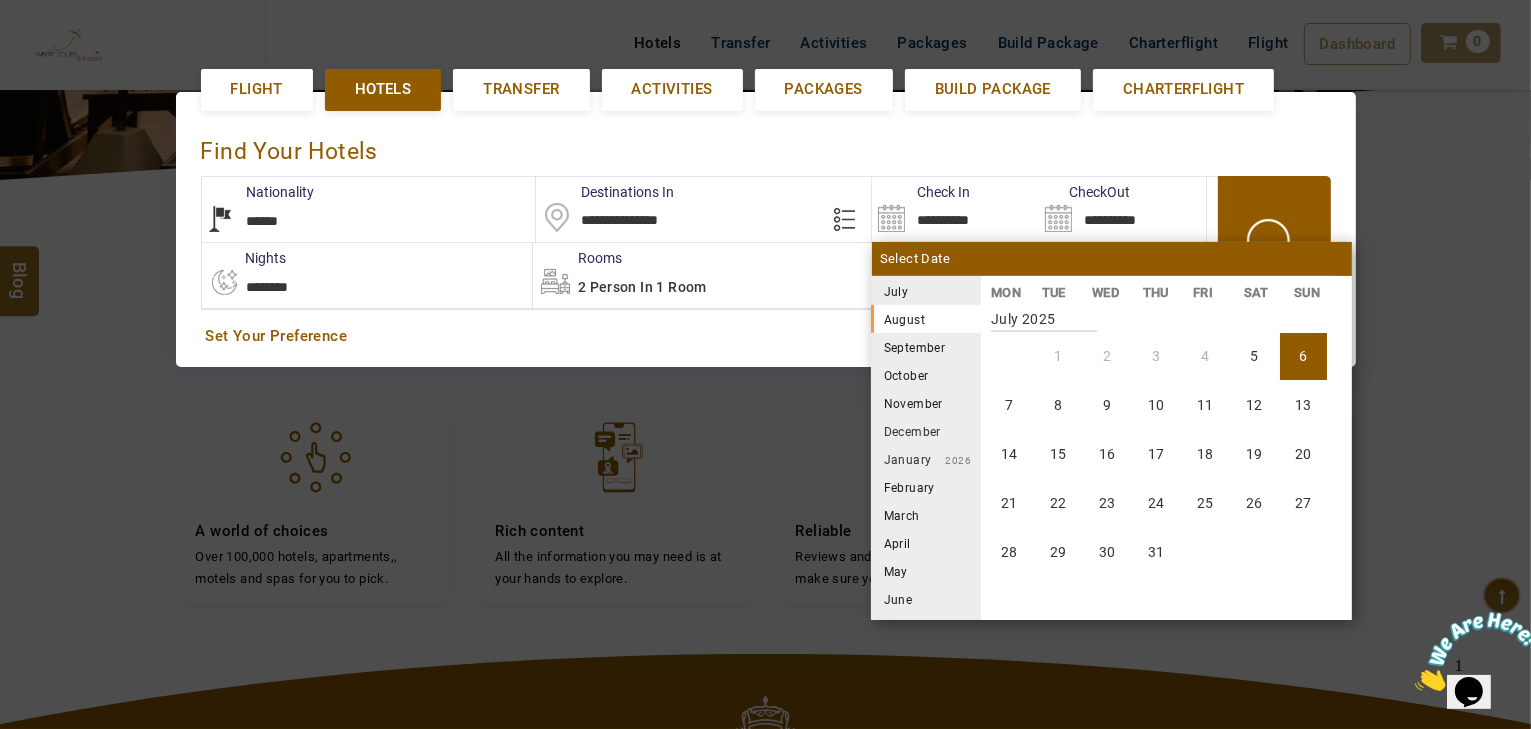 click on "July  2025" at bounding box center [926, 291] 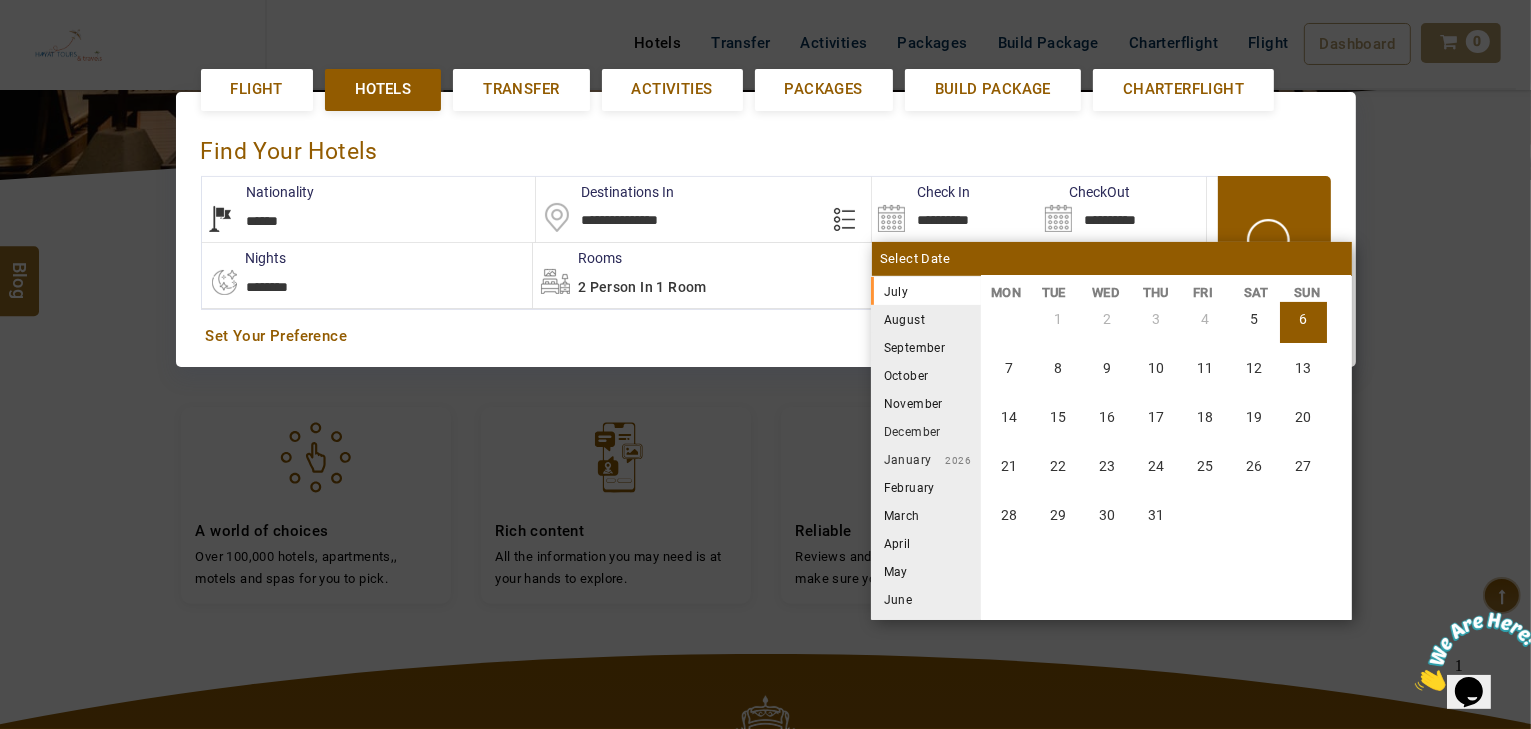 click on "July  2025" at bounding box center [926, 291] 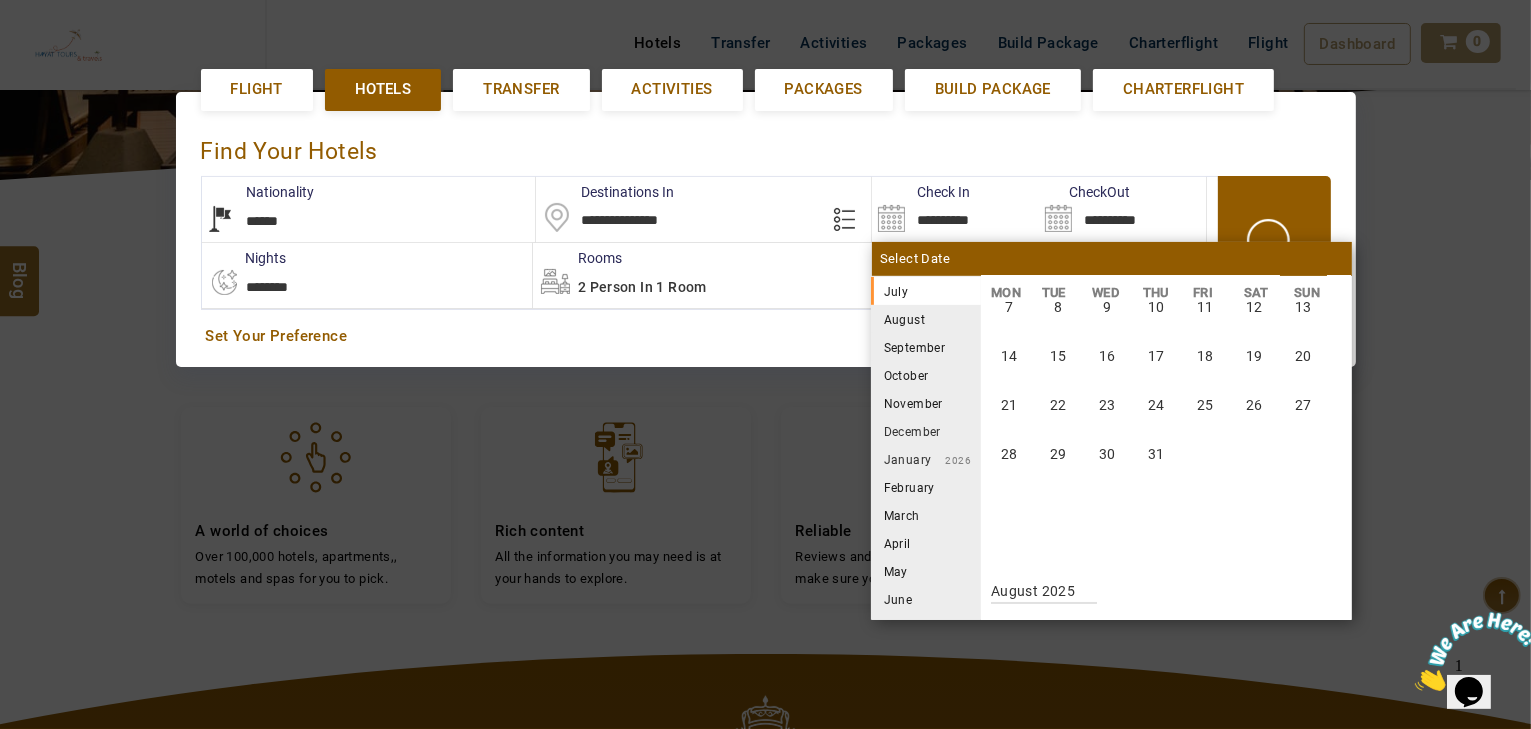 click on "July  2025" at bounding box center [926, 291] 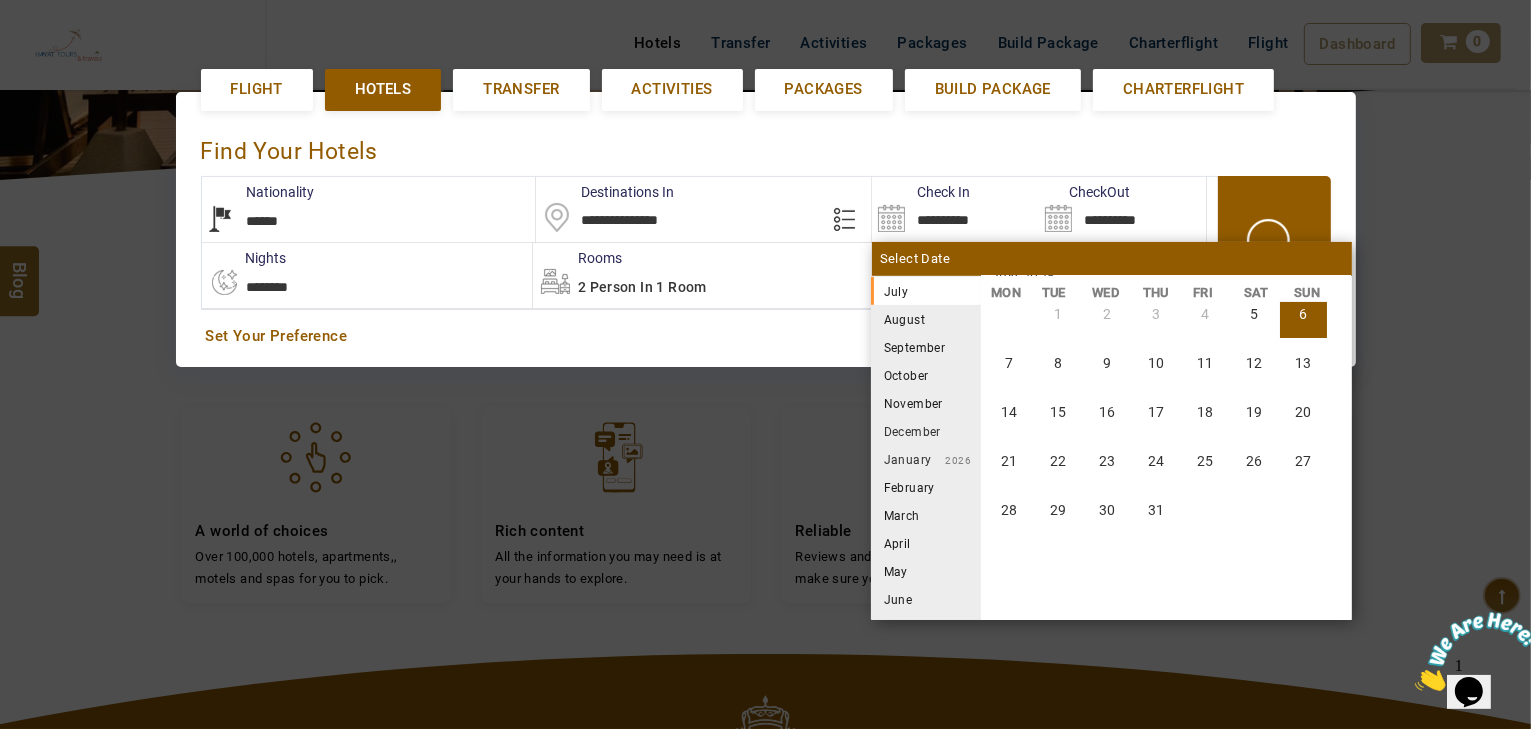scroll, scrollTop: 0, scrollLeft: 0, axis: both 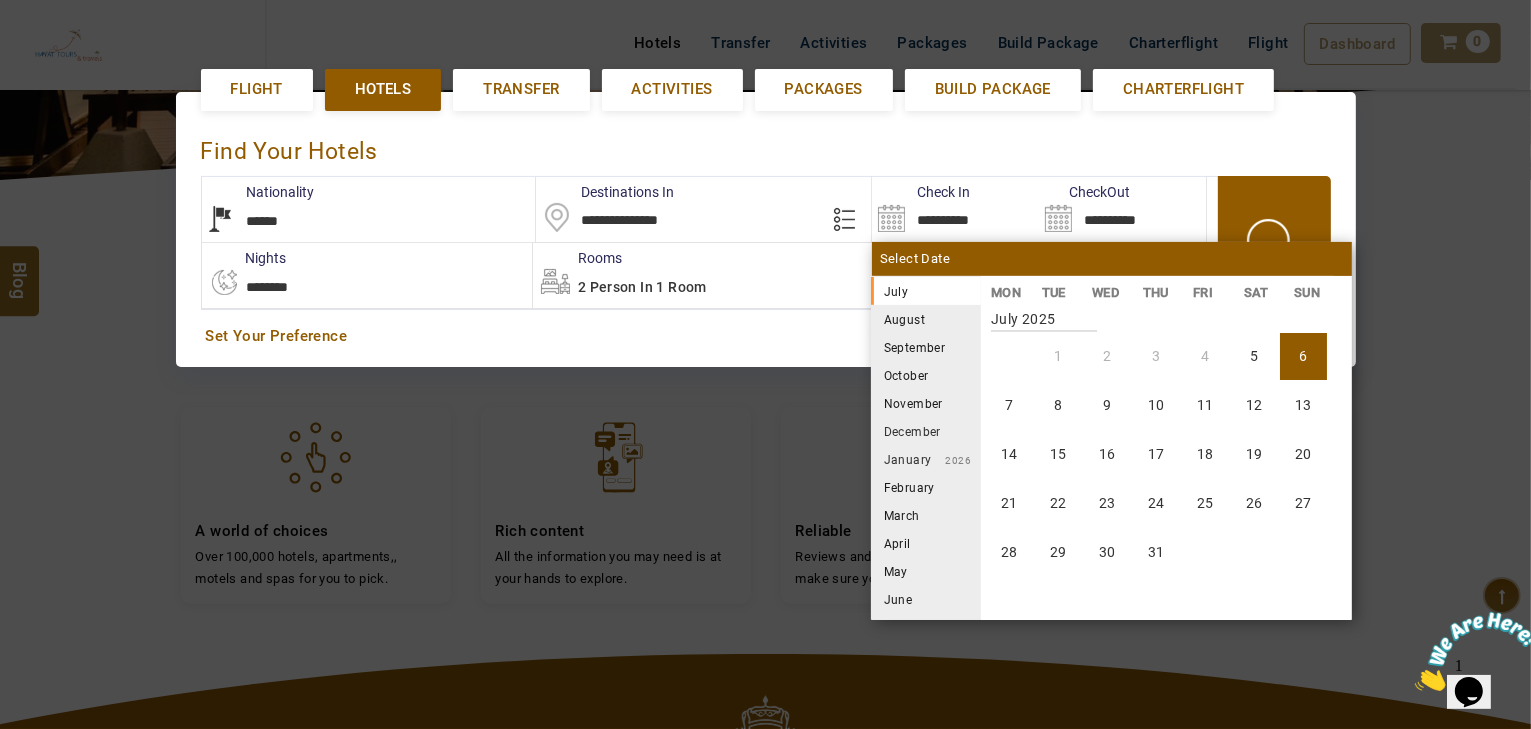 click on "August" at bounding box center (926, 319) 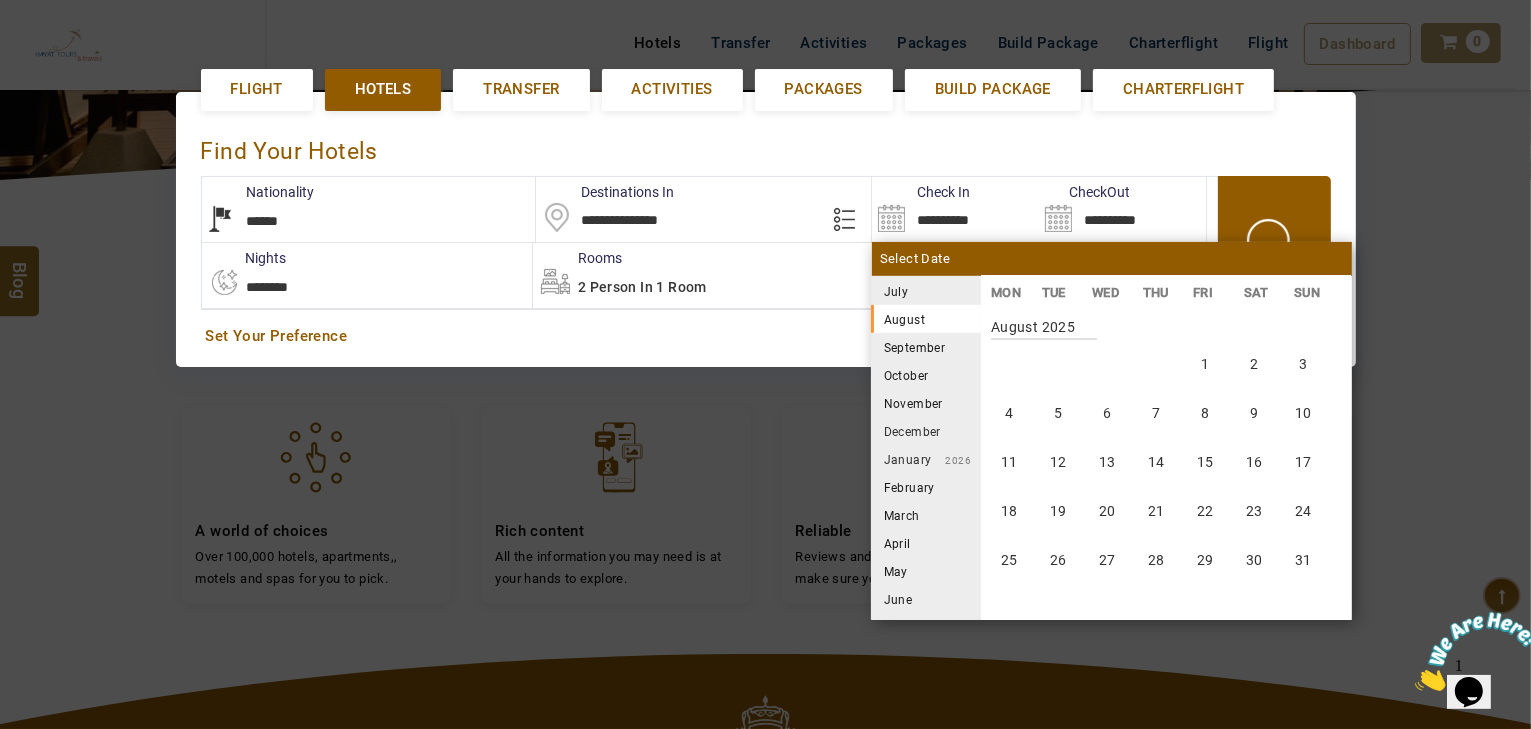 scroll, scrollTop: 370, scrollLeft: 0, axis: vertical 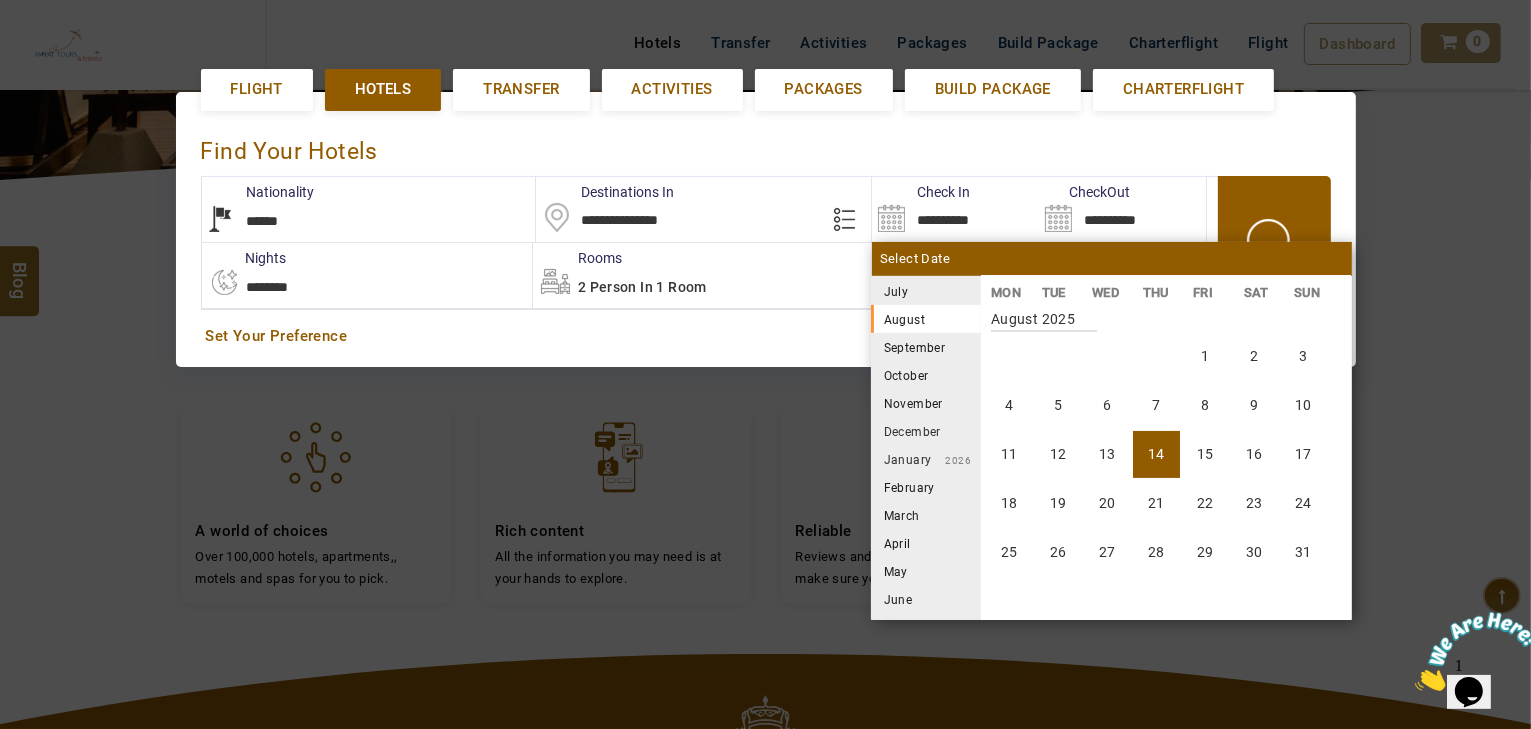 click on "14" at bounding box center (1156, 454) 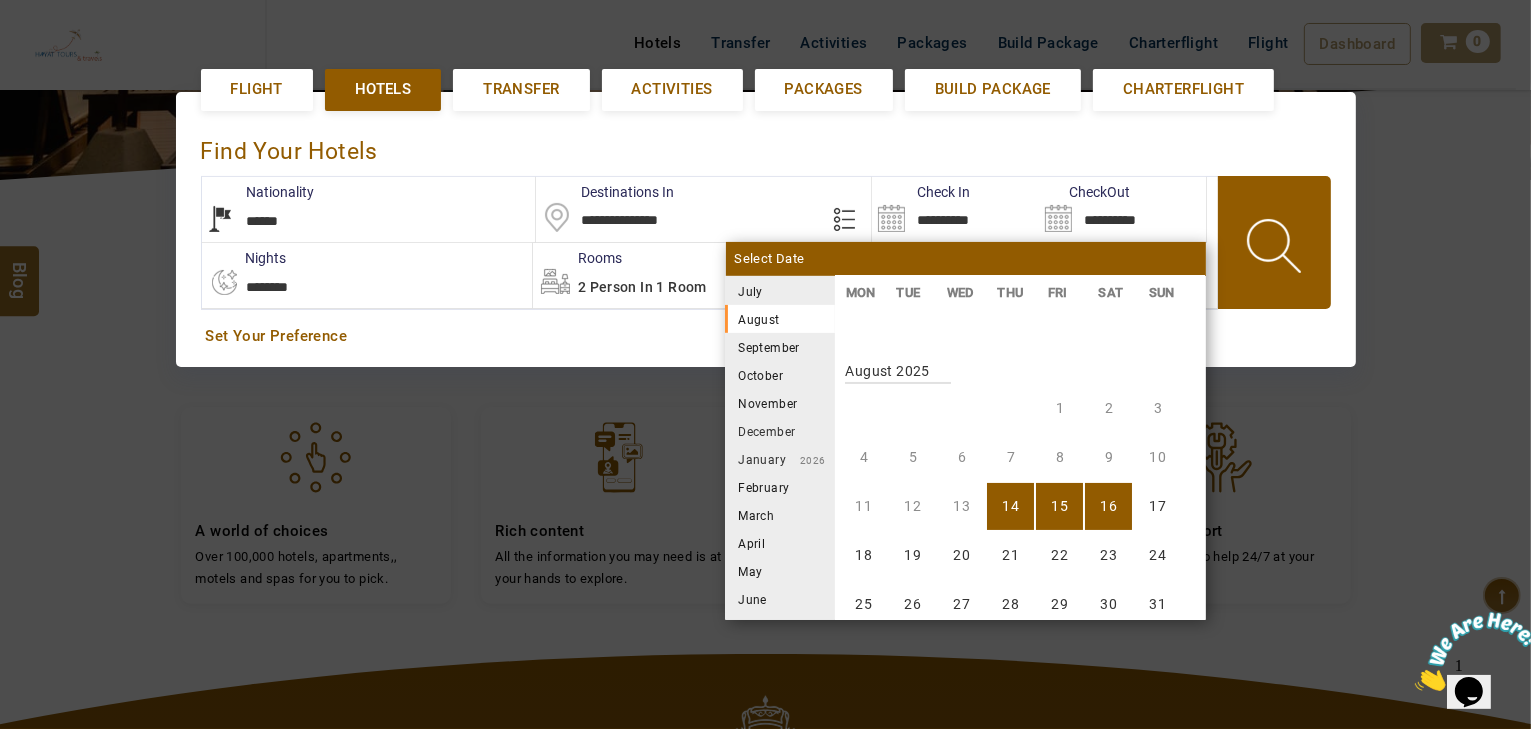 scroll, scrollTop: 370, scrollLeft: 0, axis: vertical 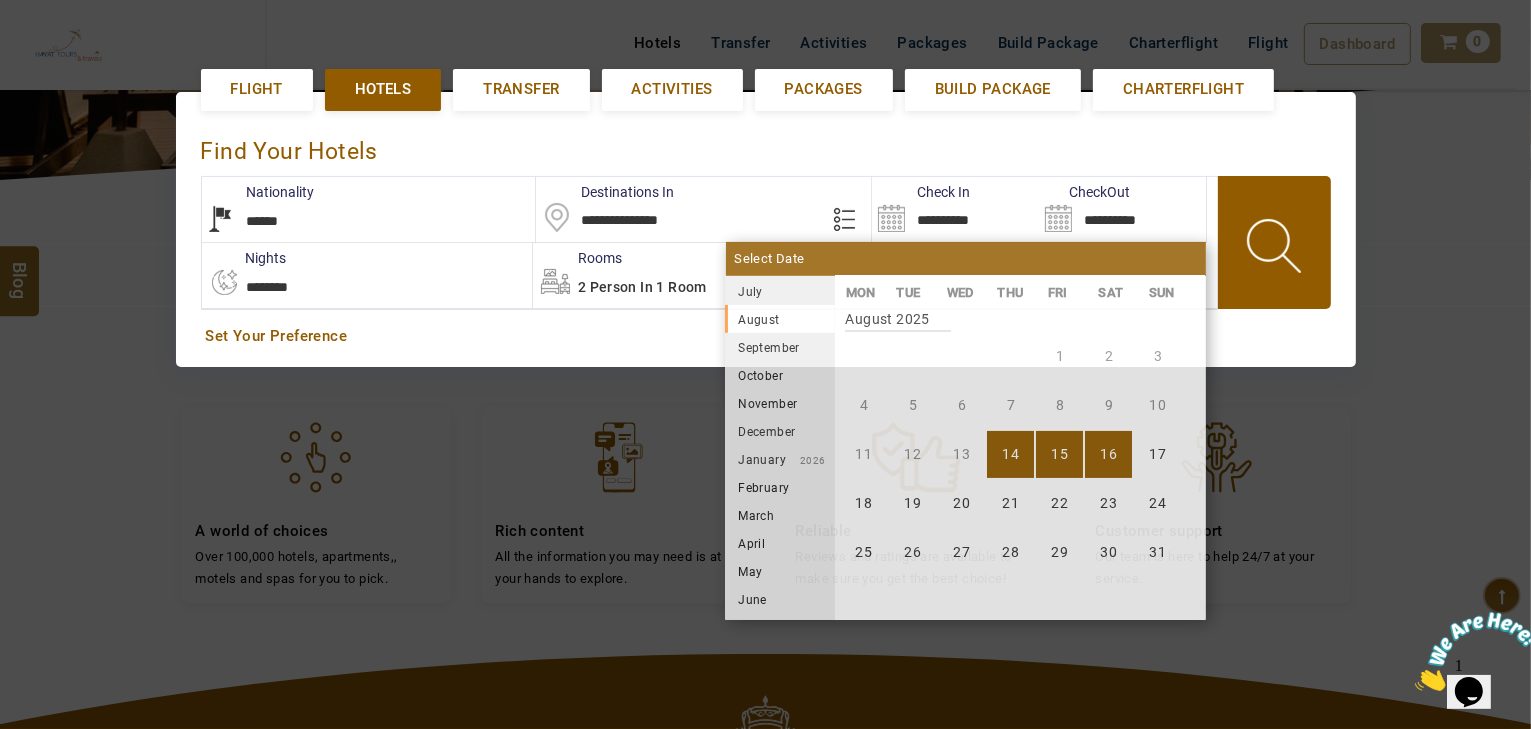 click on "16" at bounding box center (1108, 454) 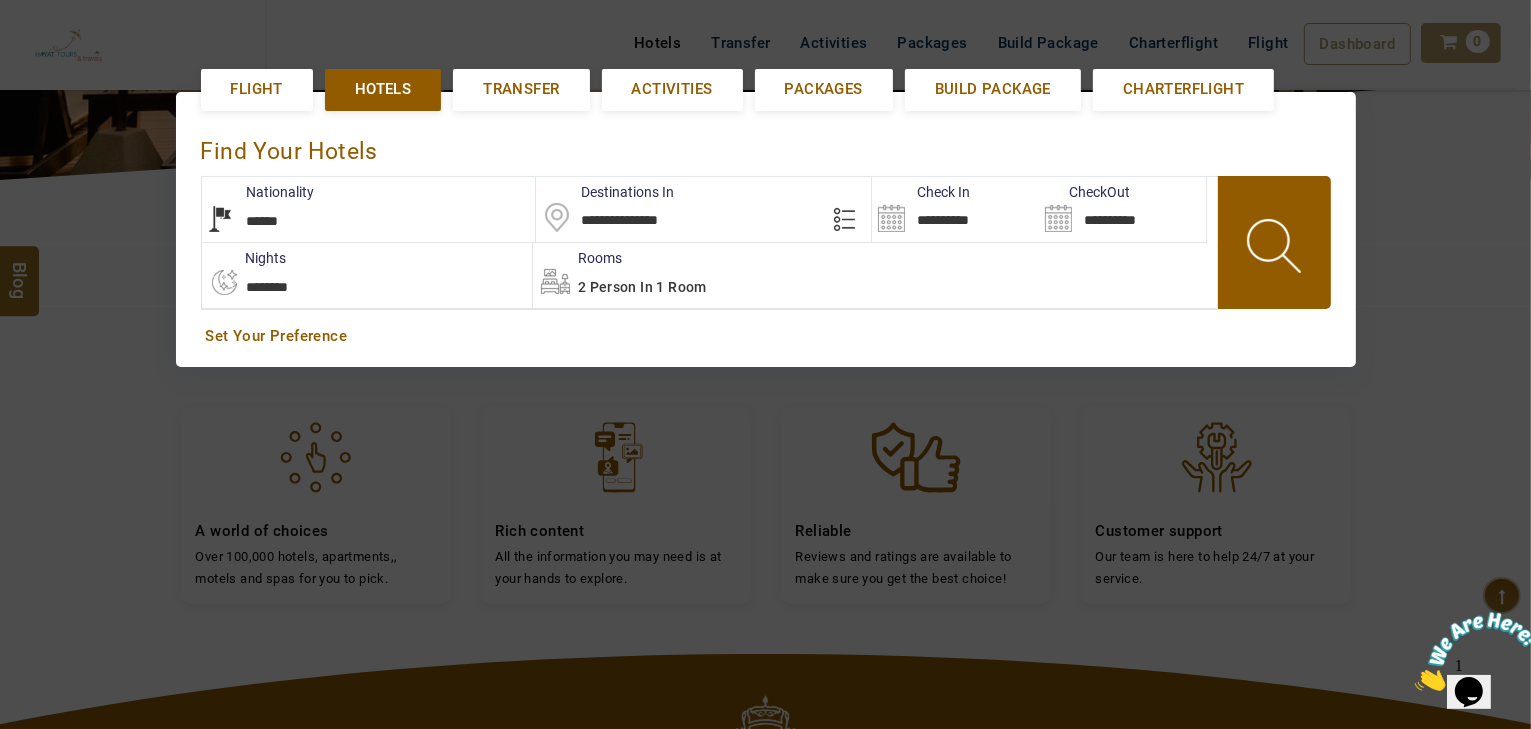 click at bounding box center (1276, 249) 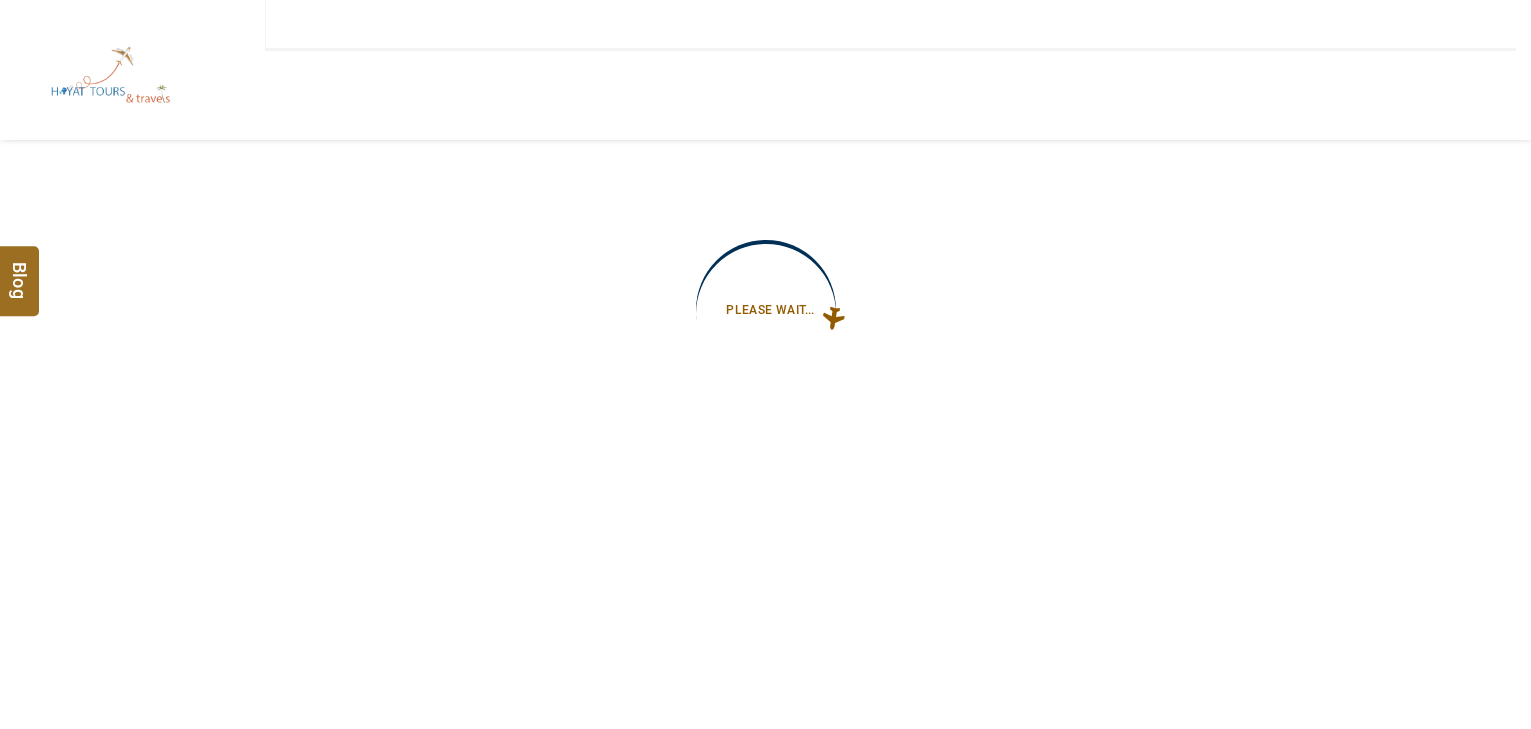 scroll, scrollTop: 0, scrollLeft: 0, axis: both 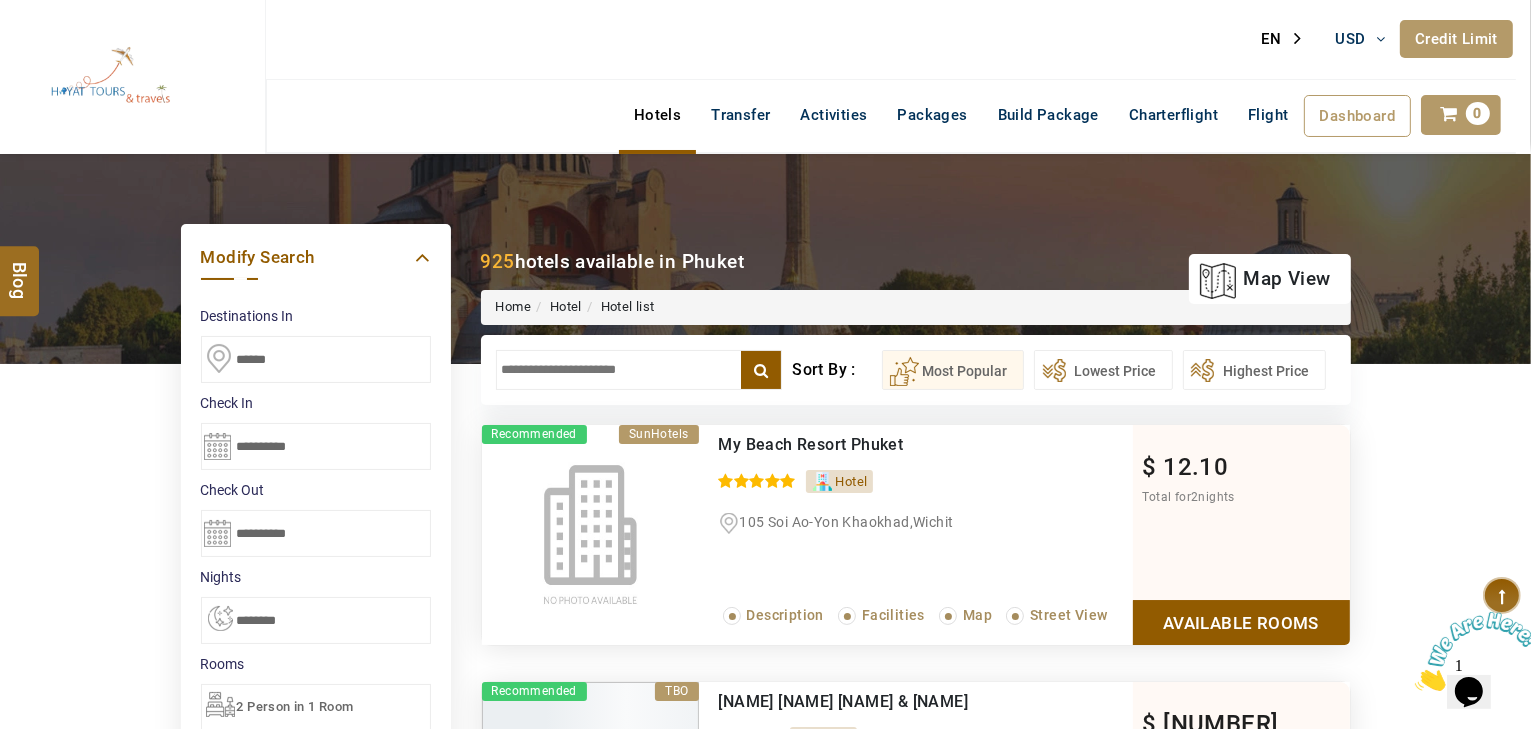 click at bounding box center [639, 370] 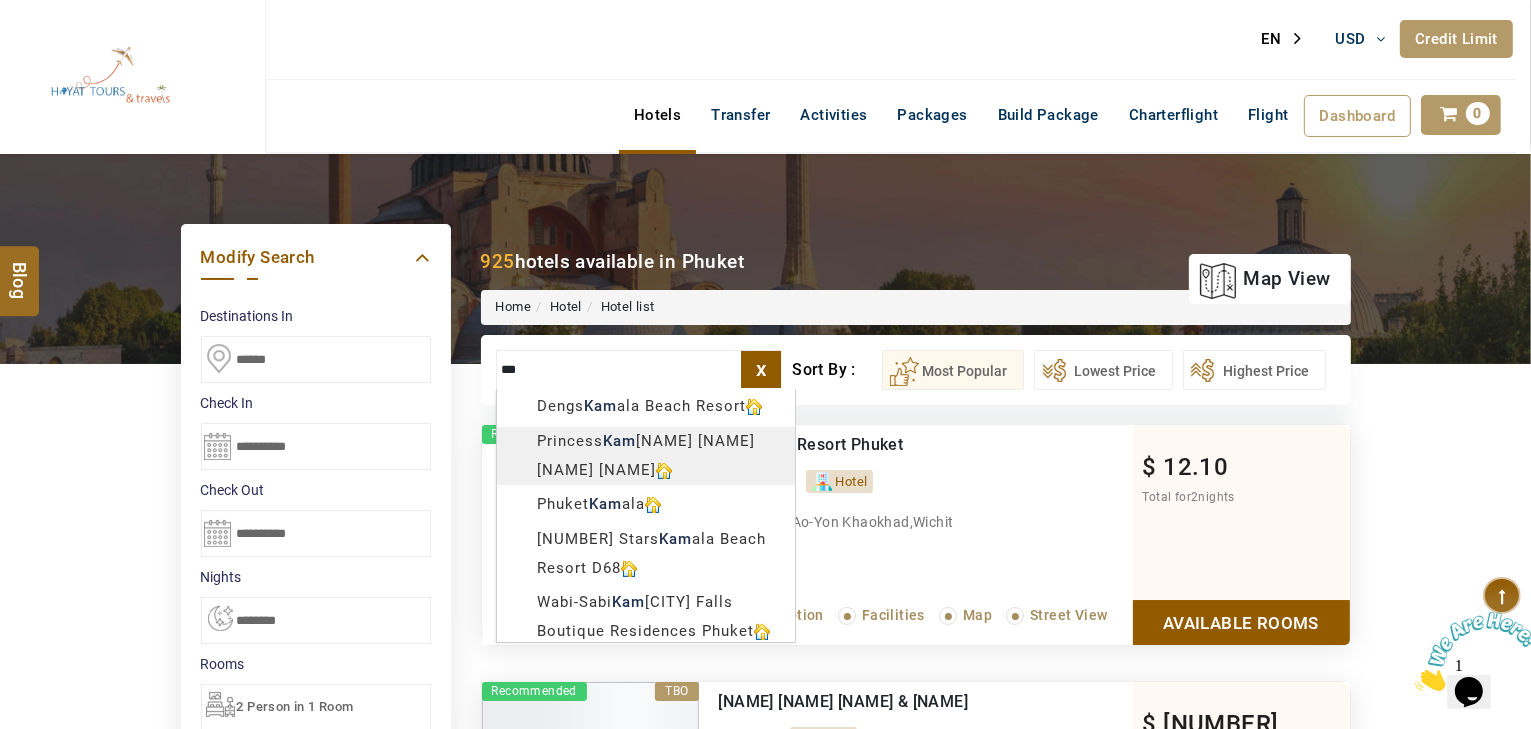 scroll, scrollTop: 657, scrollLeft: 0, axis: vertical 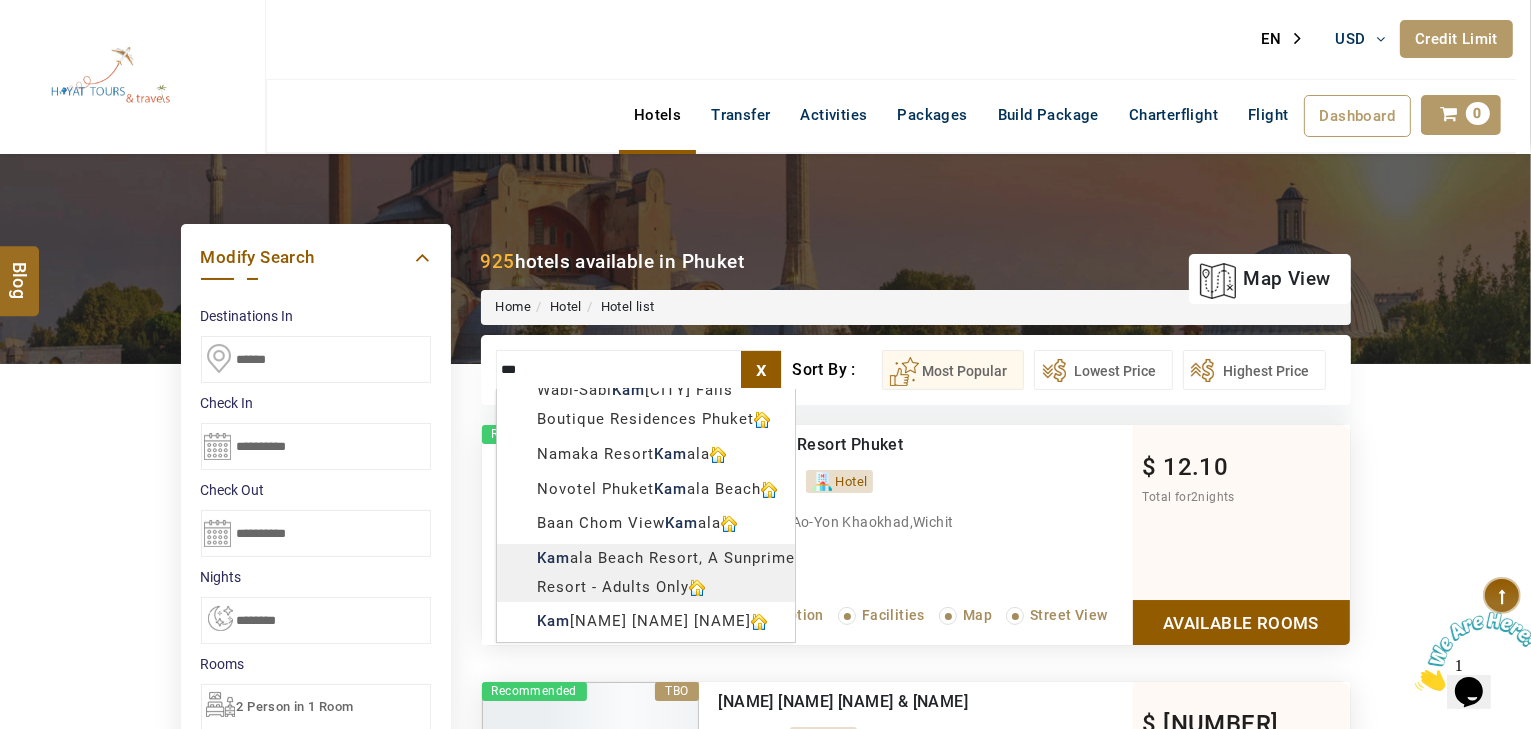 click on "info@royallineholidays.com" at bounding box center [765, 1191] 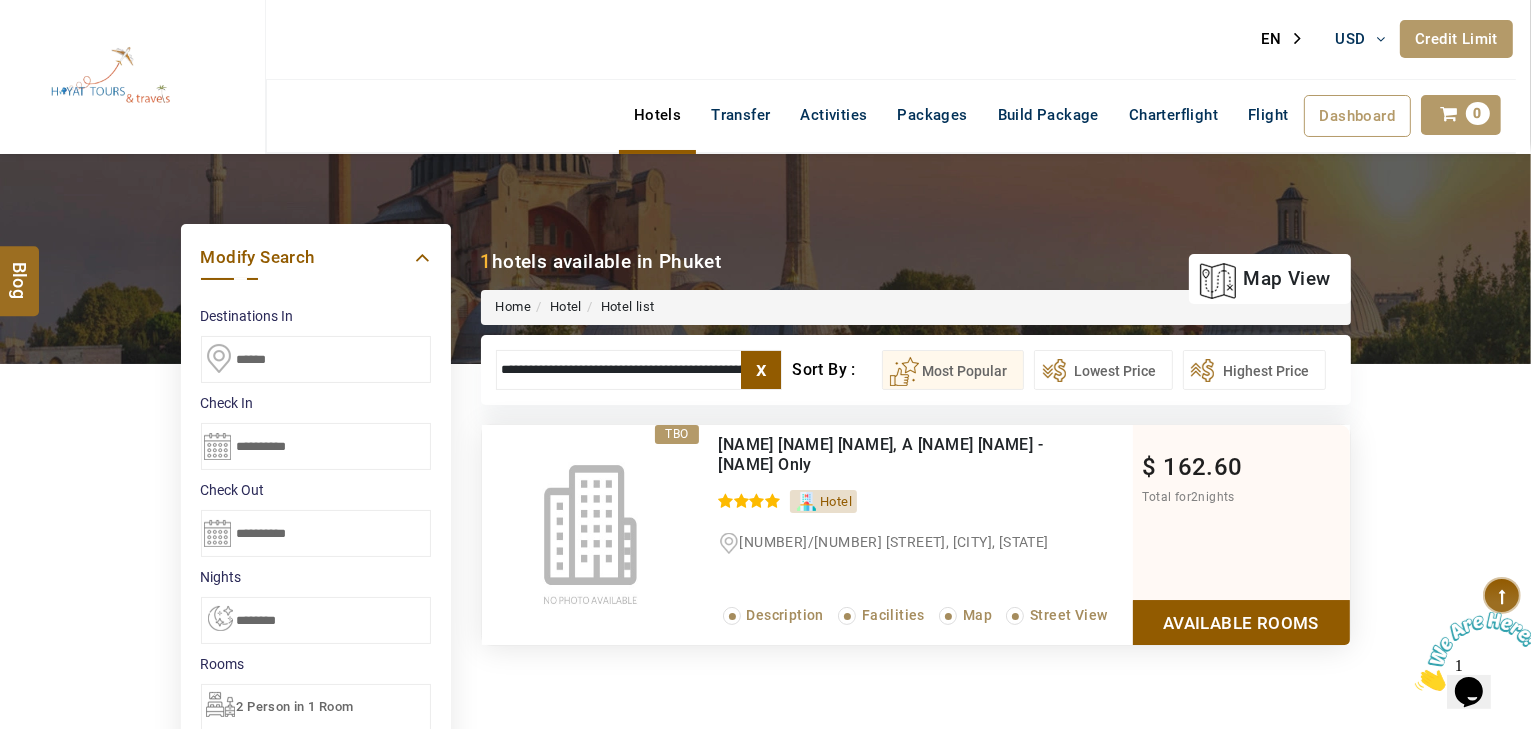 click on "x" at bounding box center (761, 370) 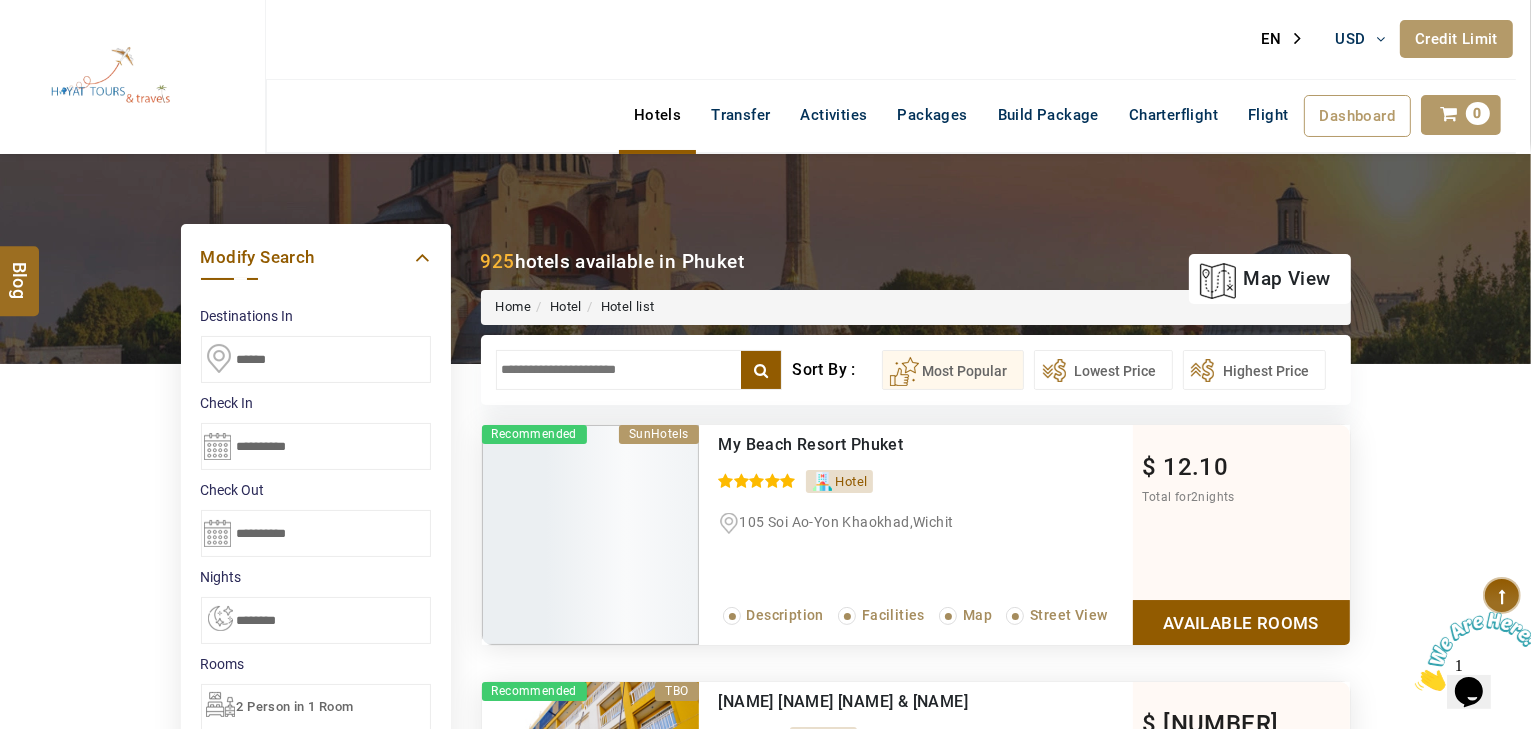 click at bounding box center (639, 370) 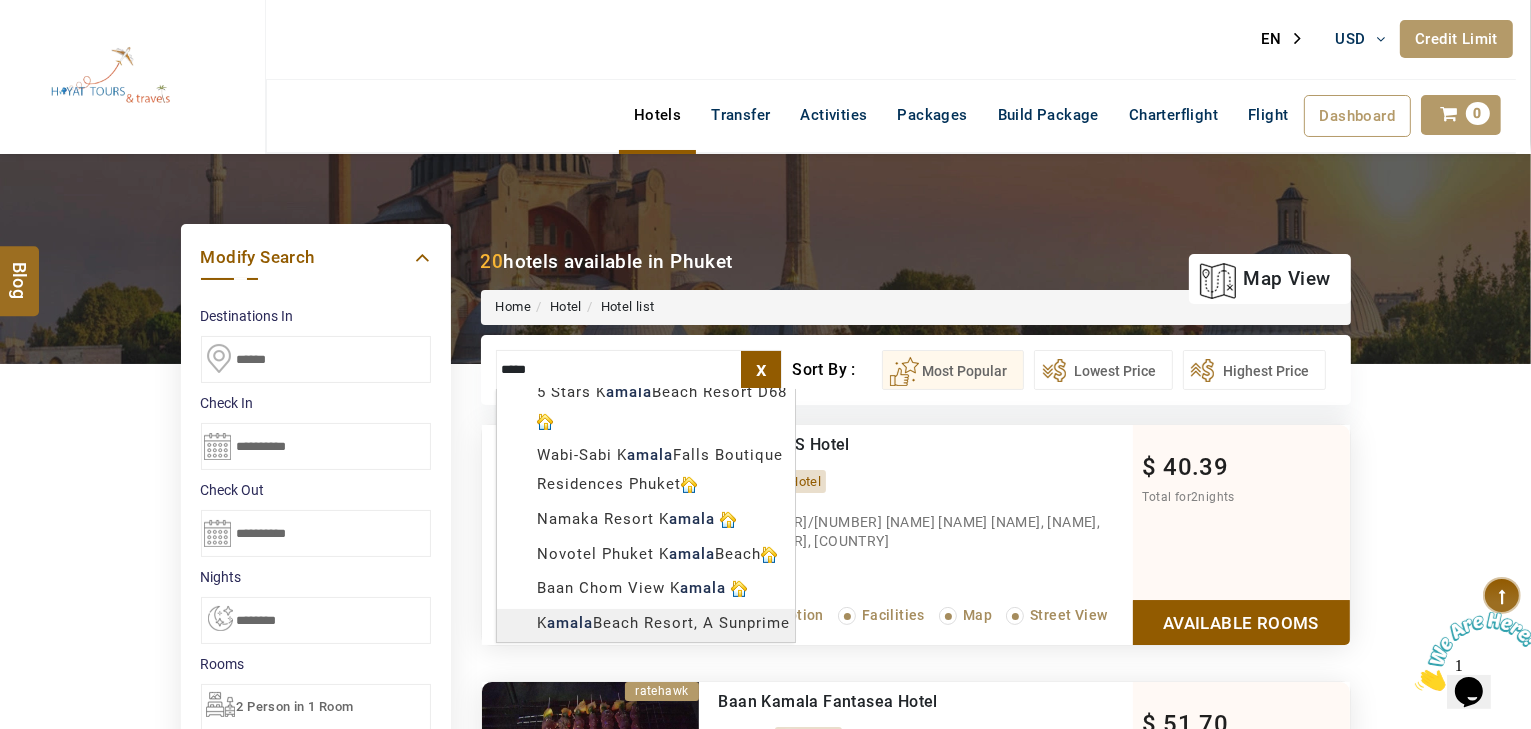 scroll, scrollTop: 577, scrollLeft: 0, axis: vertical 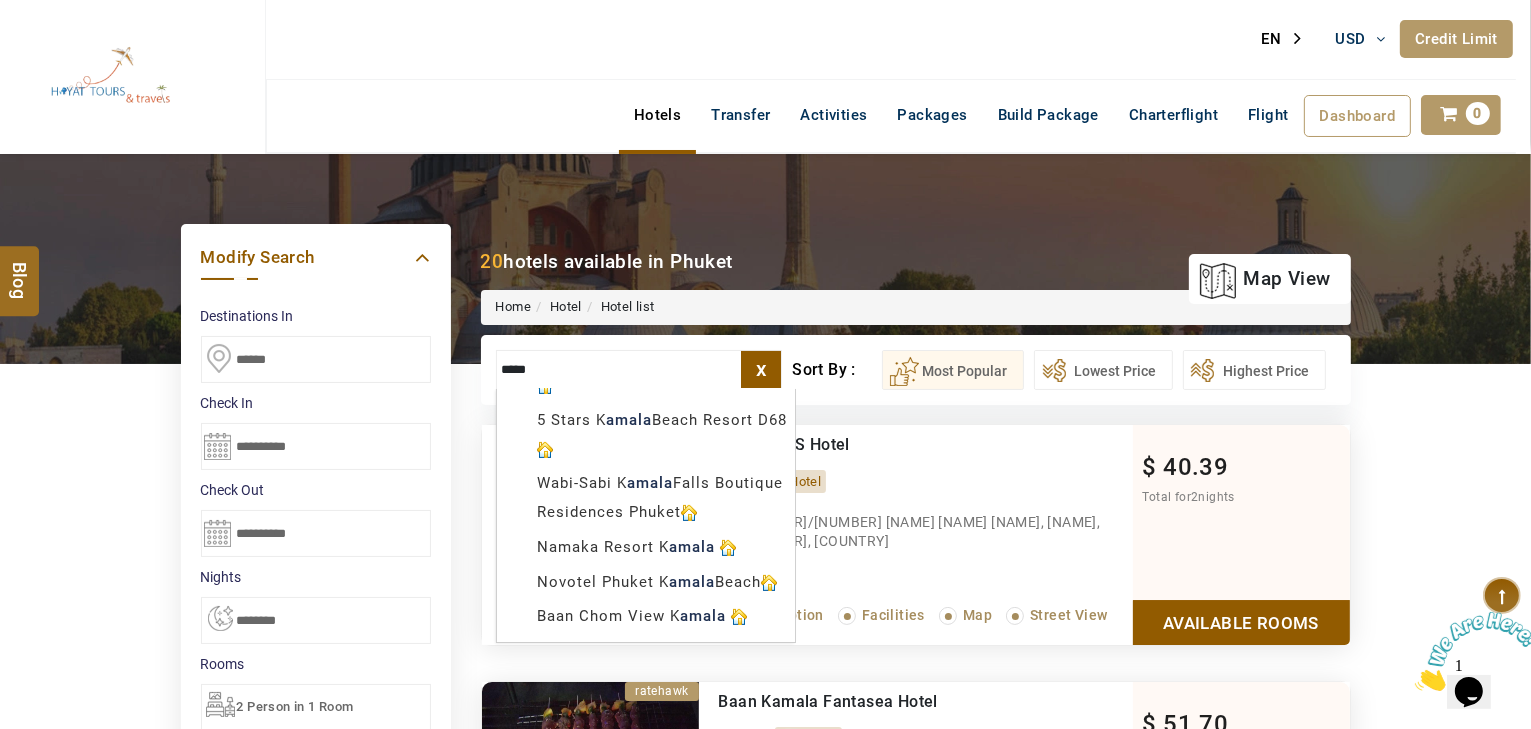 drag, startPoint x: 592, startPoint y: 373, endPoint x: 448, endPoint y: 366, distance: 144.17004 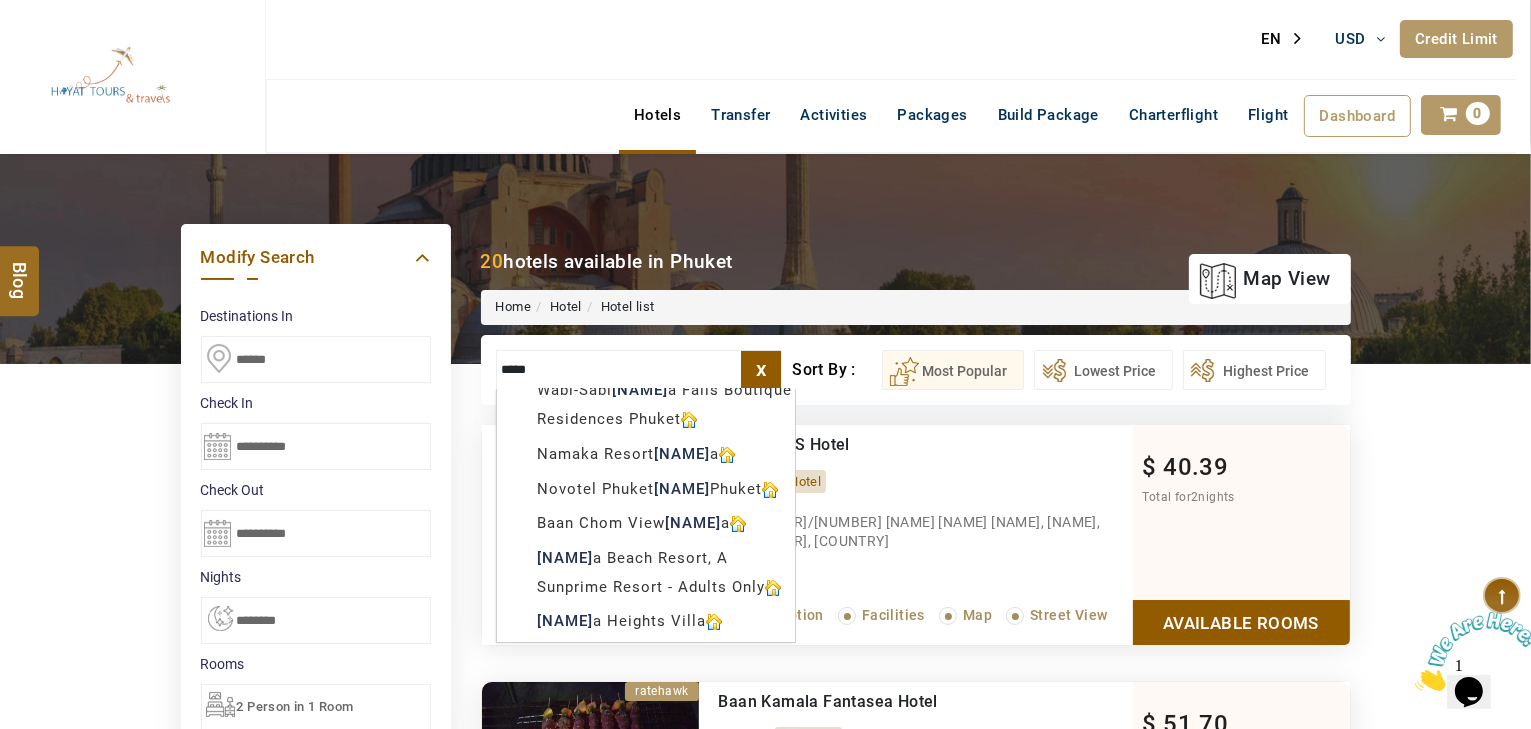scroll, scrollTop: 0, scrollLeft: 0, axis: both 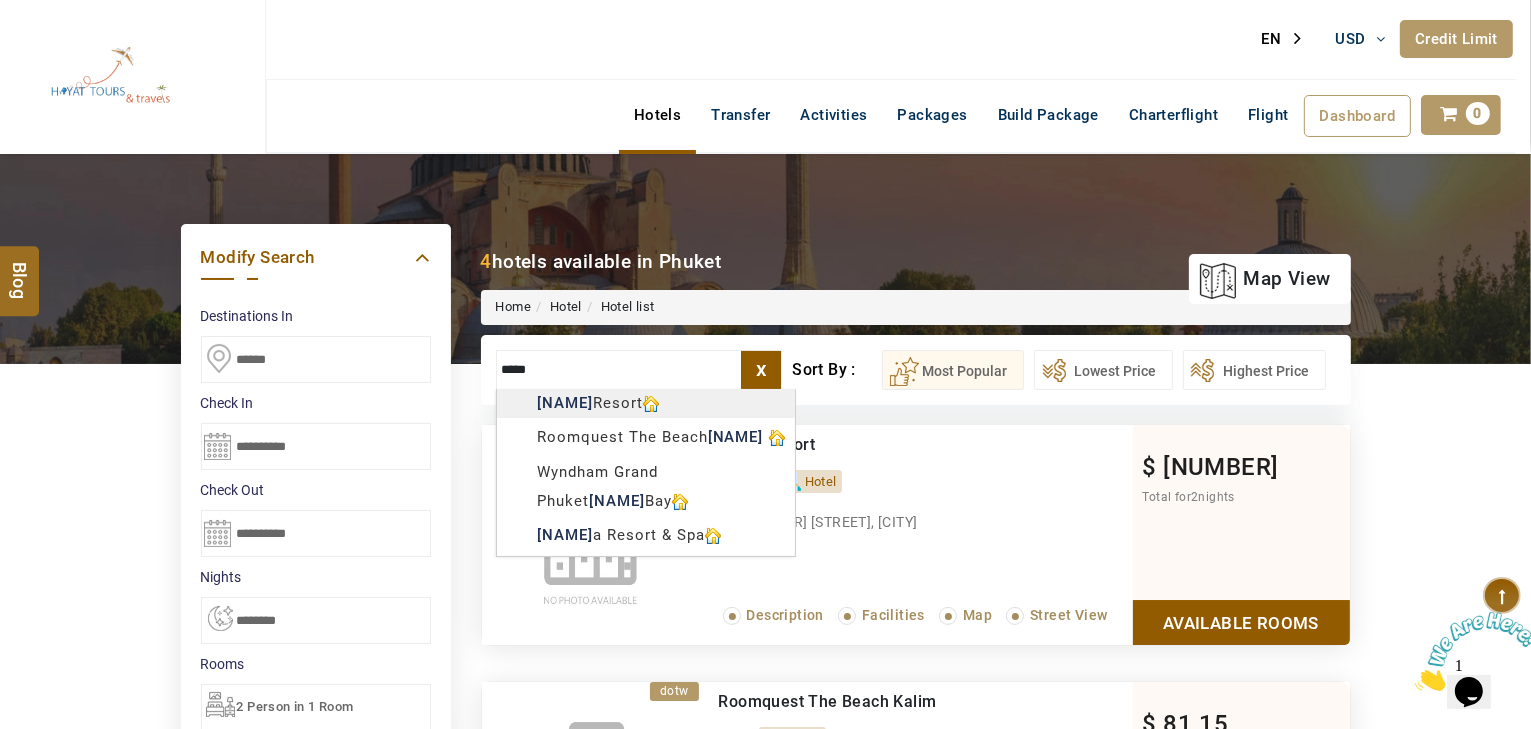 click on "info@royallineholidays.com" at bounding box center [765, 1191] 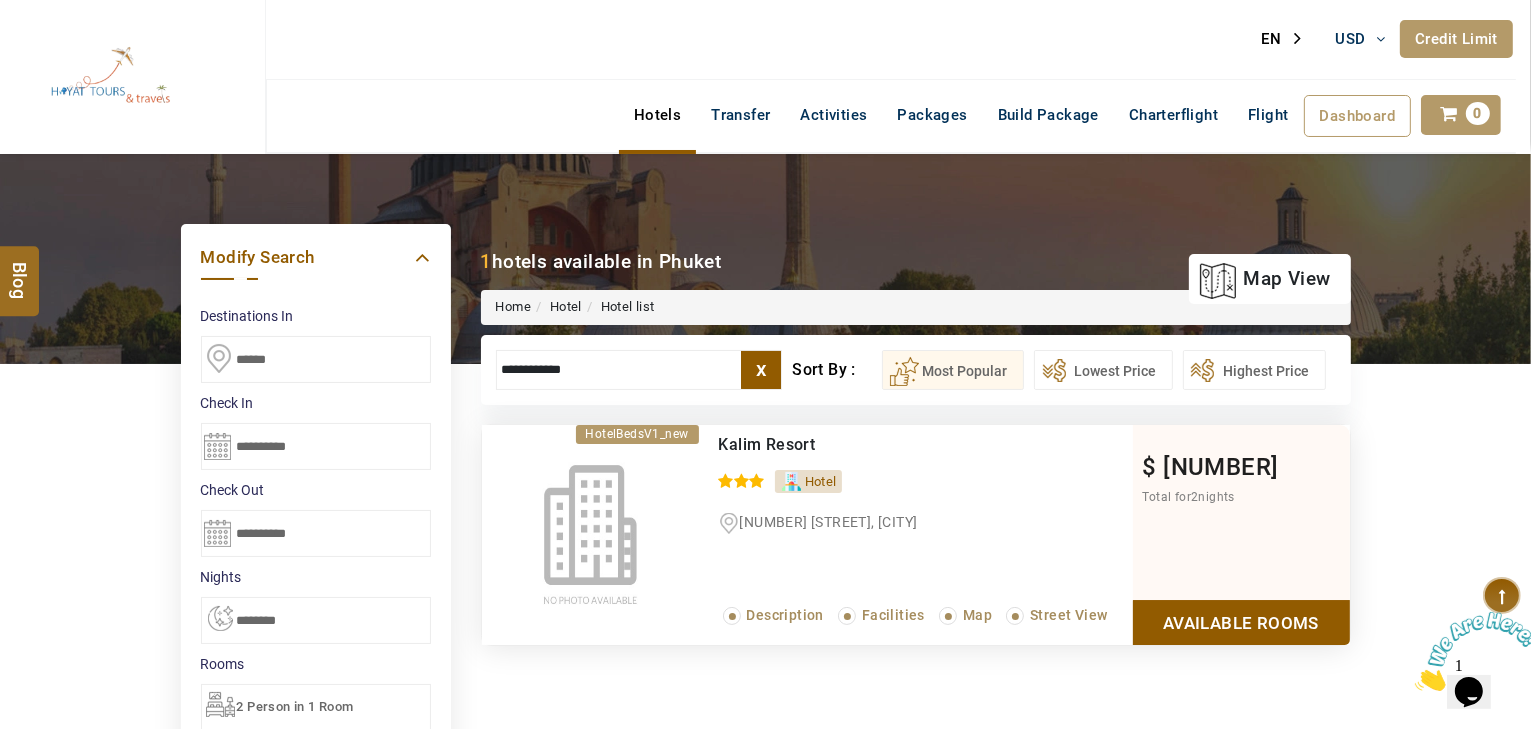 click on "**********" at bounding box center [639, 370] 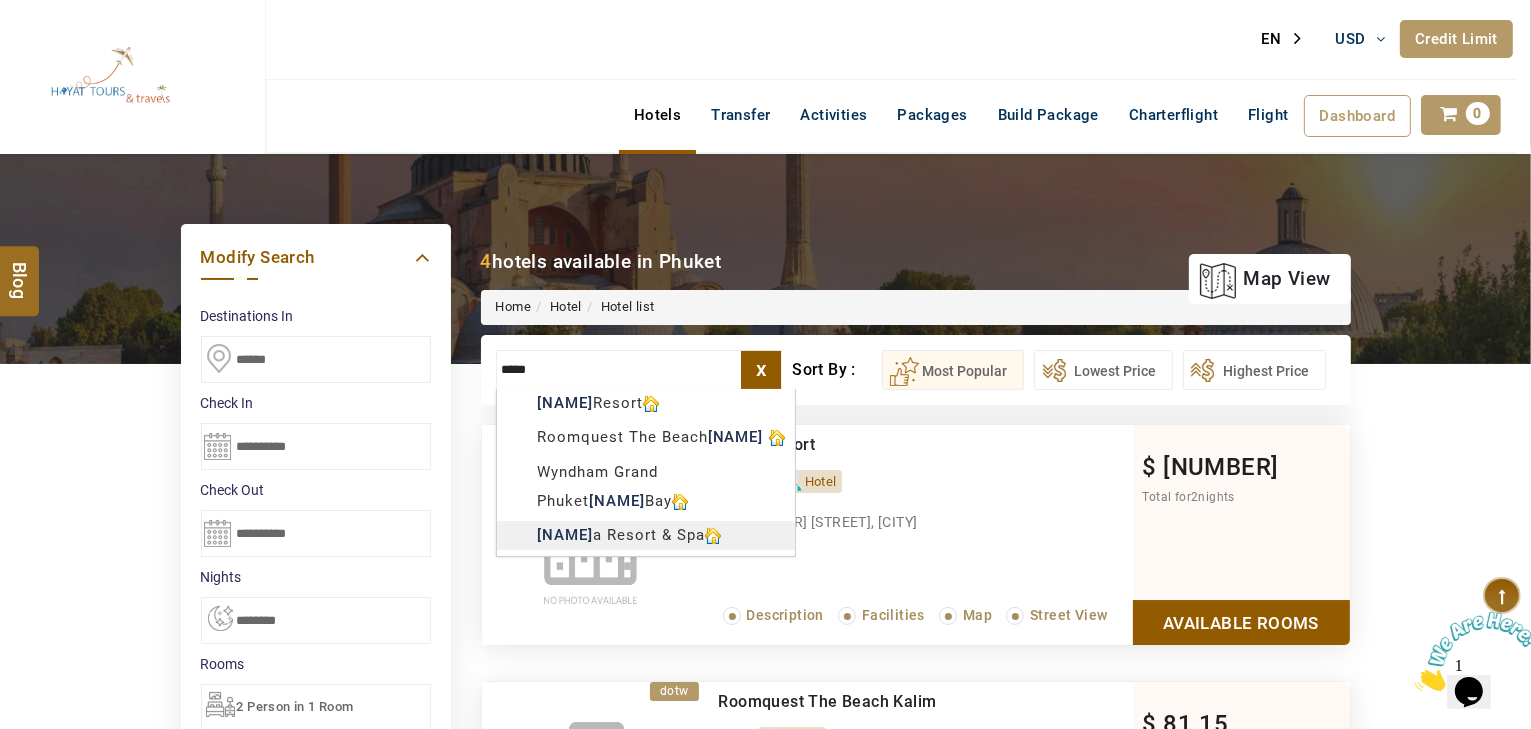 click on "info@royallineholidays.com" at bounding box center [765, 1191] 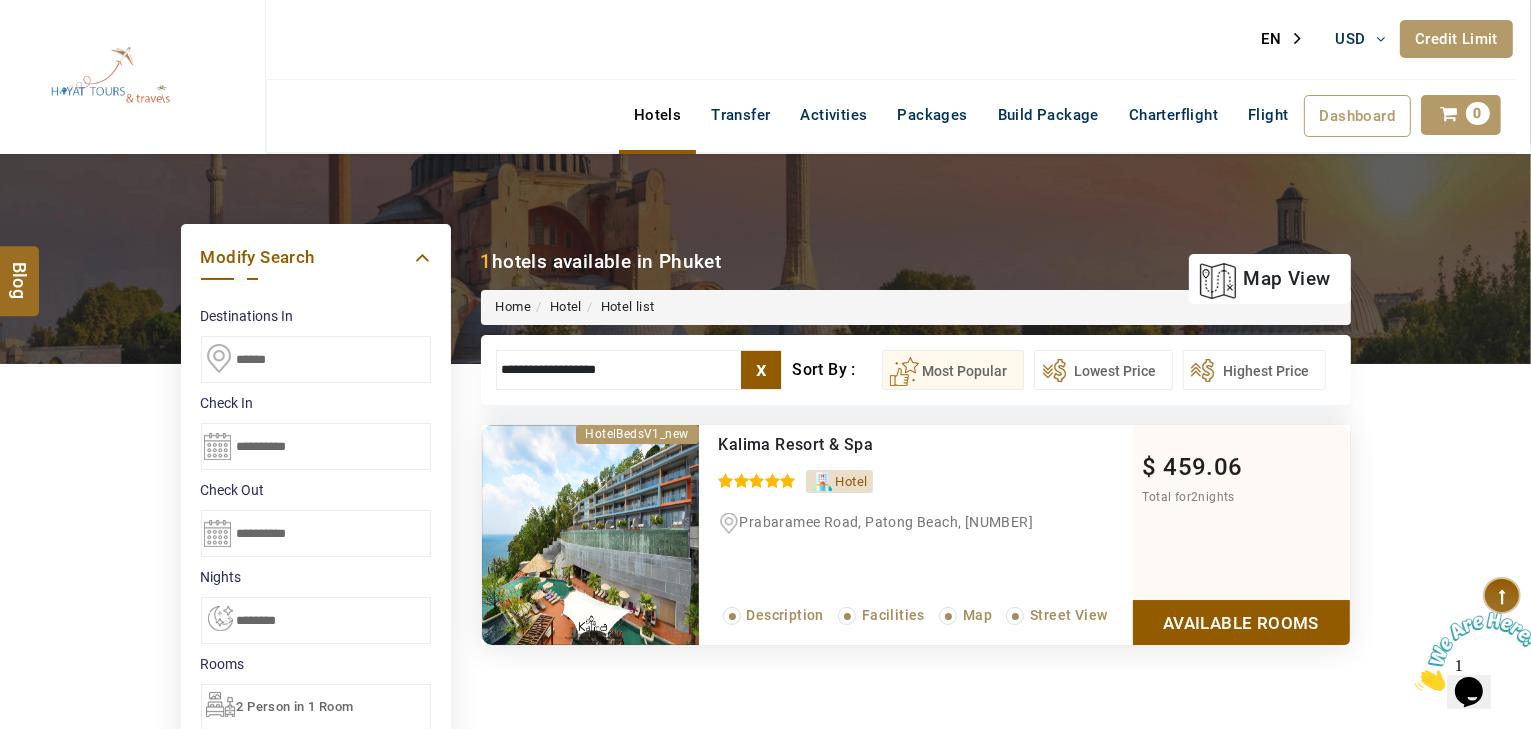 drag, startPoint x: 610, startPoint y: 365, endPoint x: 372, endPoint y: 357, distance: 238.13441 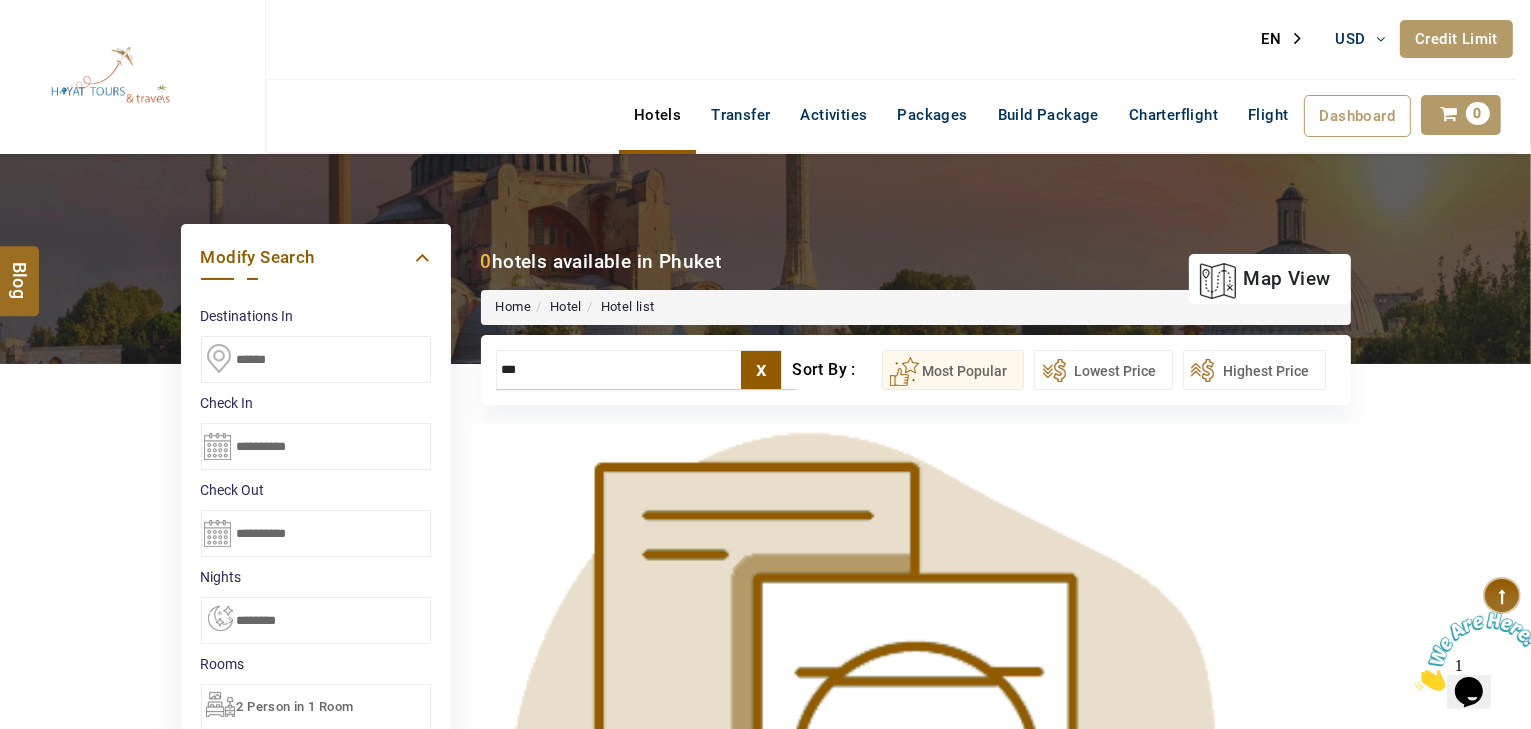 drag, startPoint x: 565, startPoint y: 368, endPoint x: 88, endPoint y: 383, distance: 477.23578 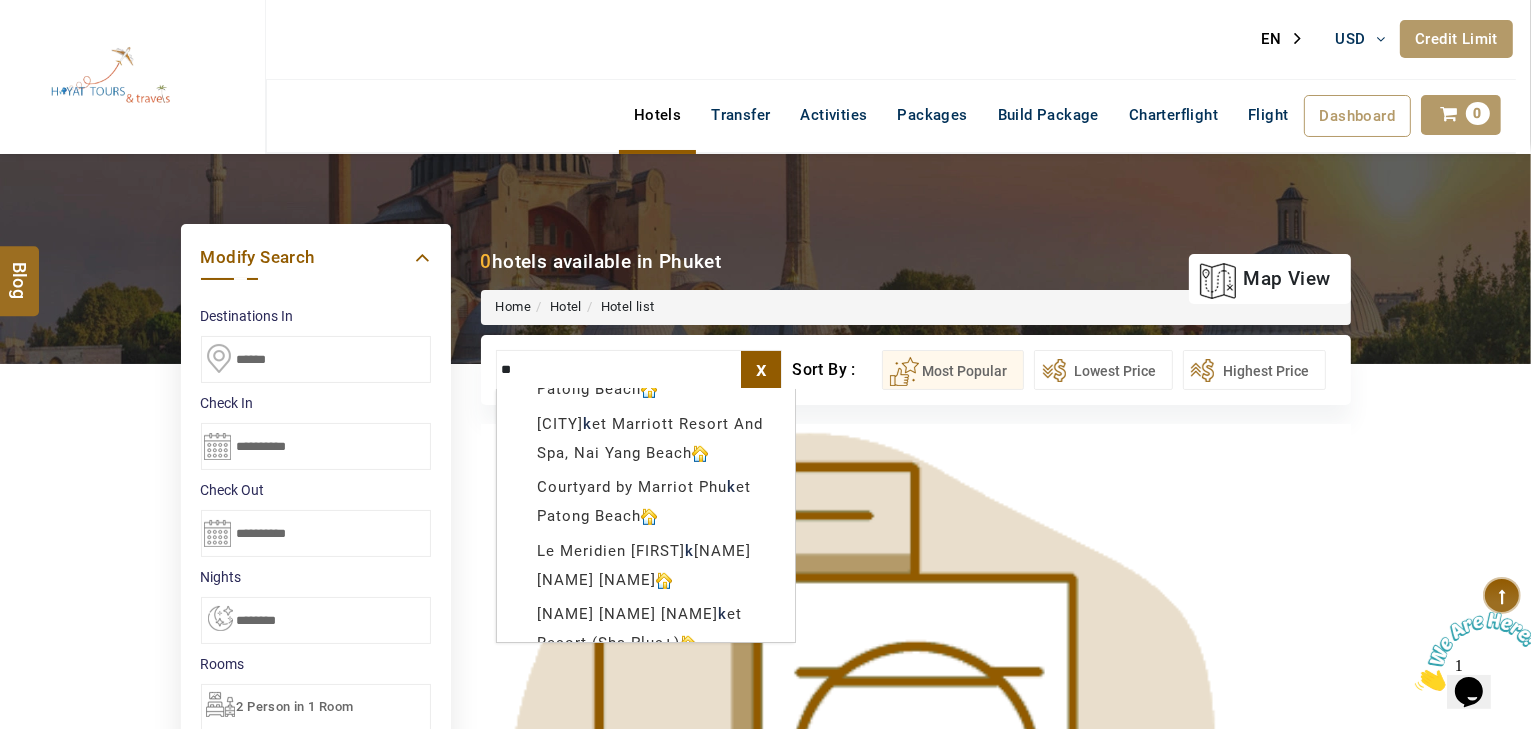 scroll, scrollTop: 0, scrollLeft: 0, axis: both 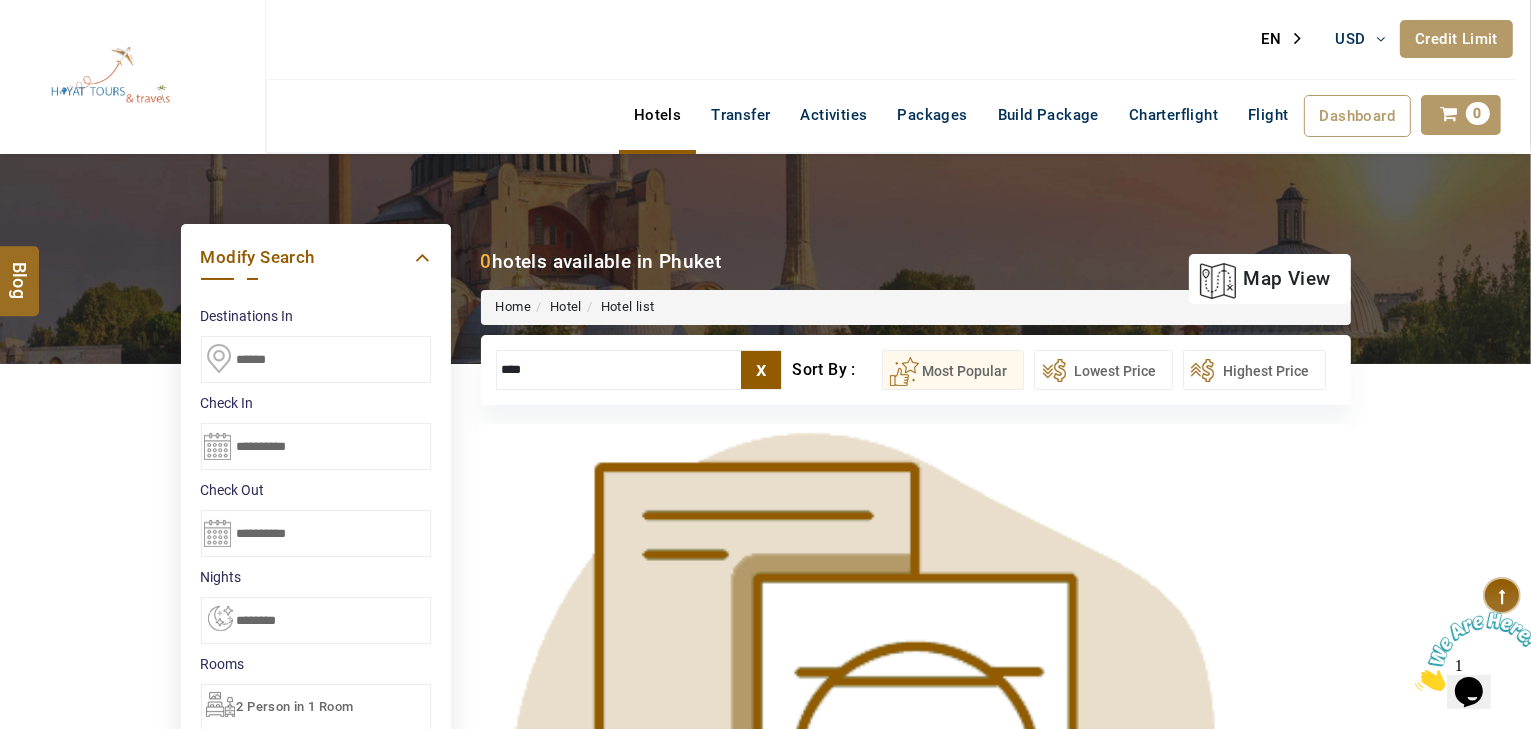 drag, startPoint x: 336, startPoint y: 360, endPoint x: 81, endPoint y: 344, distance: 255.50146 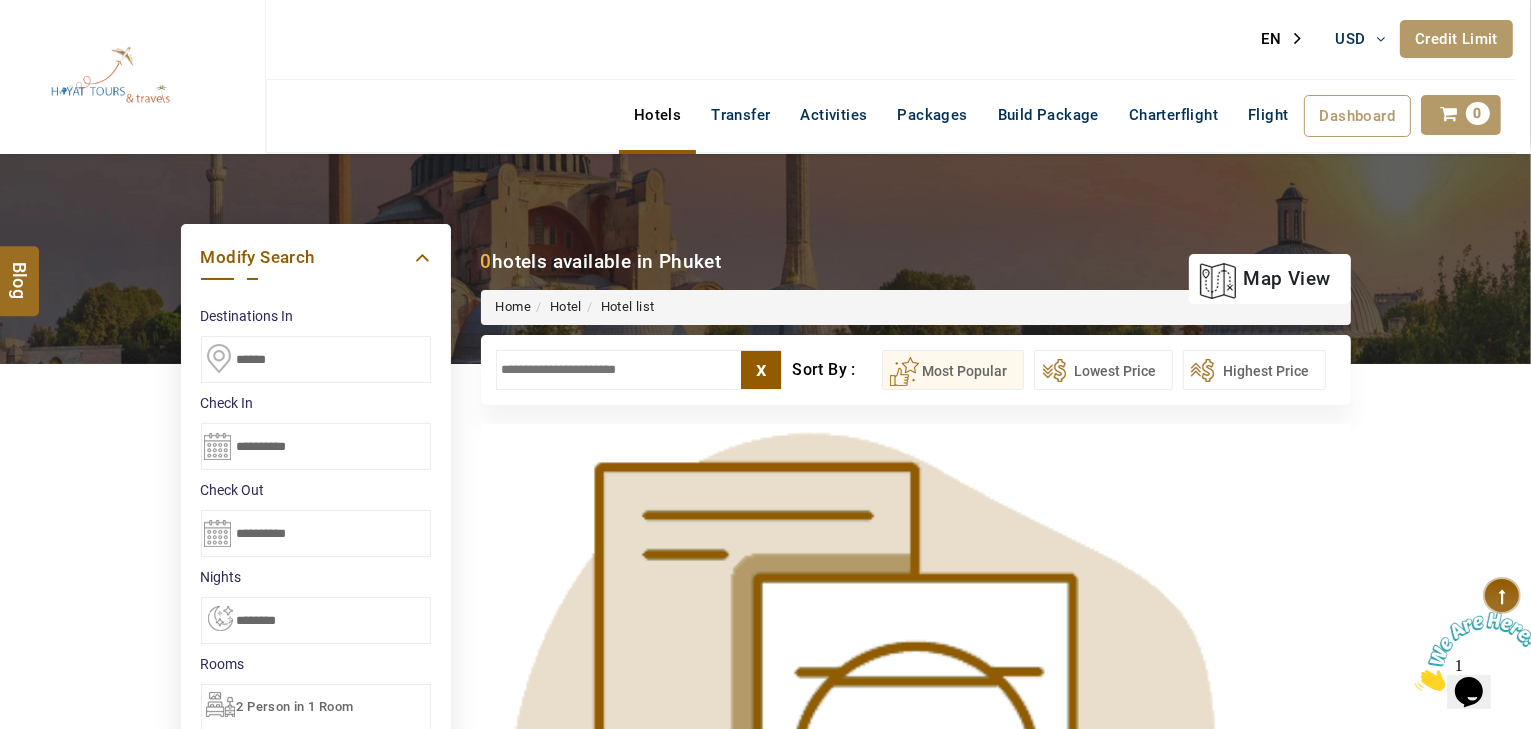 paste on "**********" 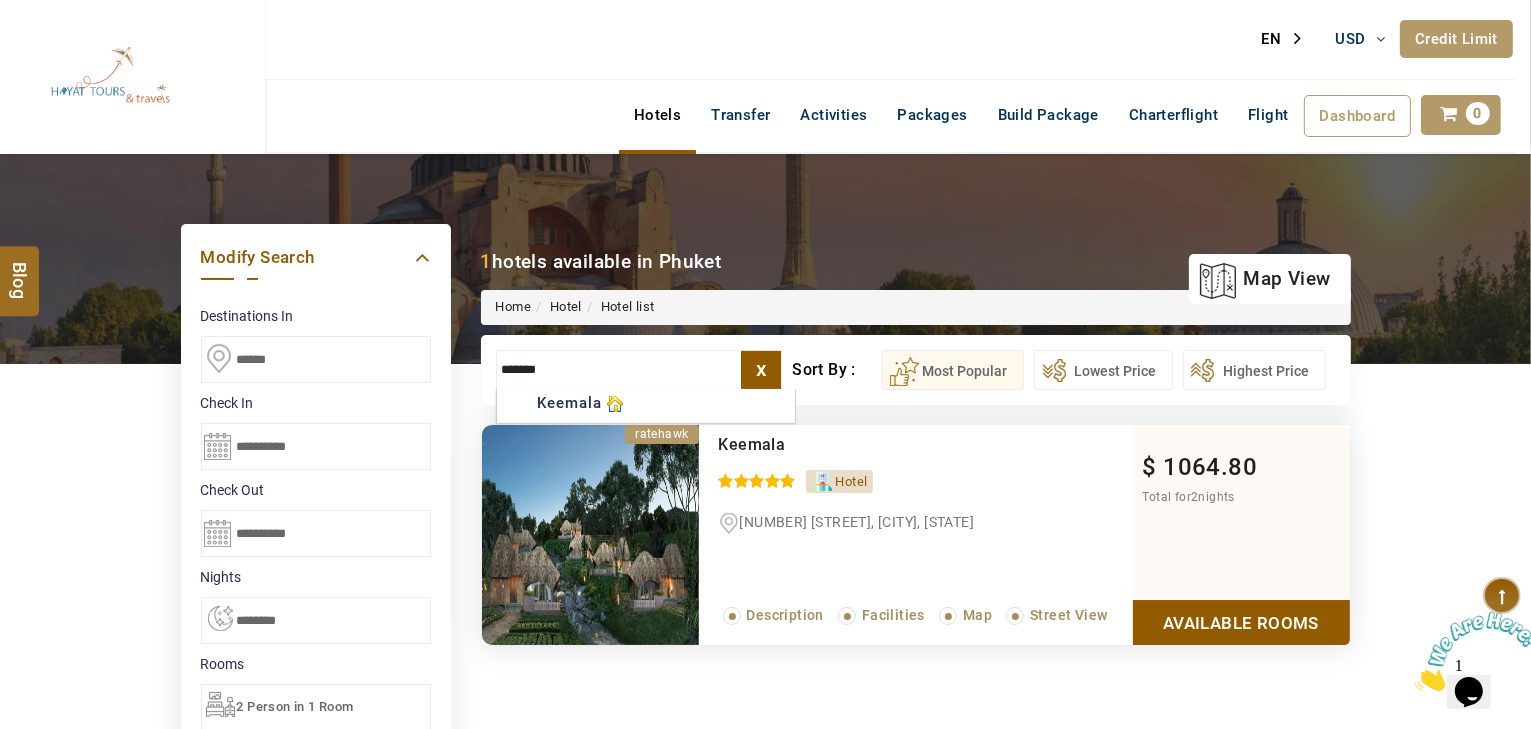 type on "*******" 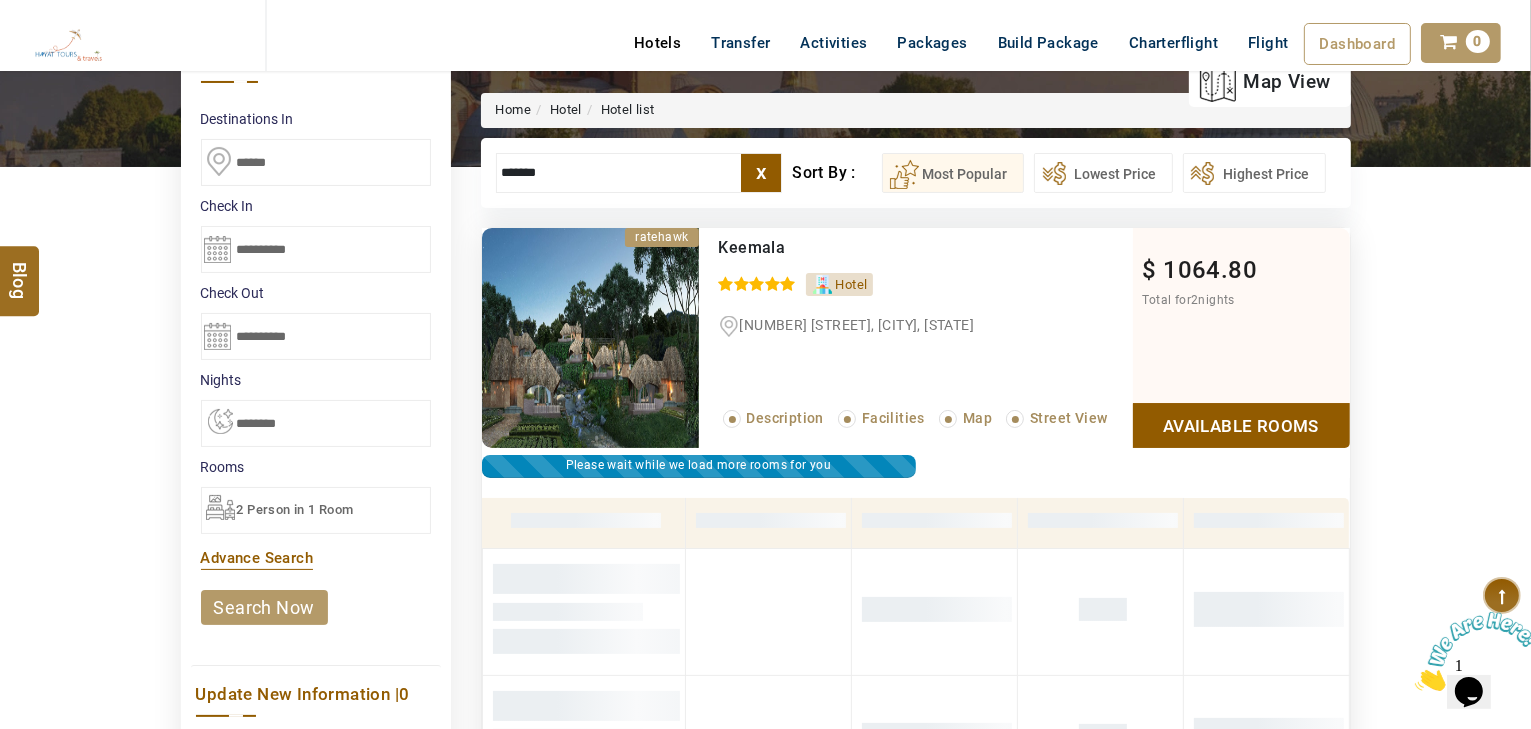 scroll, scrollTop: 133, scrollLeft: 0, axis: vertical 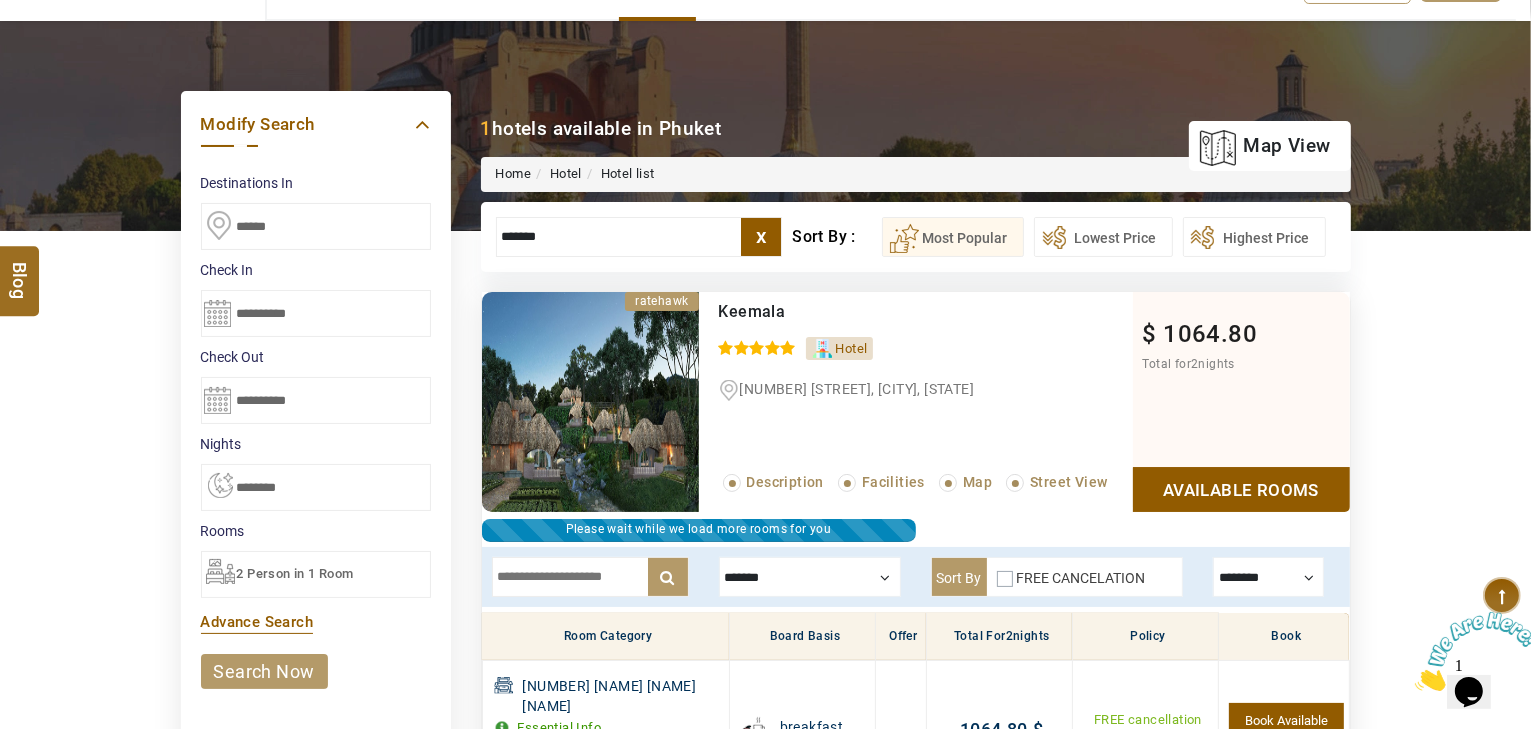 click at bounding box center (590, 577) 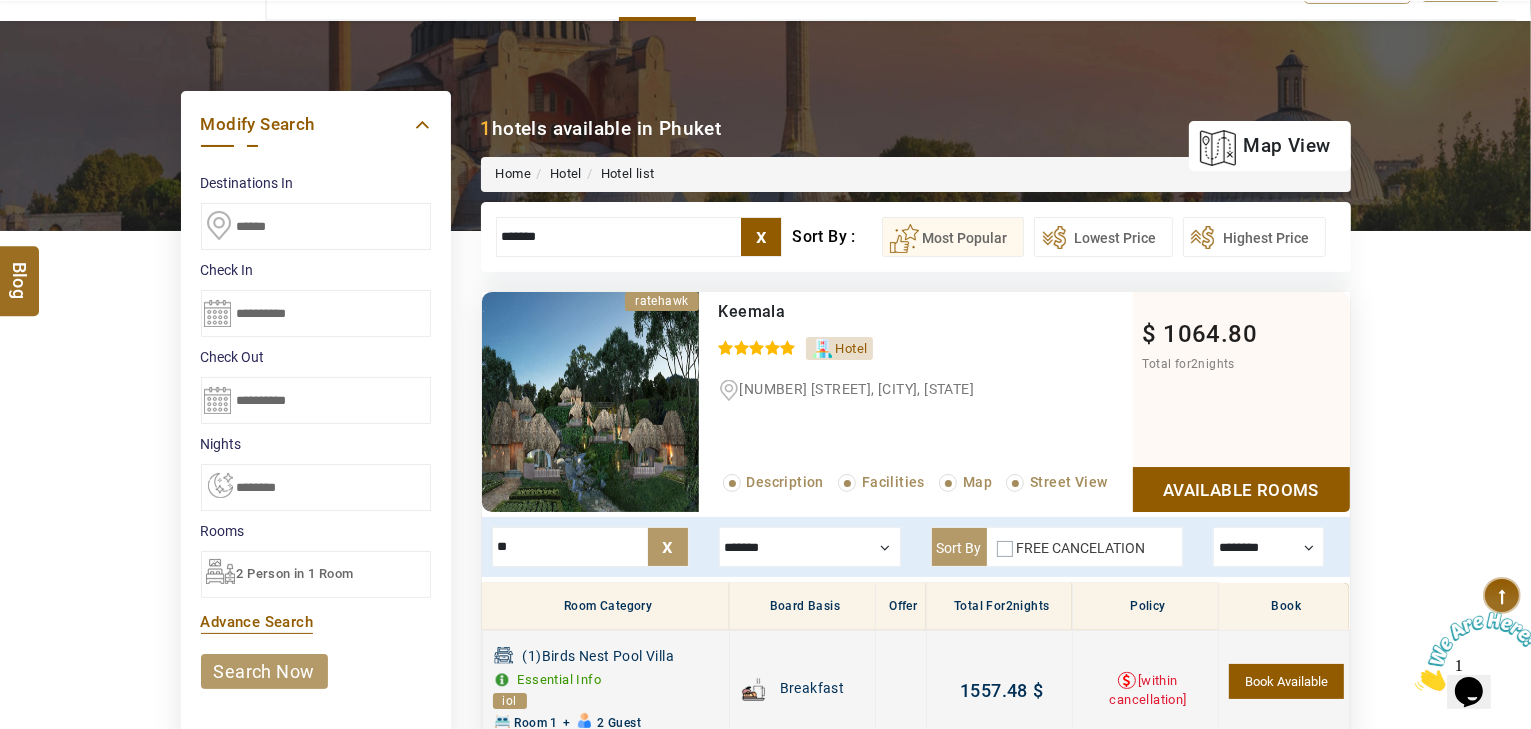 scroll, scrollTop: 293, scrollLeft: 0, axis: vertical 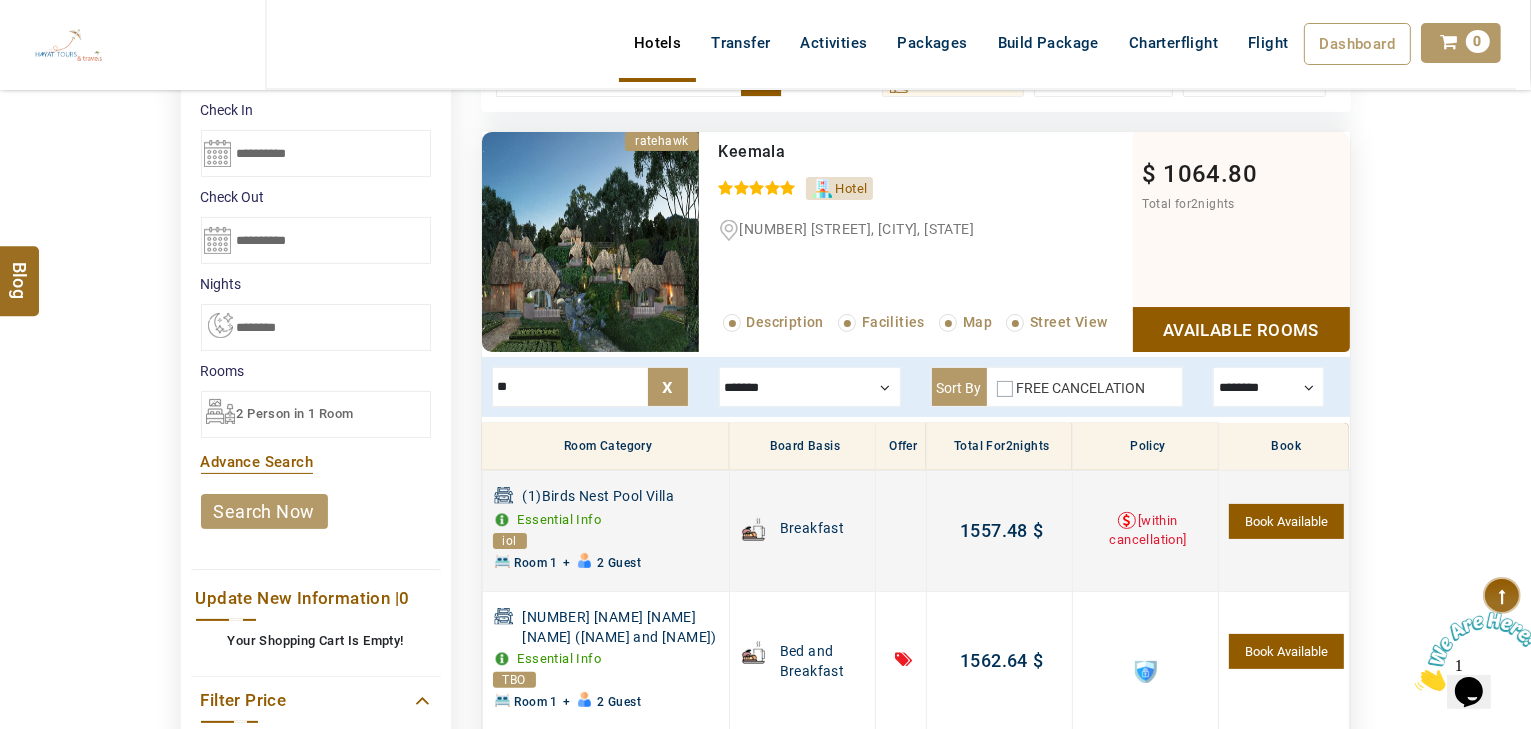 type on "**" 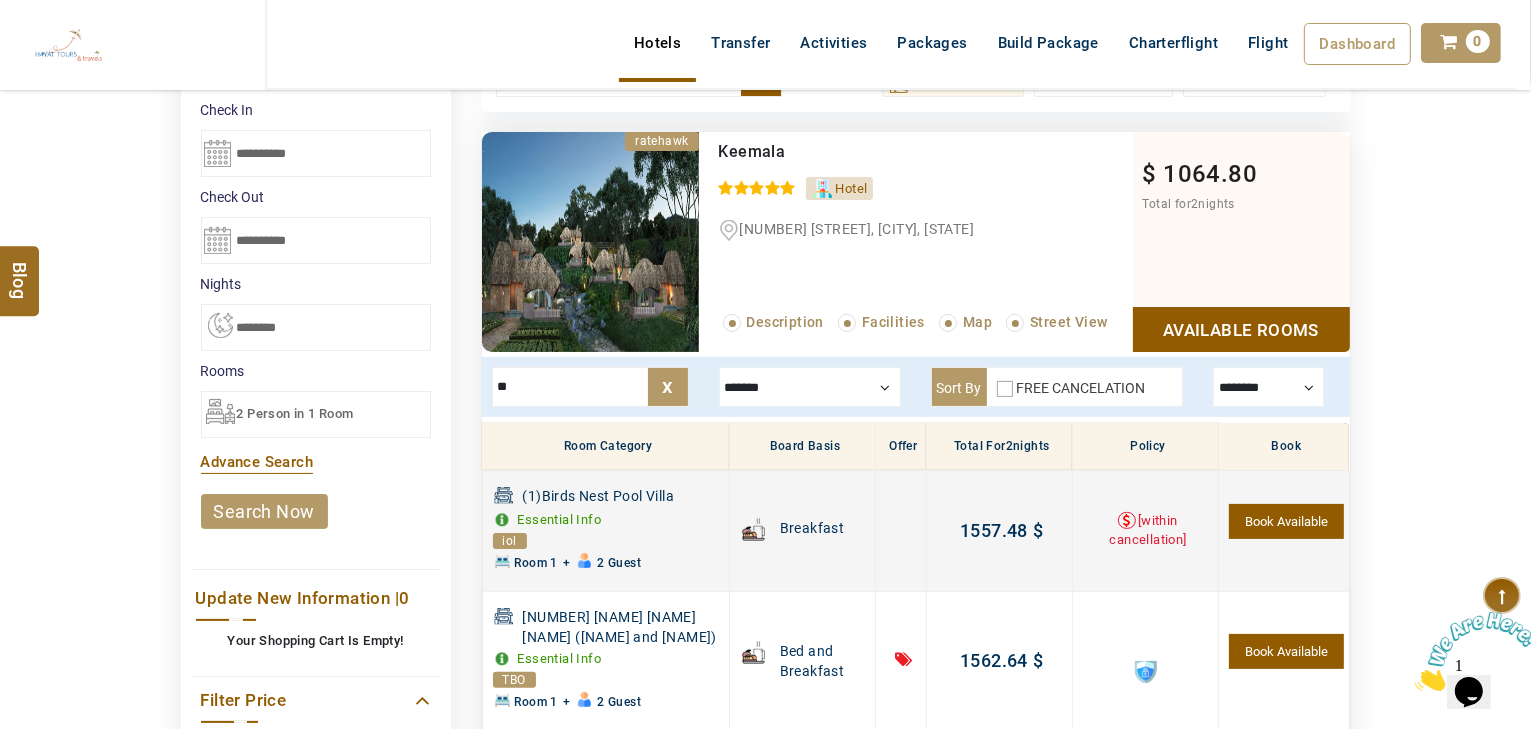 click on "[within cancellation]" at bounding box center [1147, 530] 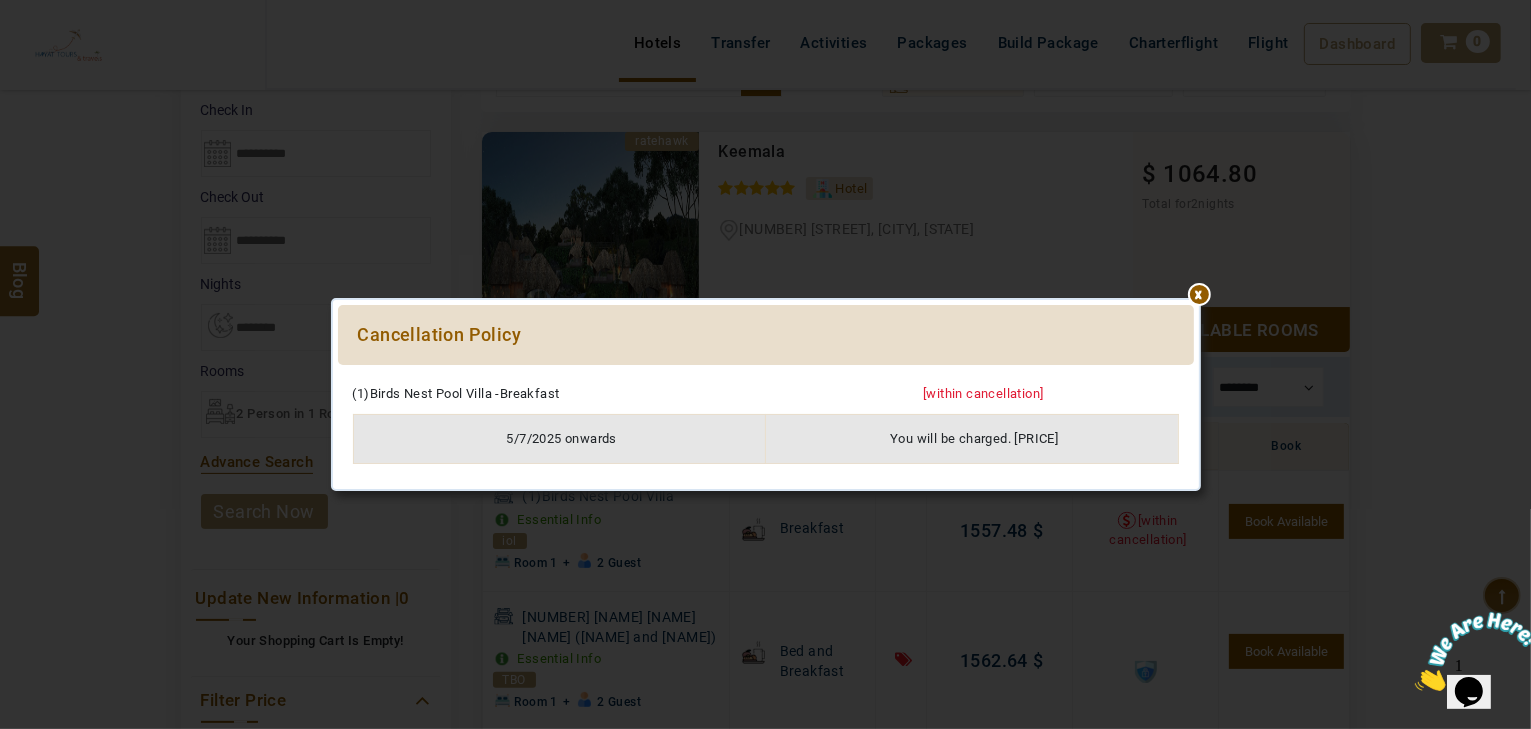 click at bounding box center [766, 375] 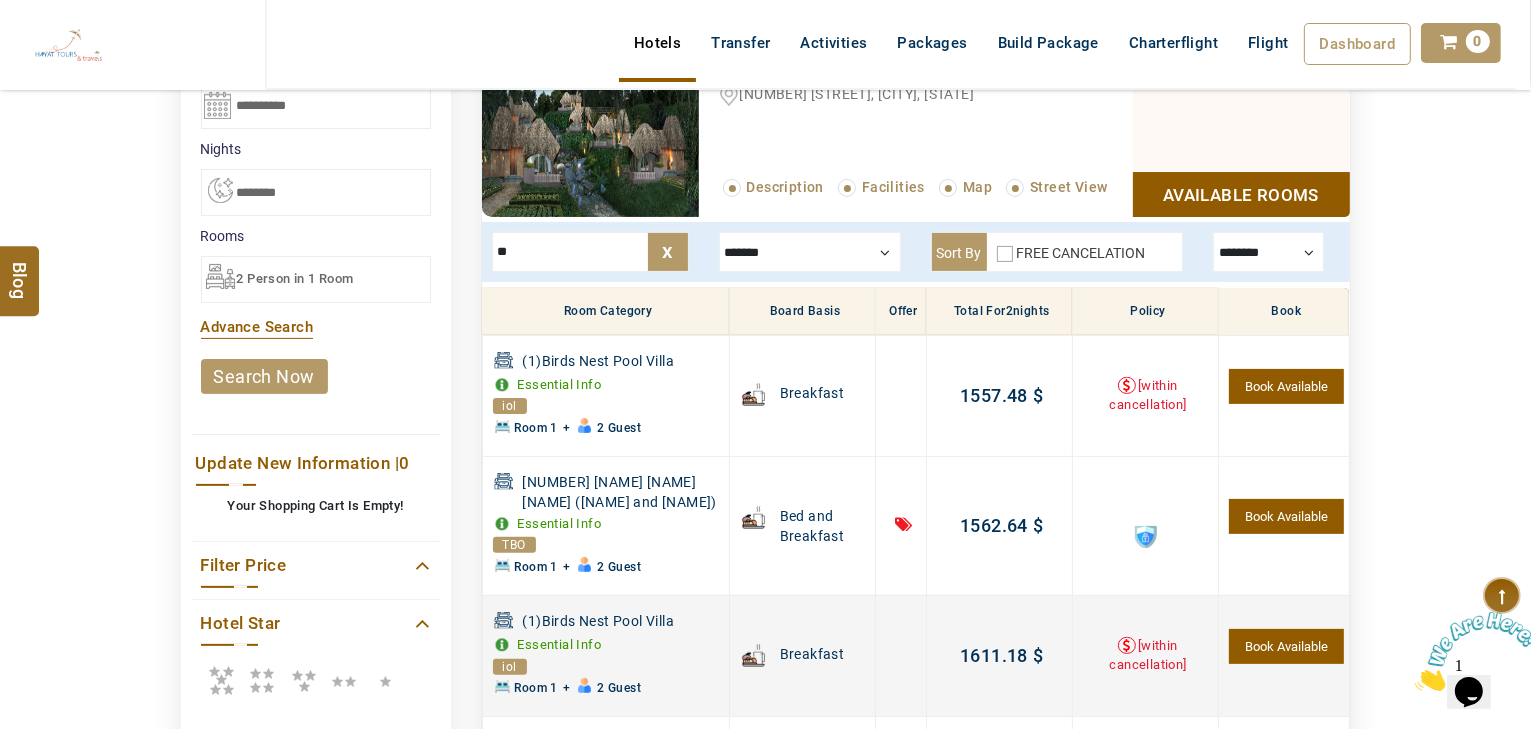 scroll, scrollTop: 453, scrollLeft: 0, axis: vertical 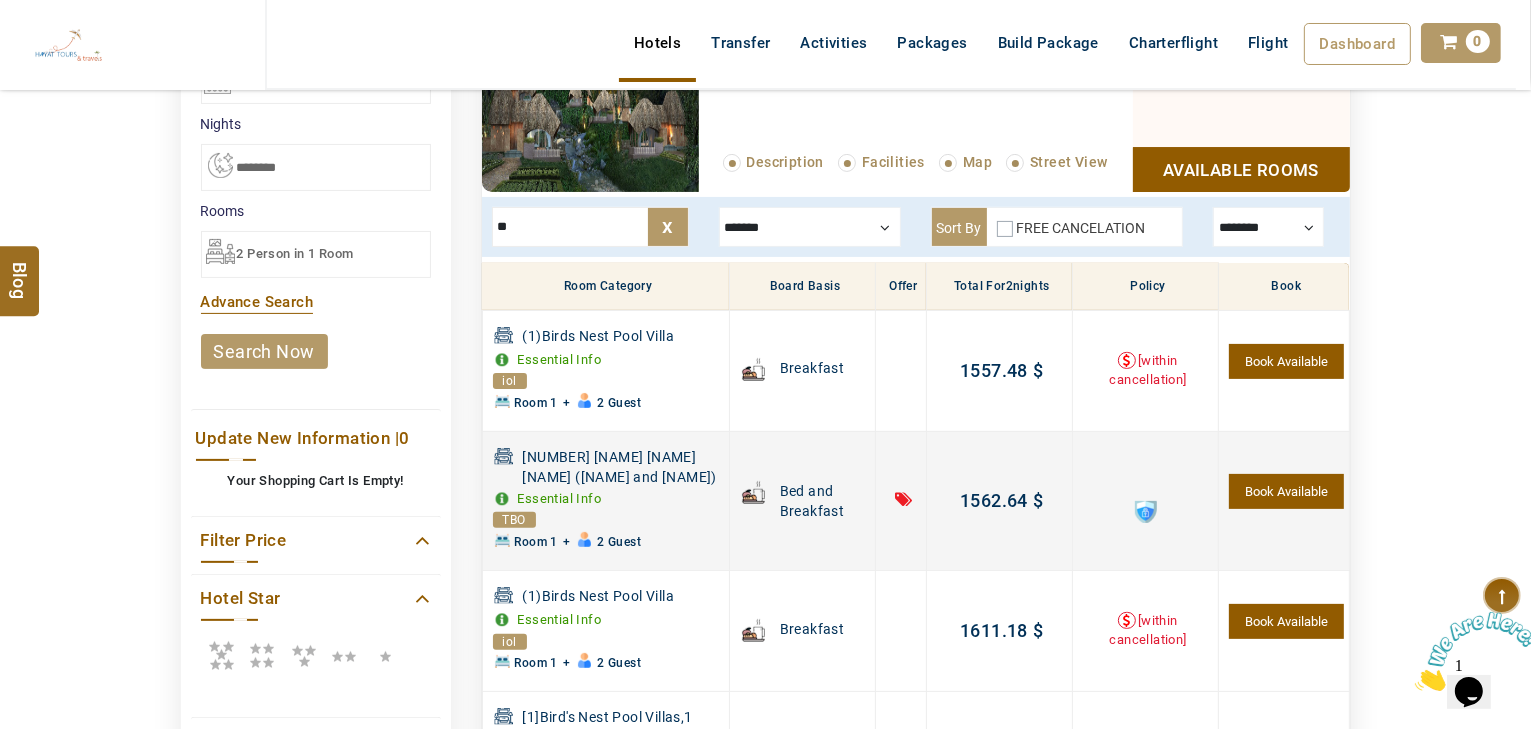 click at bounding box center (1146, 512) 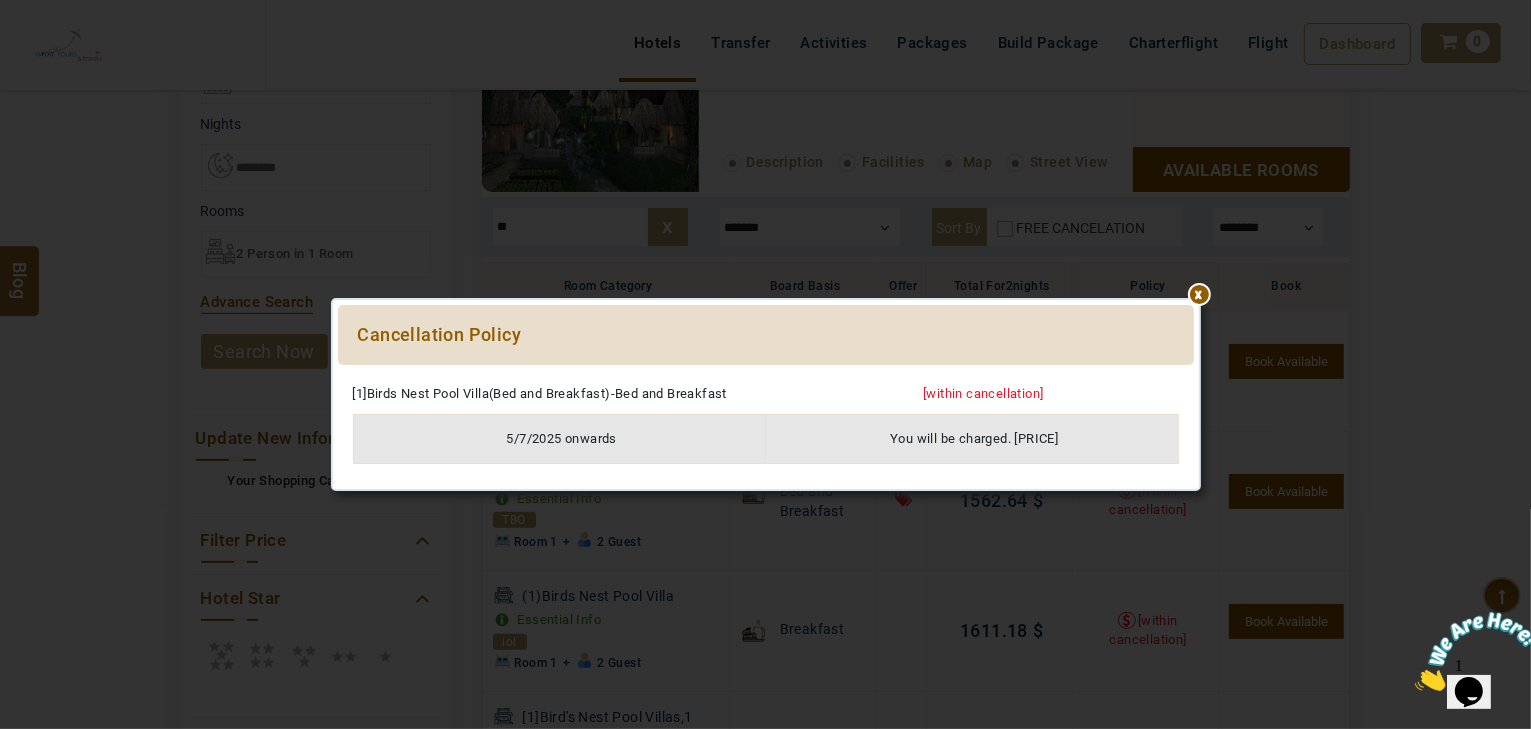 click at bounding box center (766, 375) 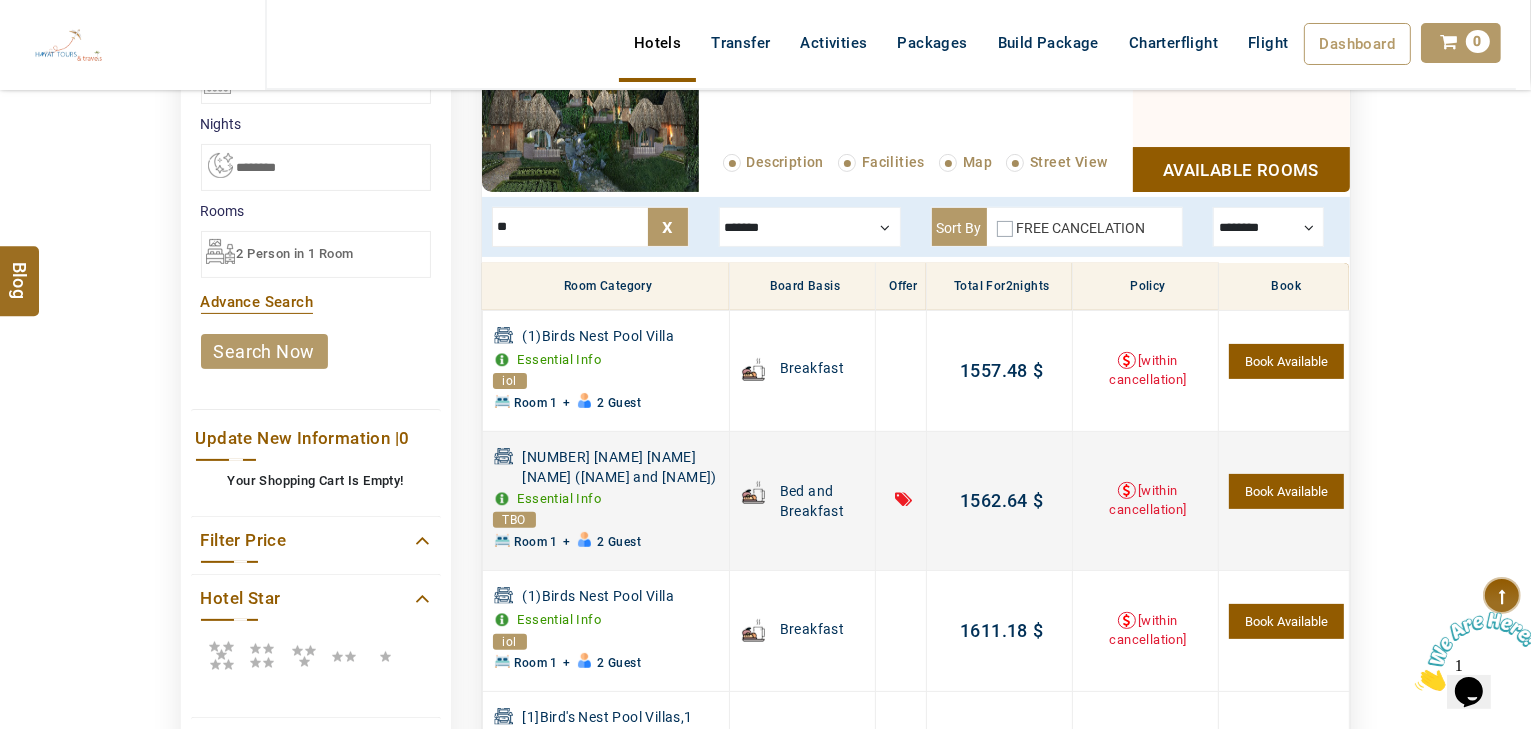 click on "Book Available" at bounding box center [1286, 361] 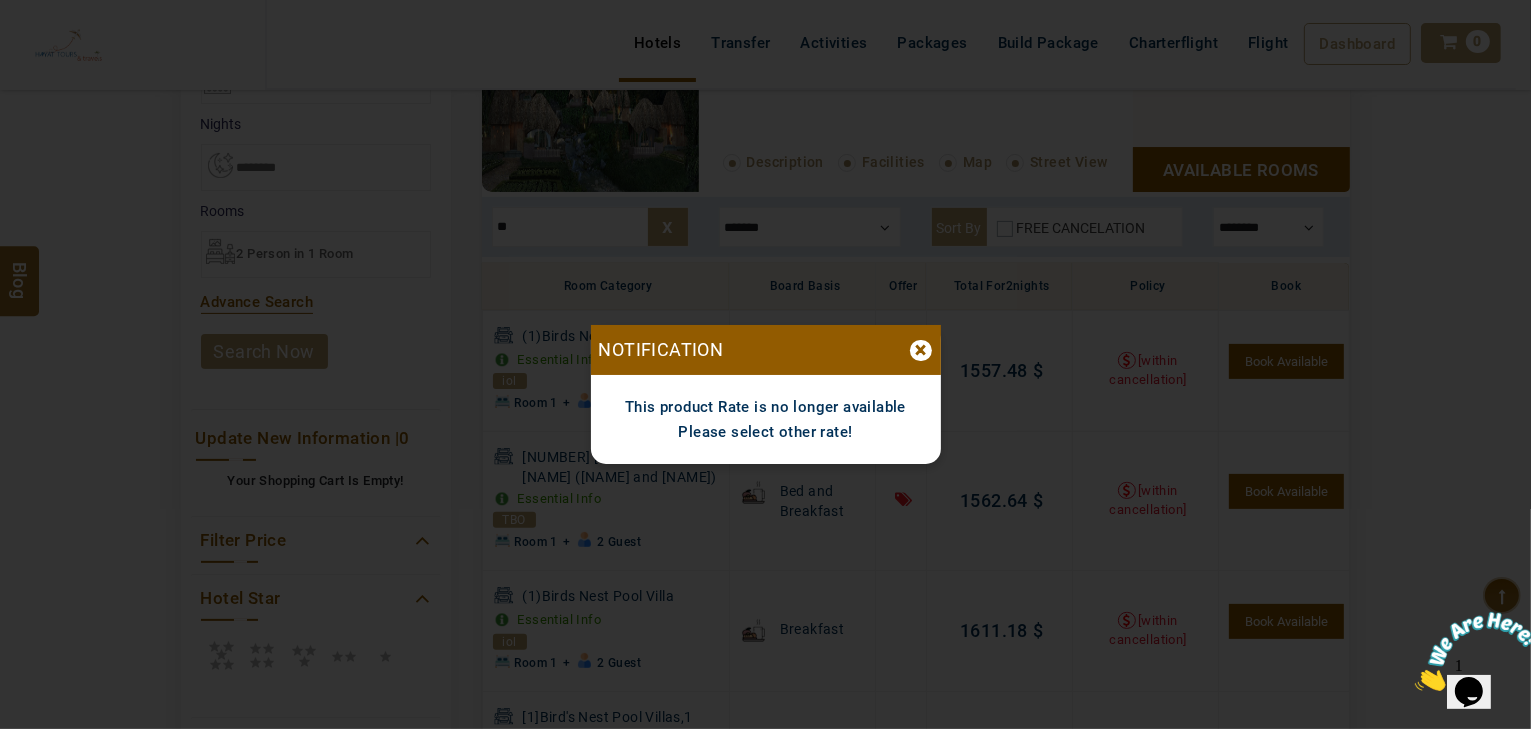 click on "×" at bounding box center (921, 350) 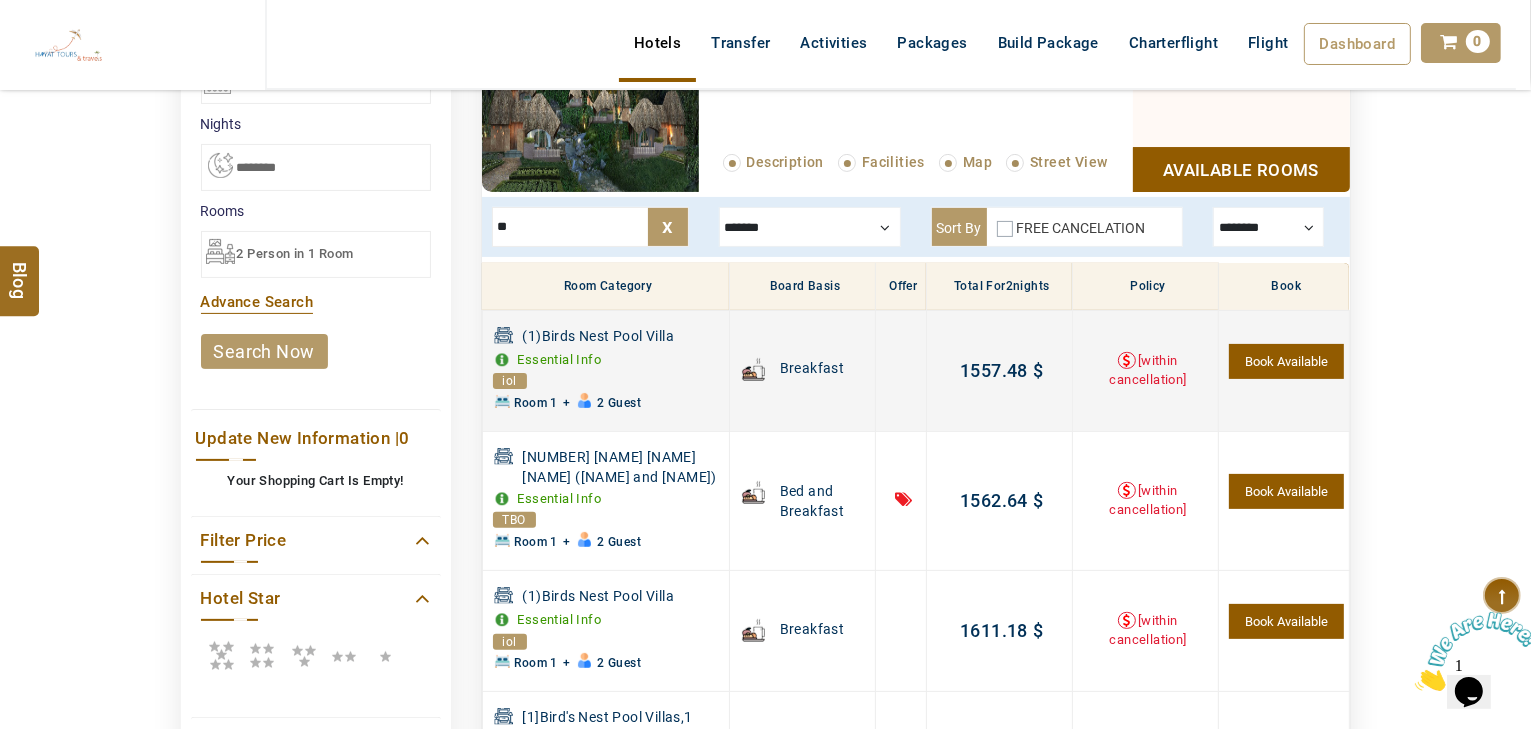 click on "Book Available" at bounding box center (1286, 361) 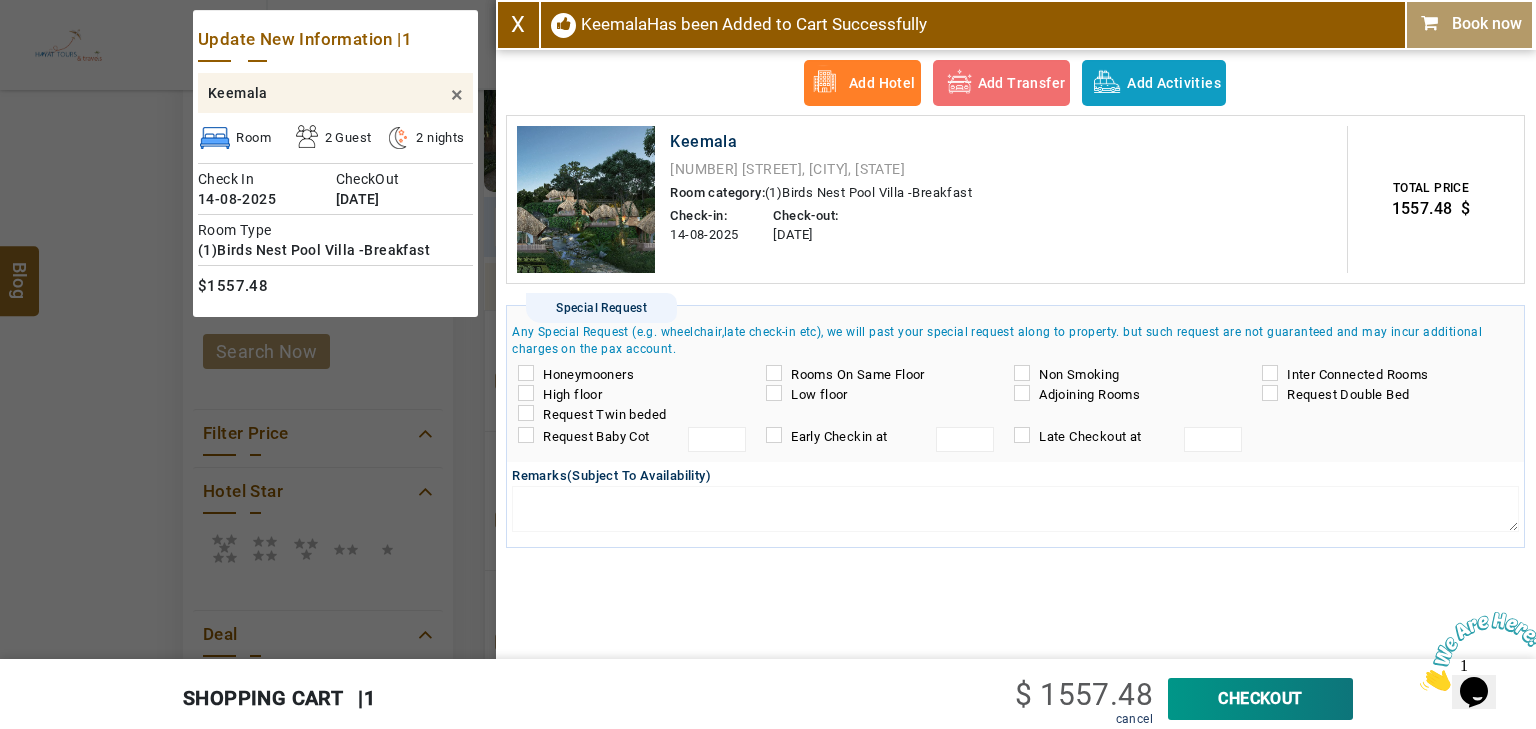 click on "X" at bounding box center [518, 24] 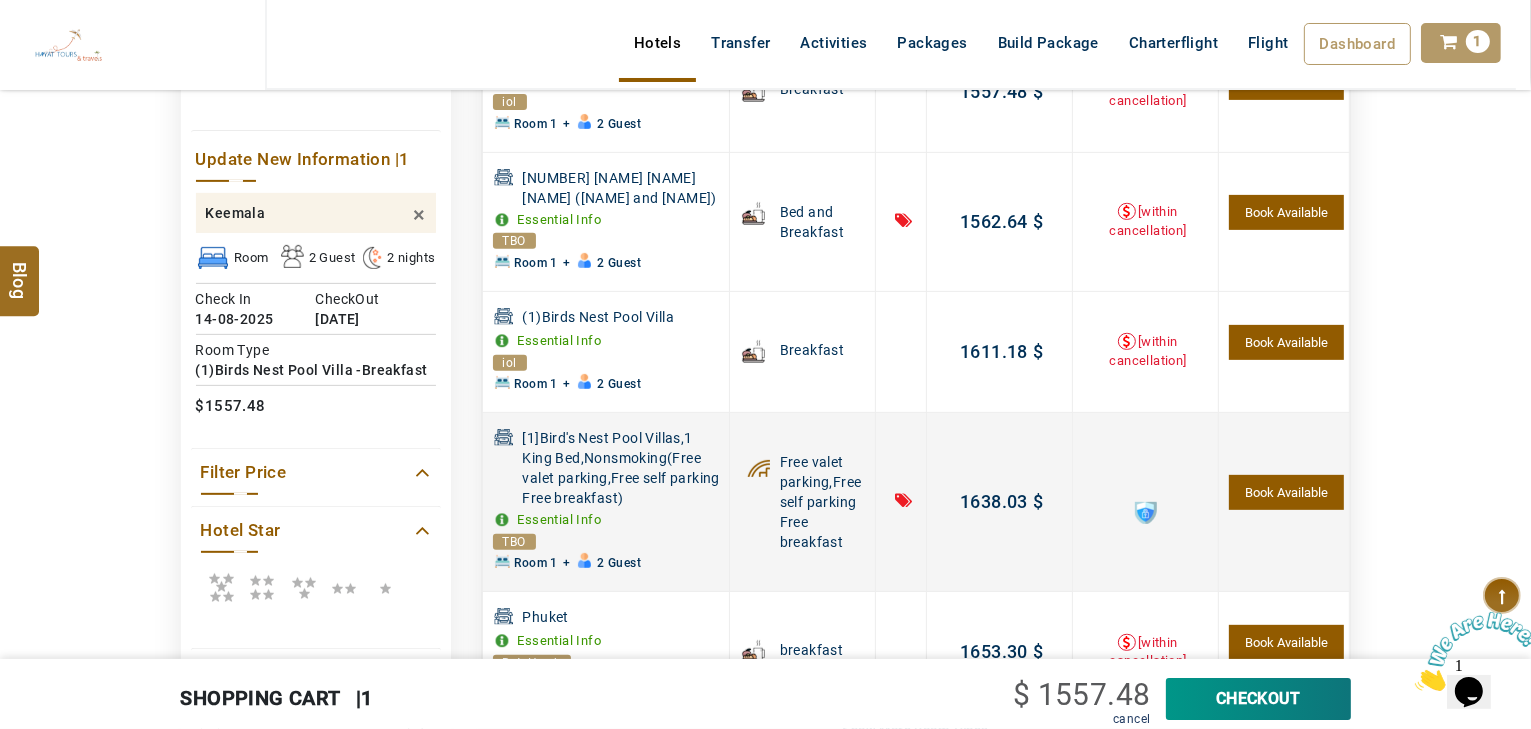 scroll, scrollTop: 853, scrollLeft: 0, axis: vertical 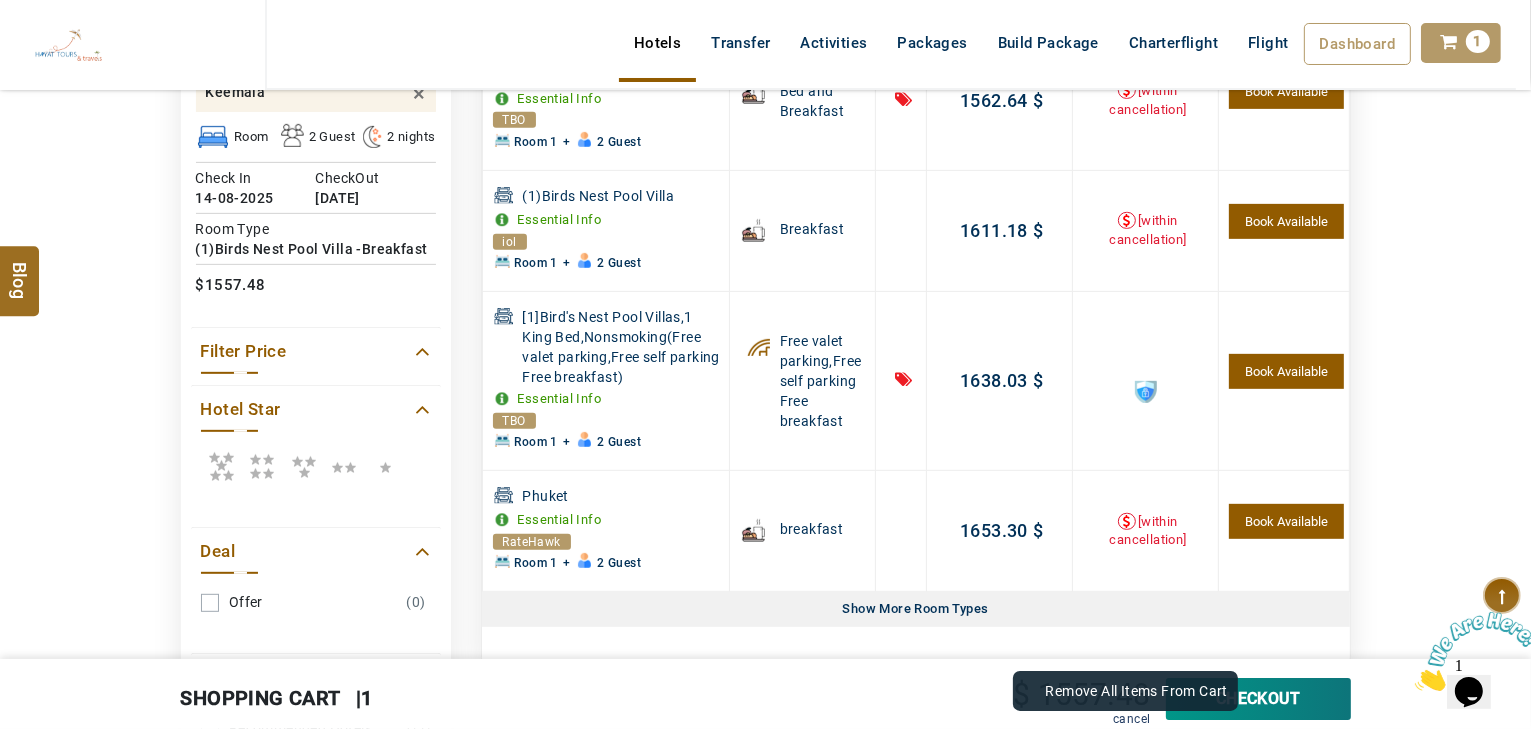 click on "cancel" at bounding box center (1131, 719) 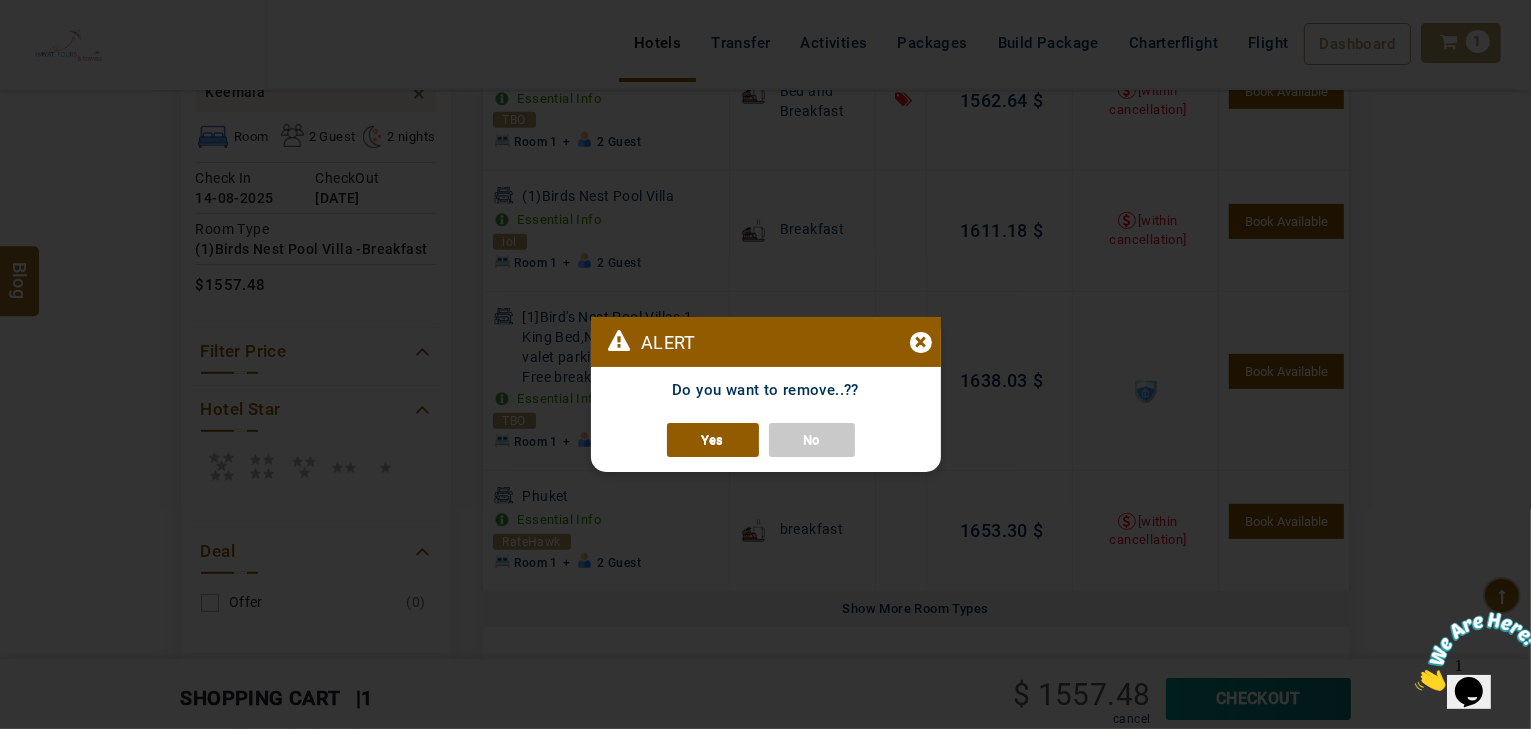 click on "Yes" at bounding box center (713, 440) 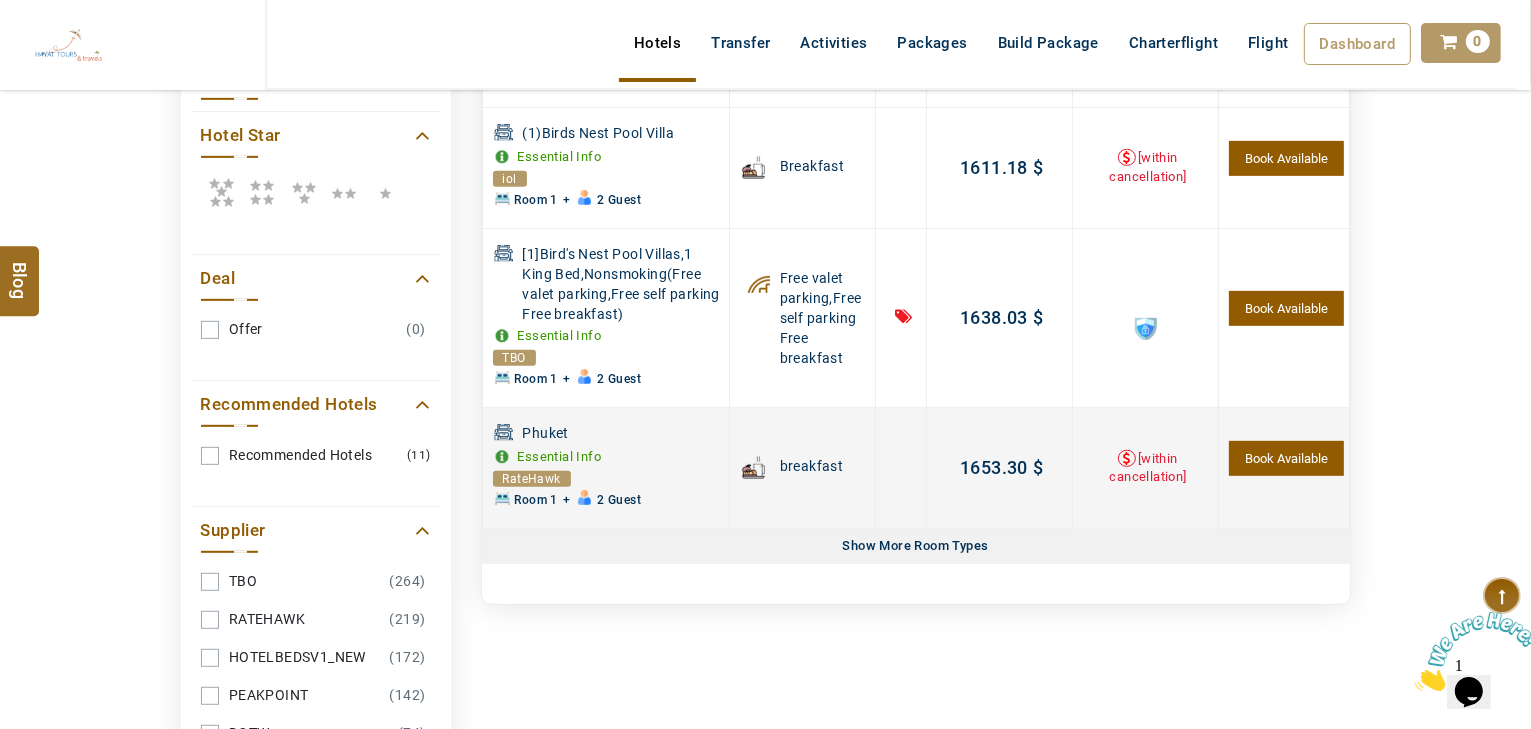 scroll, scrollTop: 933, scrollLeft: 0, axis: vertical 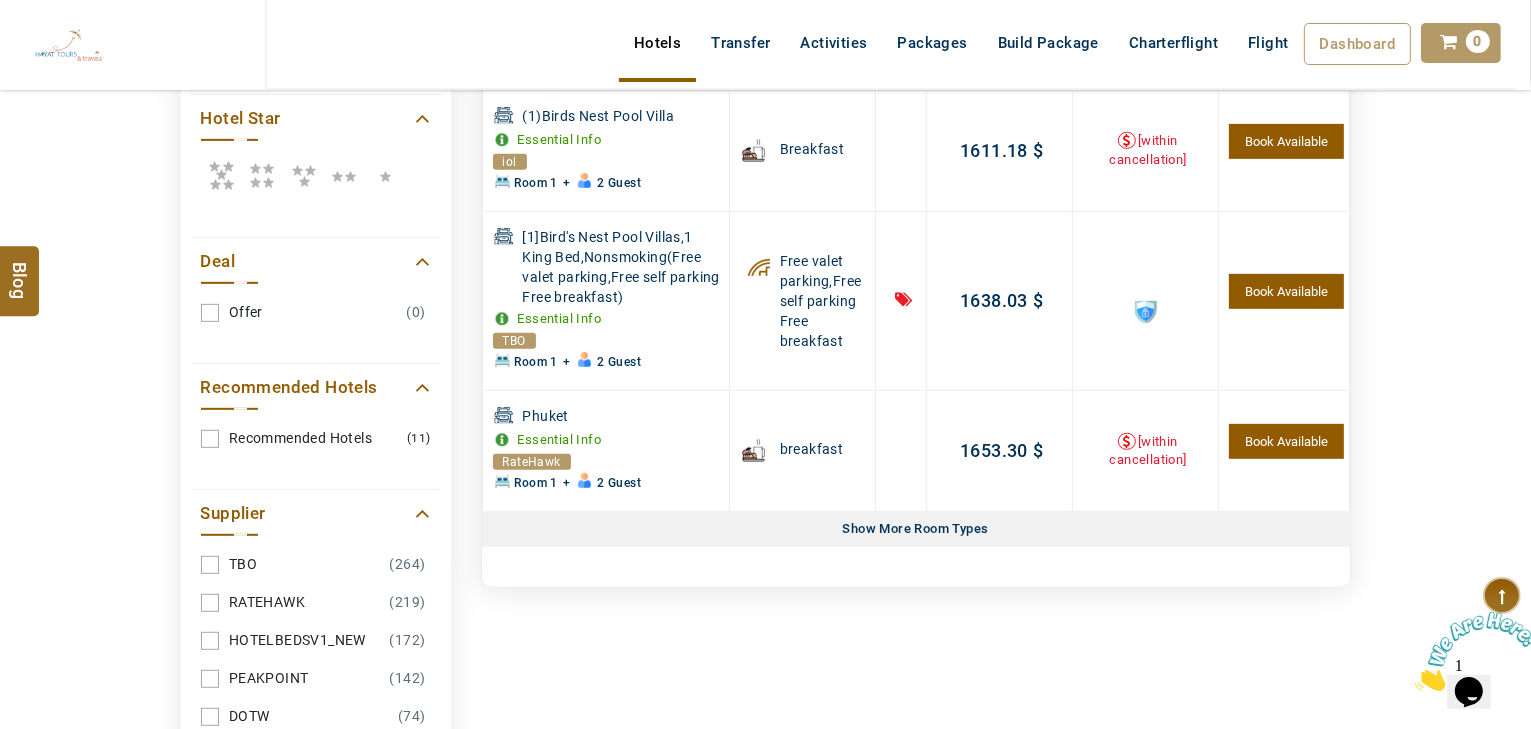 click on "Show More Room Types" at bounding box center (916, 529) 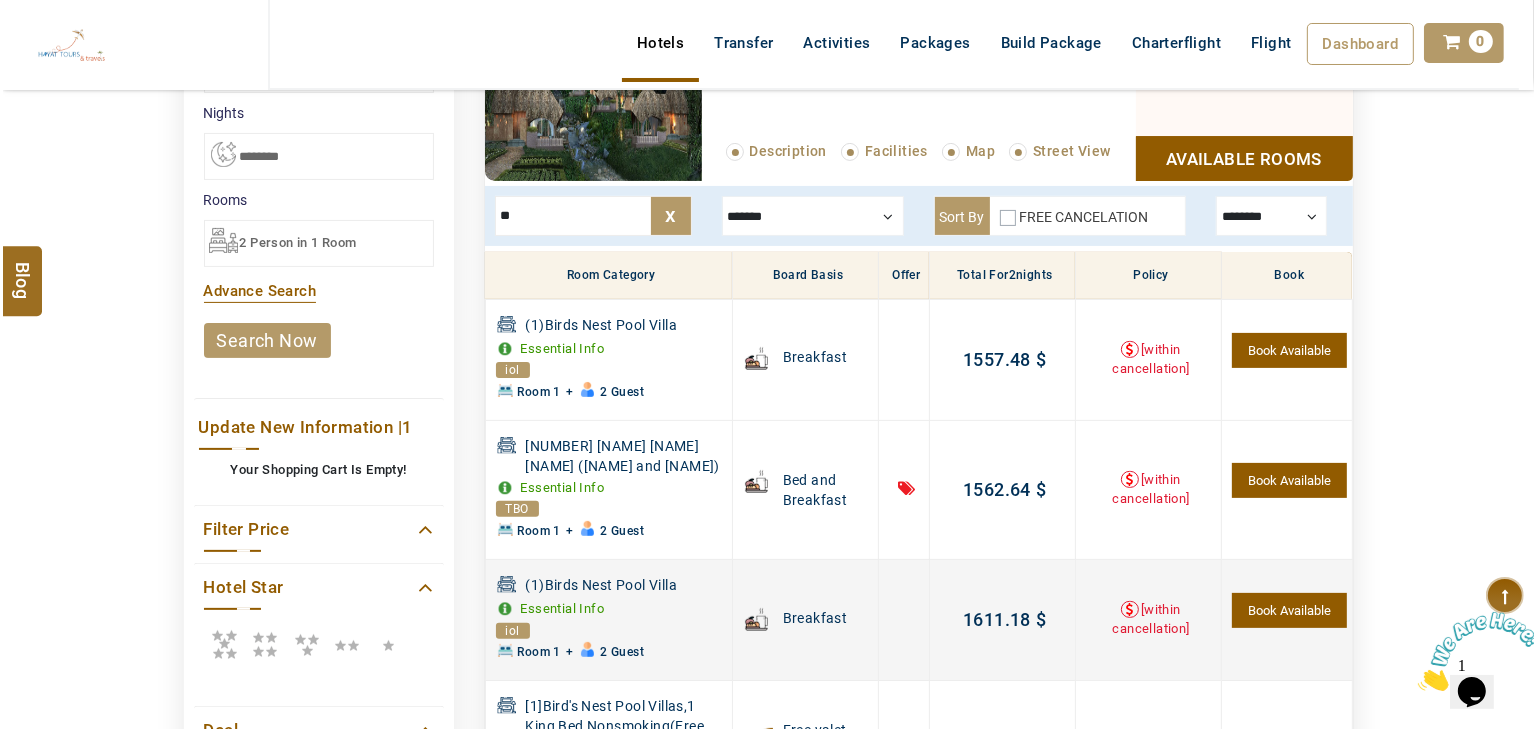 scroll, scrollTop: 453, scrollLeft: 0, axis: vertical 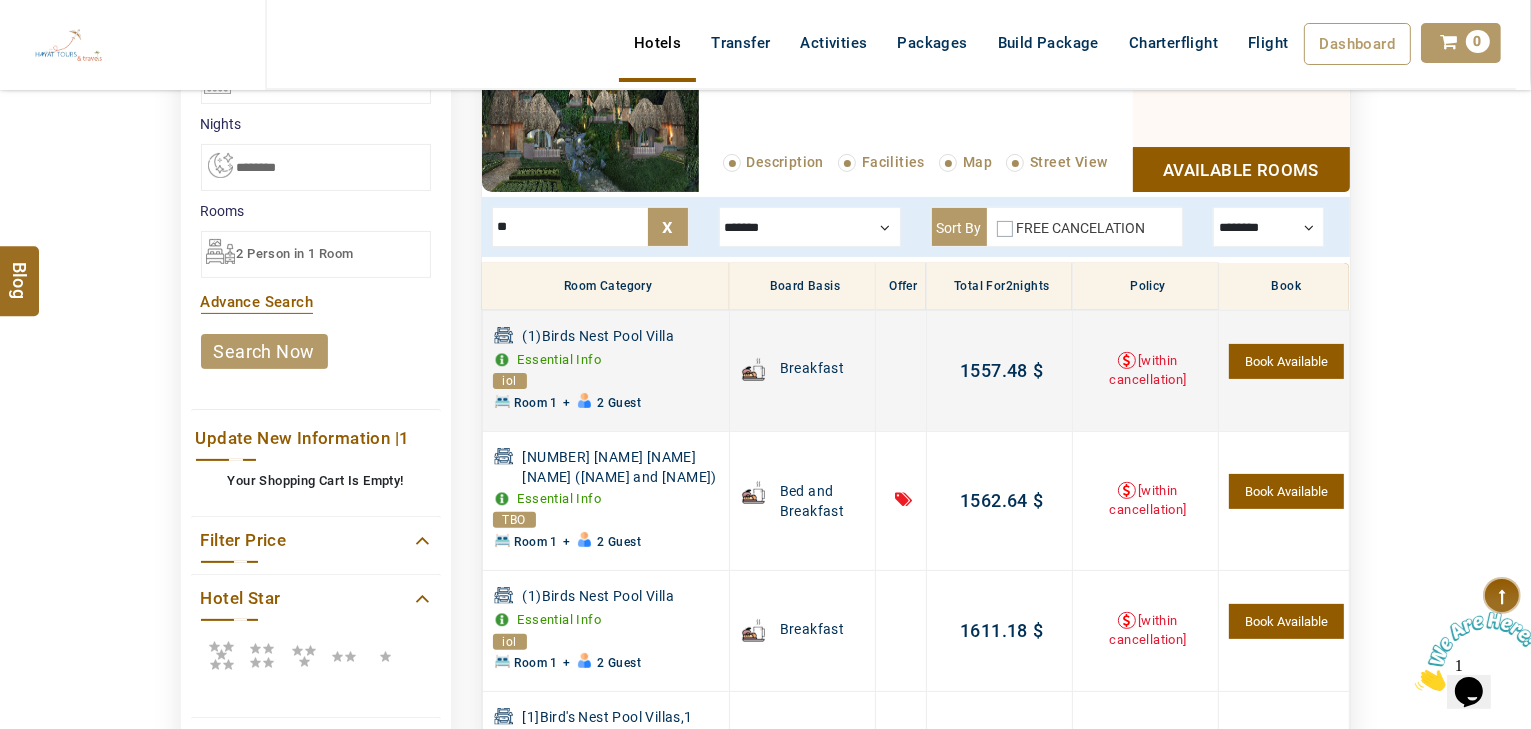click on "Book Available" at bounding box center (1286, 361) 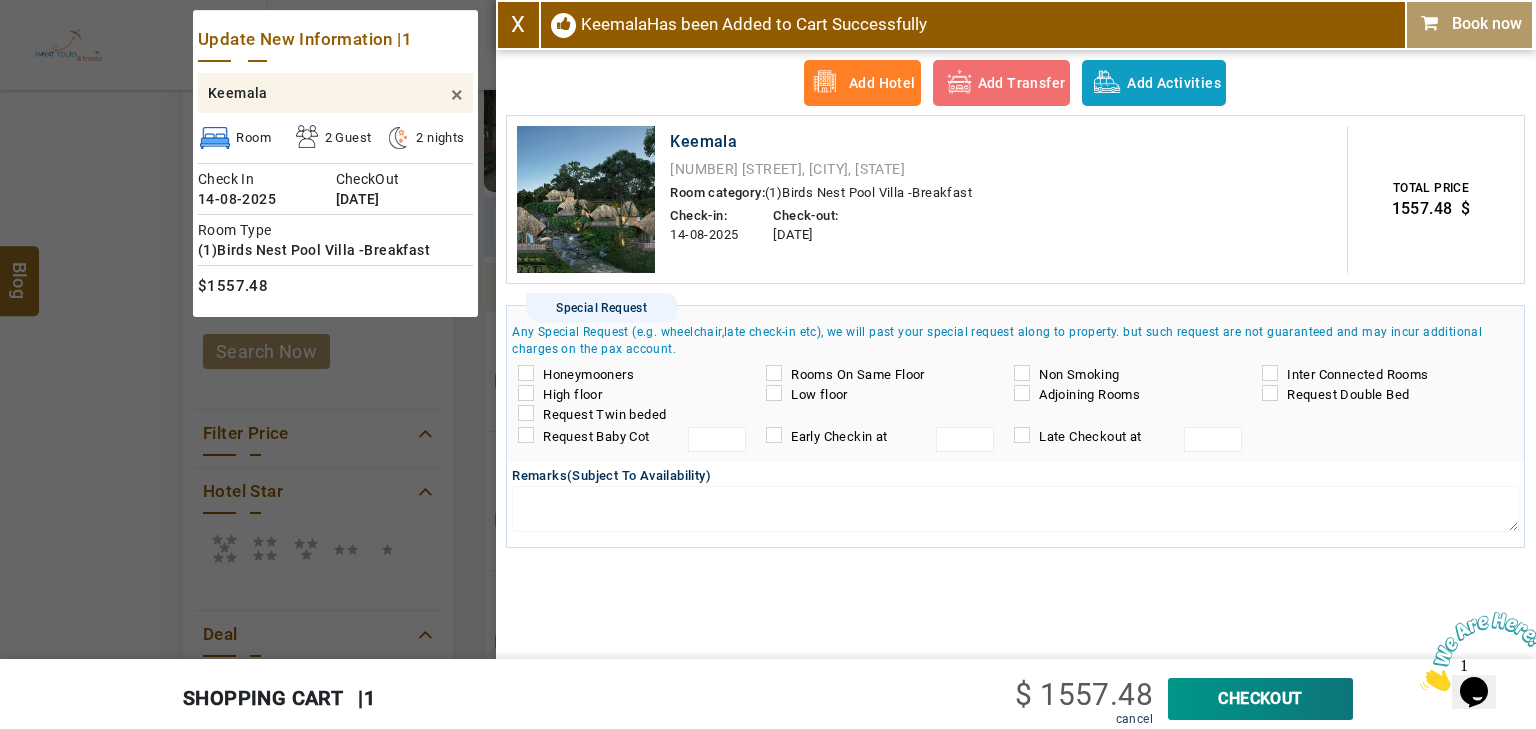 click on "Honeymooners" at bounding box center [631, 375] 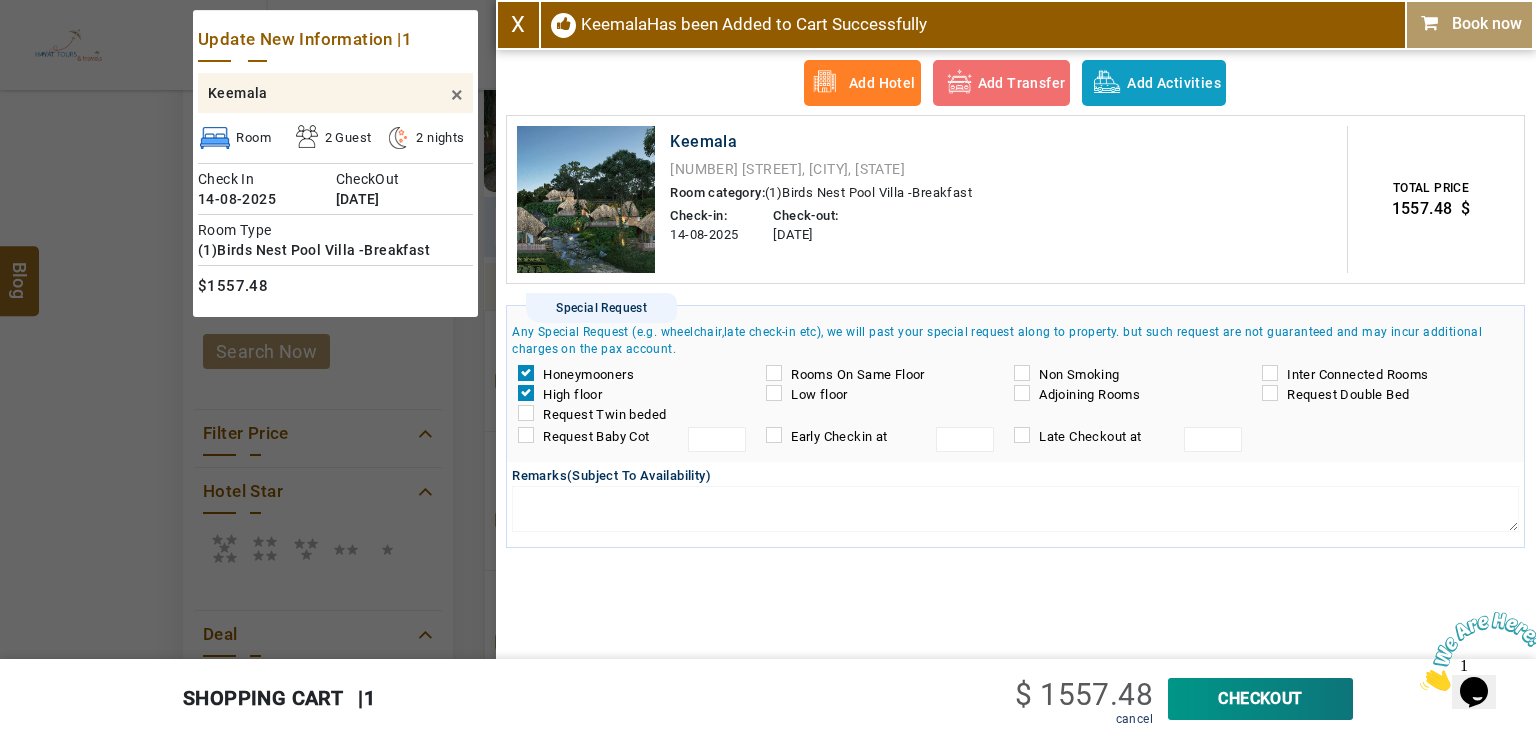 click on "CheckOut" at bounding box center (1260, 699) 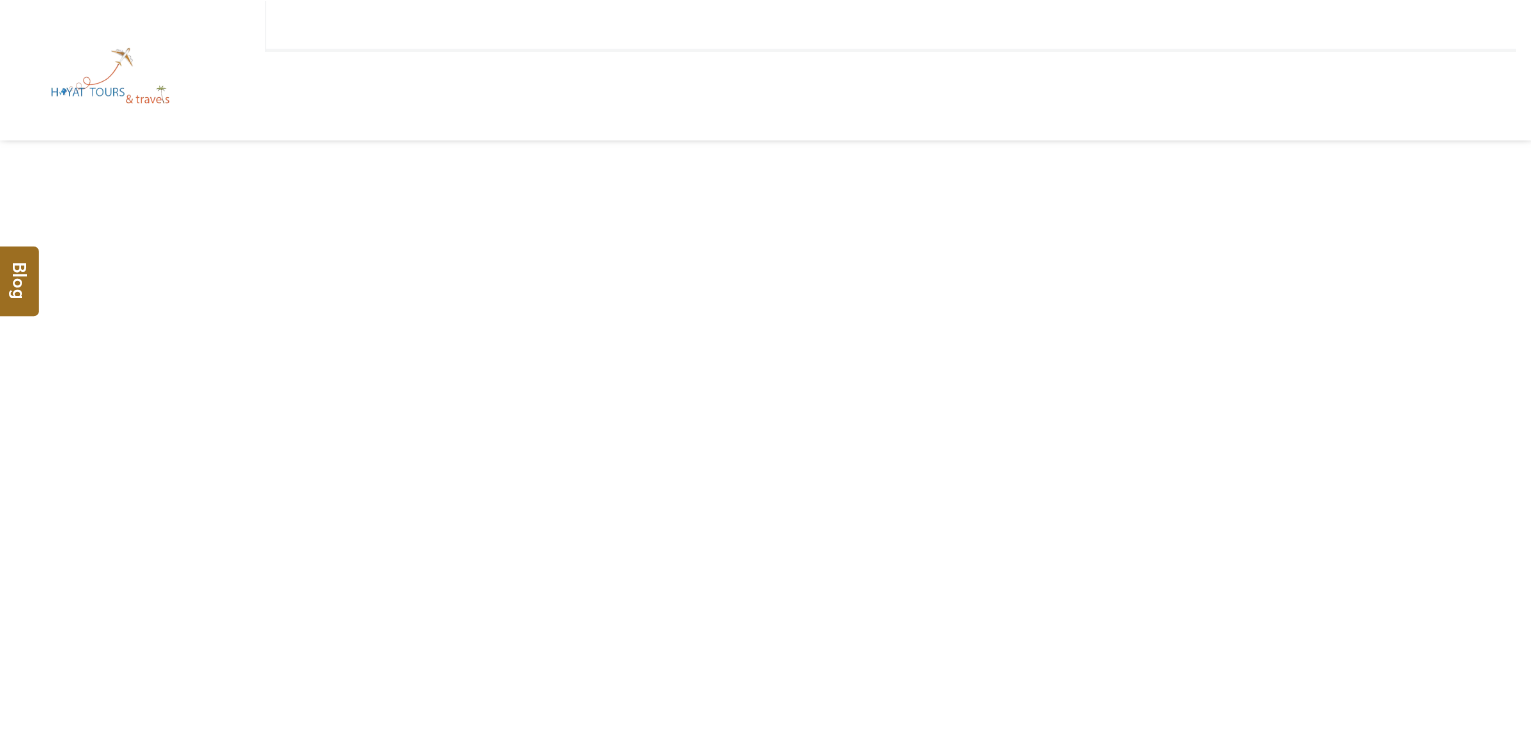scroll, scrollTop: 0, scrollLeft: 0, axis: both 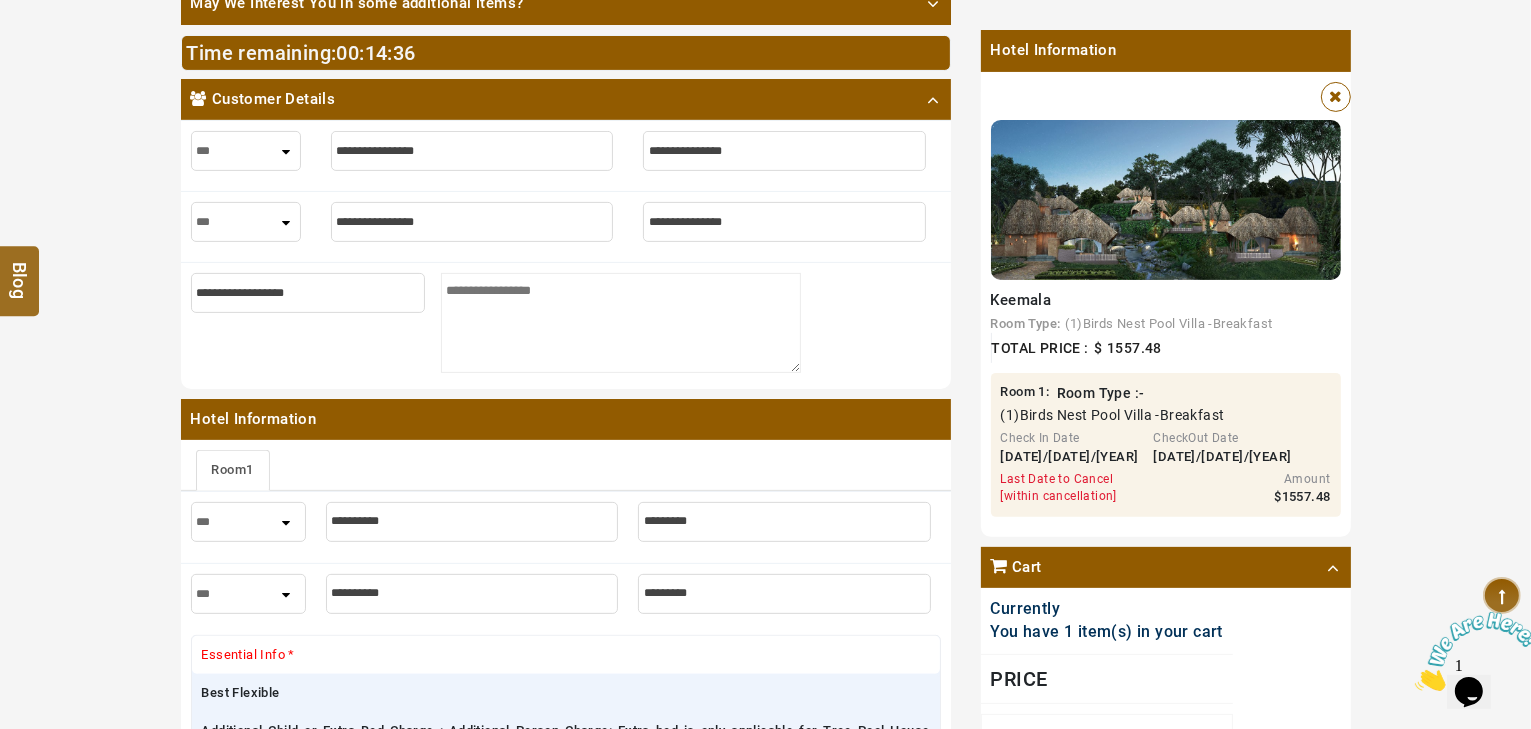 click at bounding box center [472, 156] 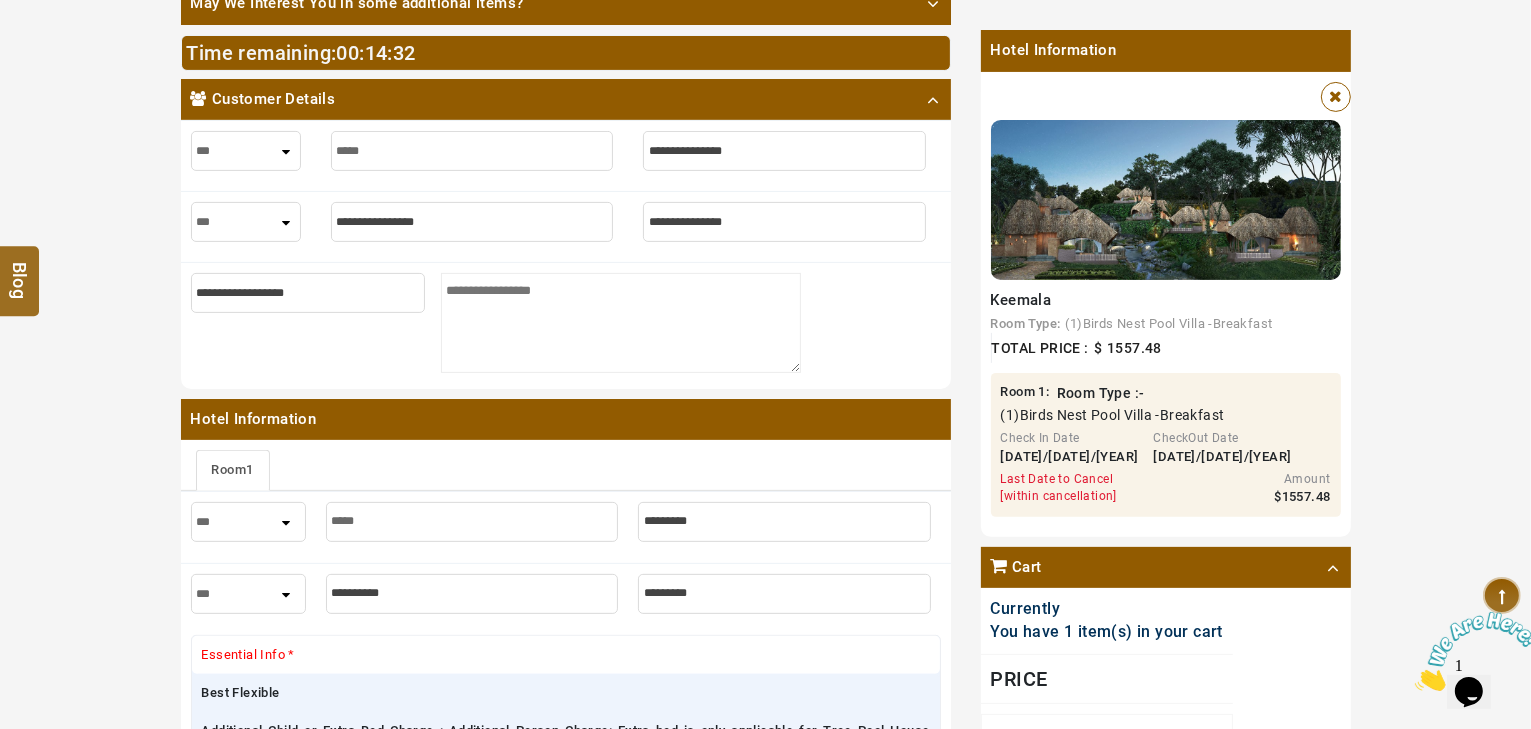 type on "*****" 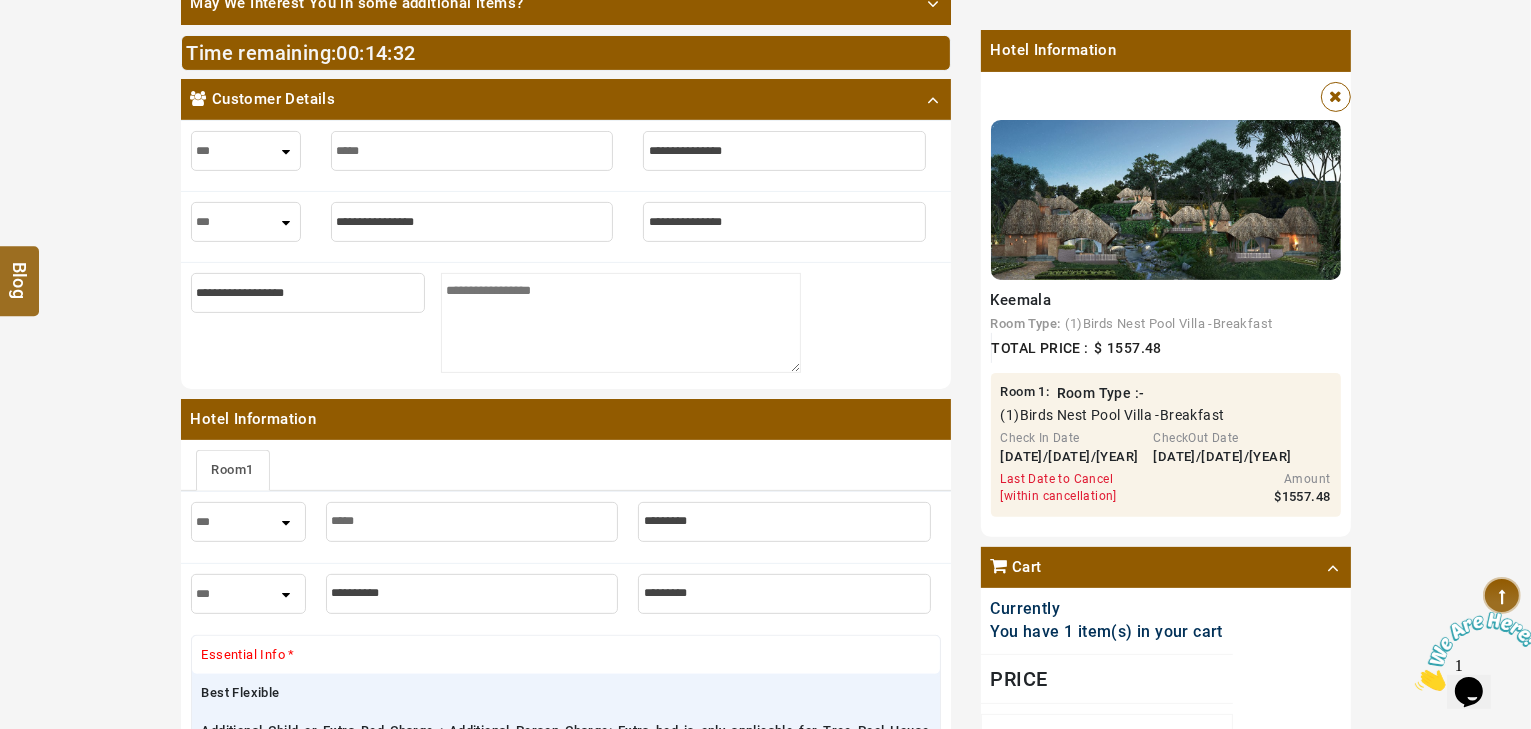 click at bounding box center (784, 151) 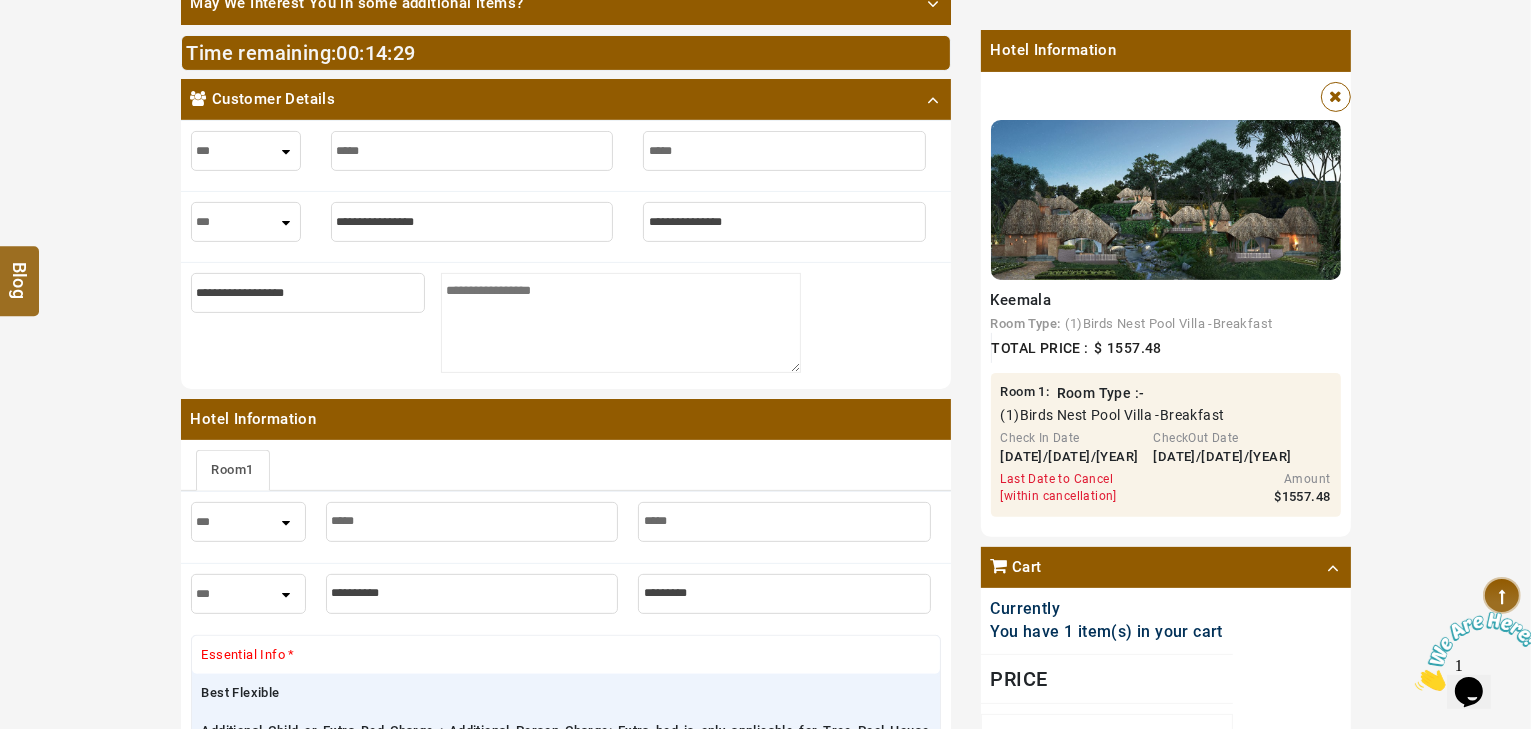 type on "*****" 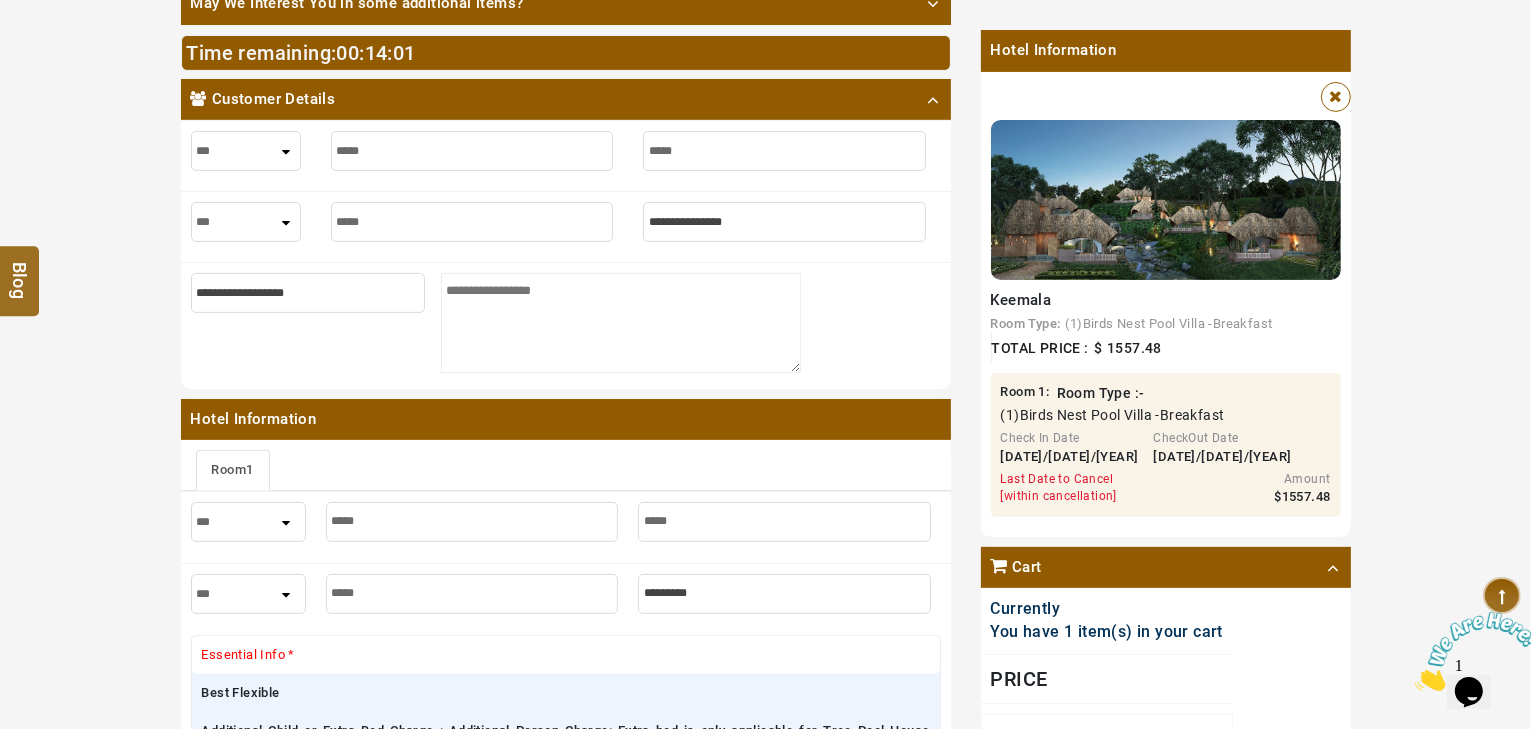 type on "*****" 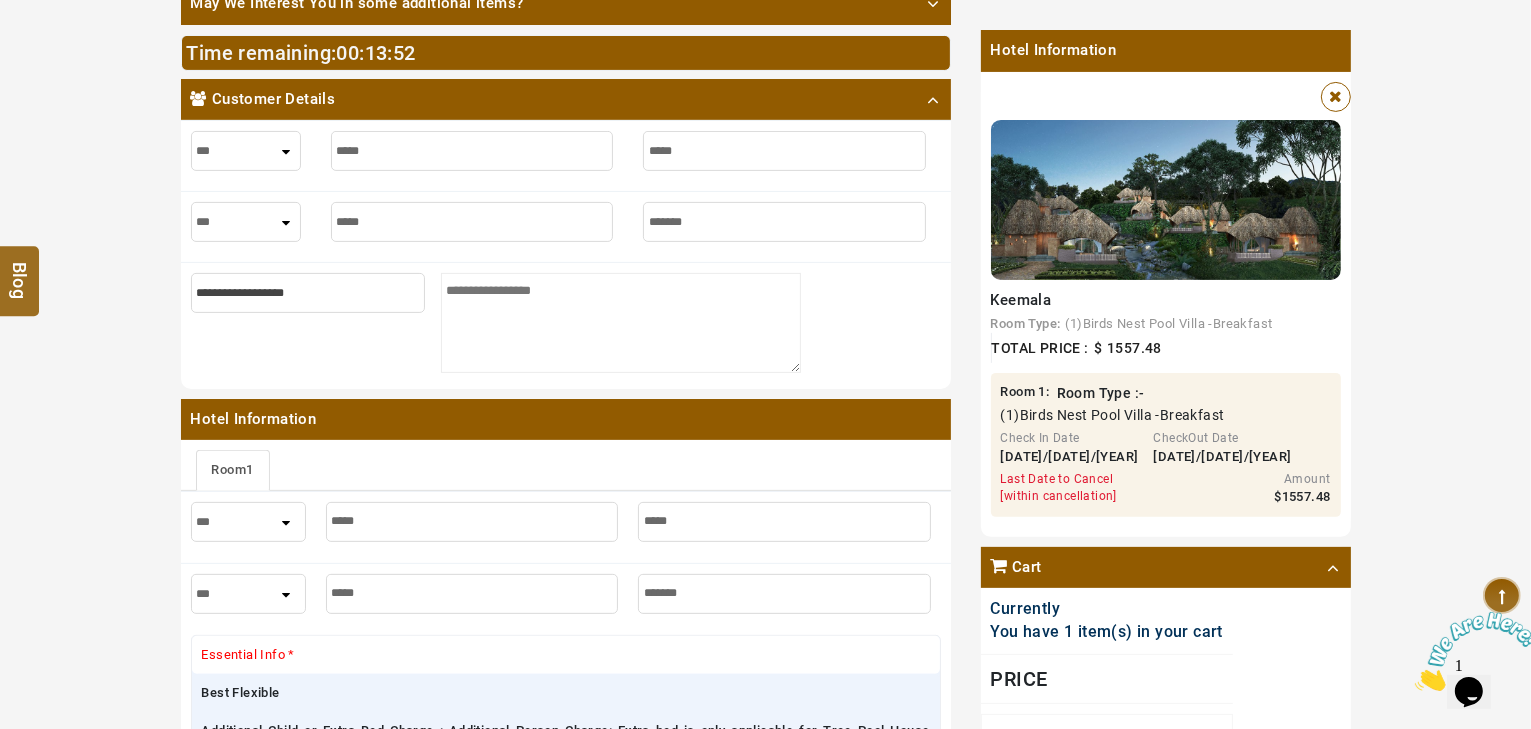 type on "*******" 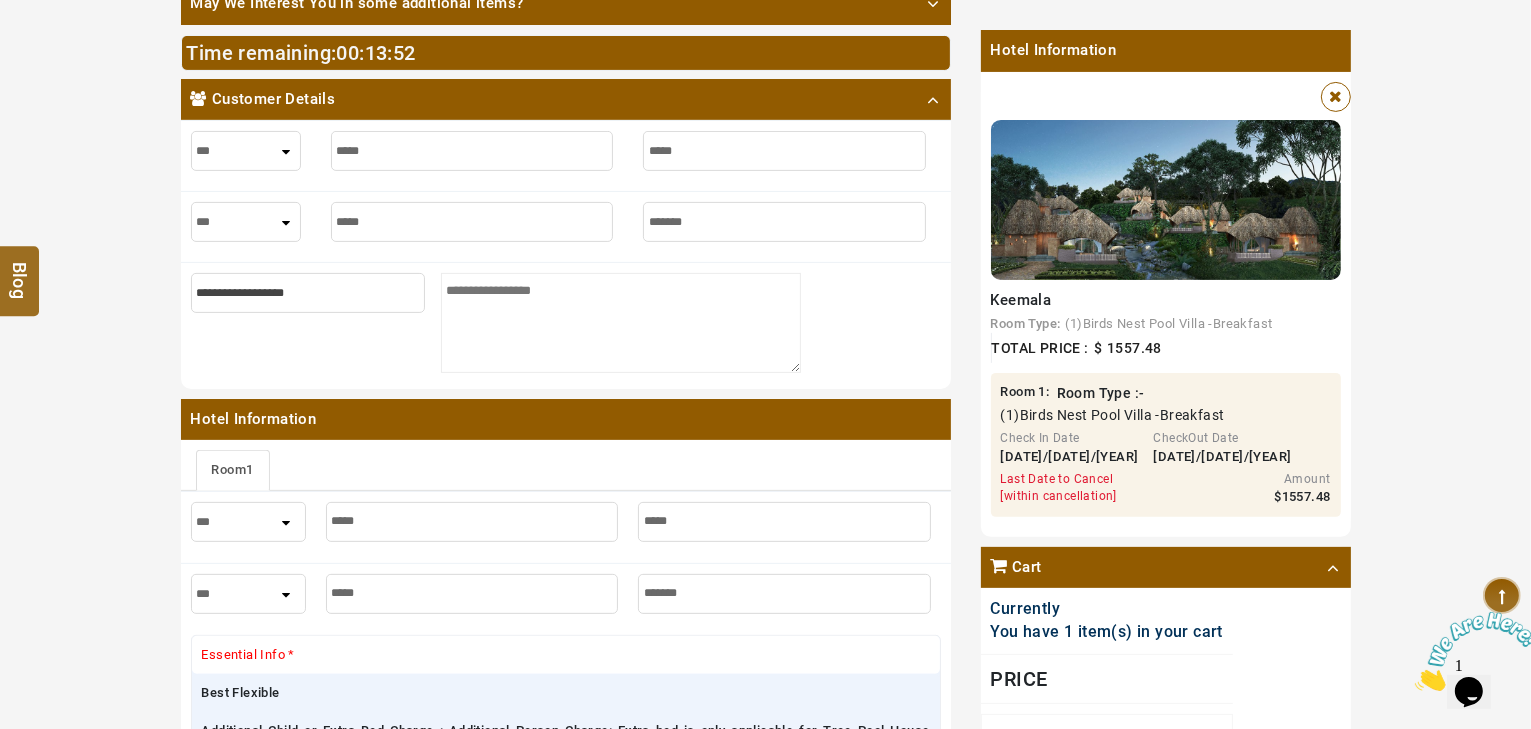 click on "[PHONE]" at bounding box center [246, 222] 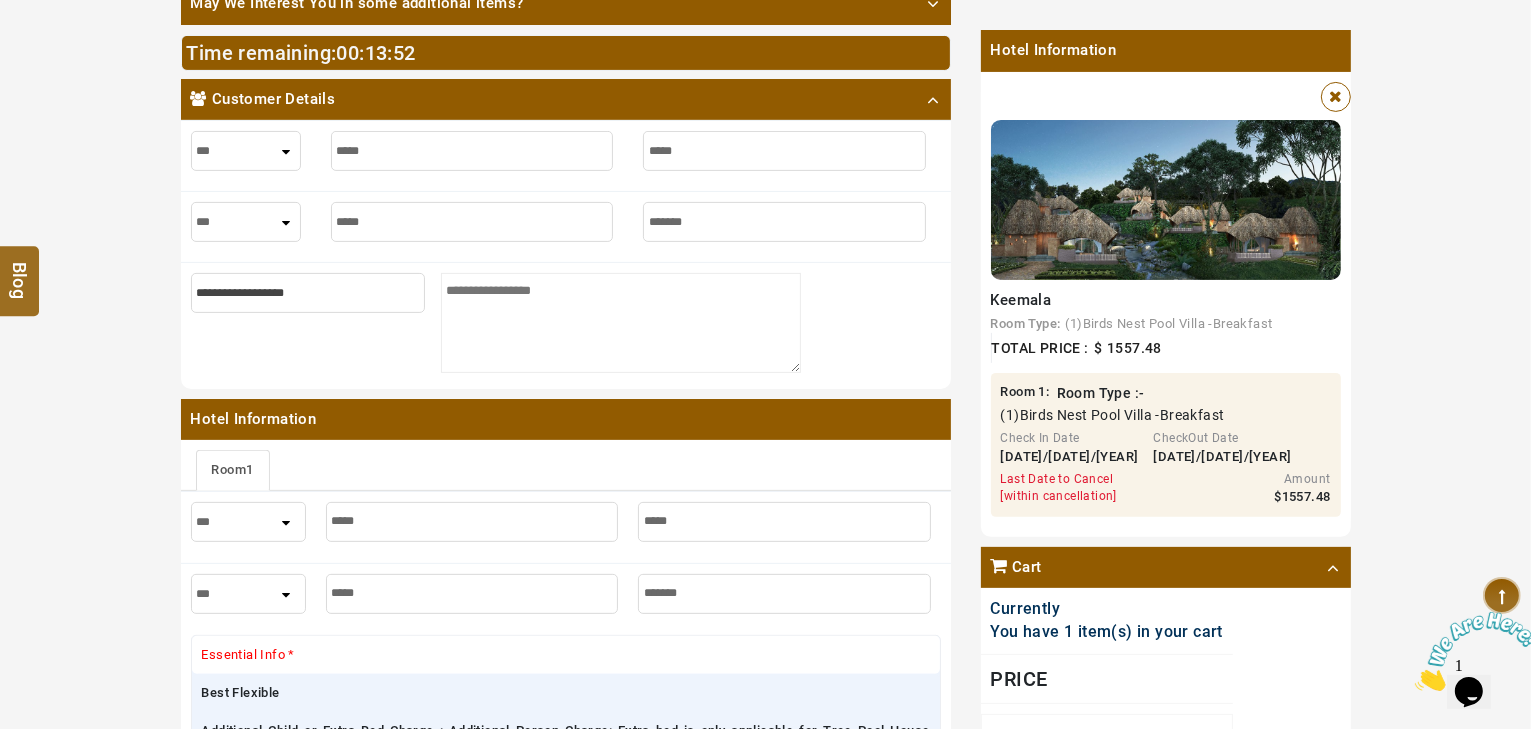 select on "****" 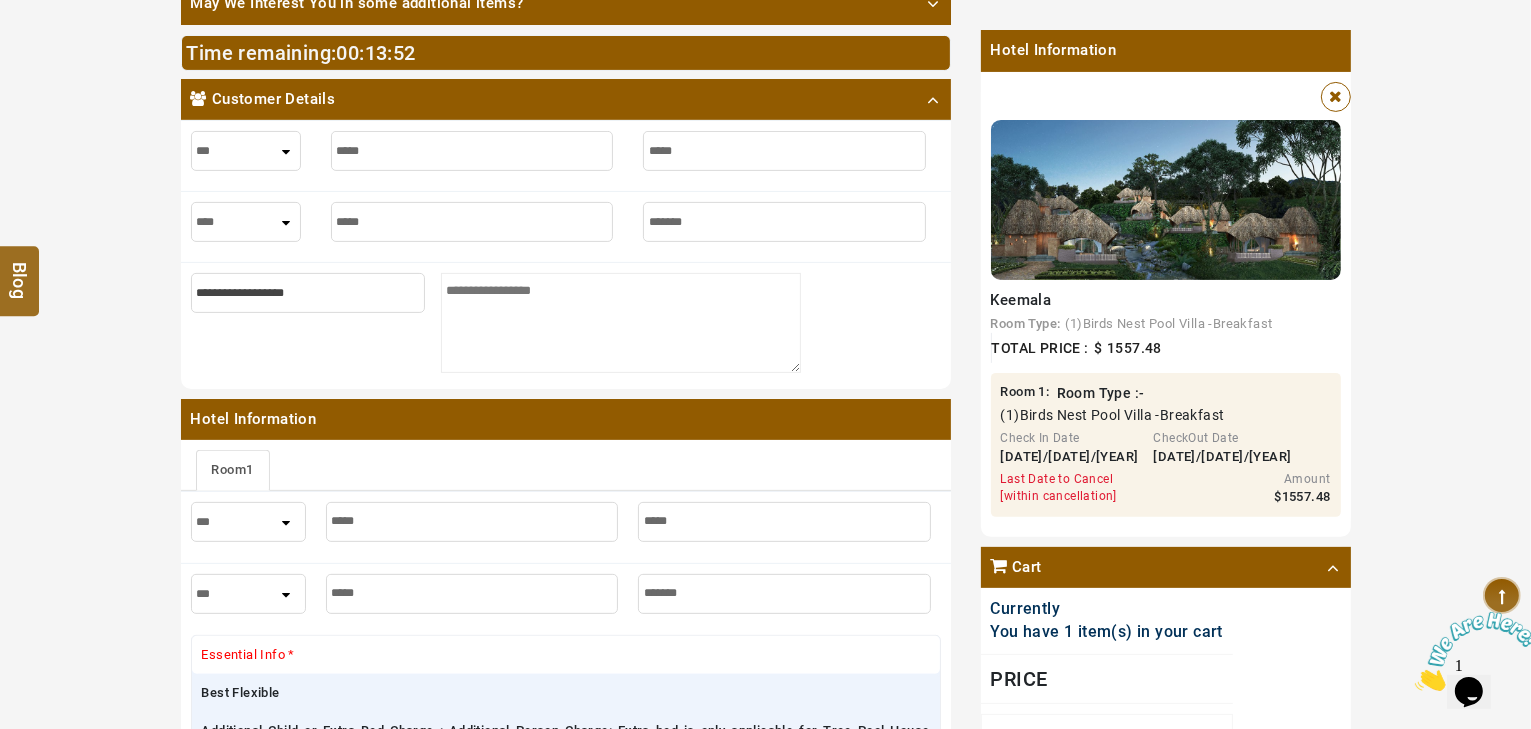 click on "[PHONE]" at bounding box center (246, 222) 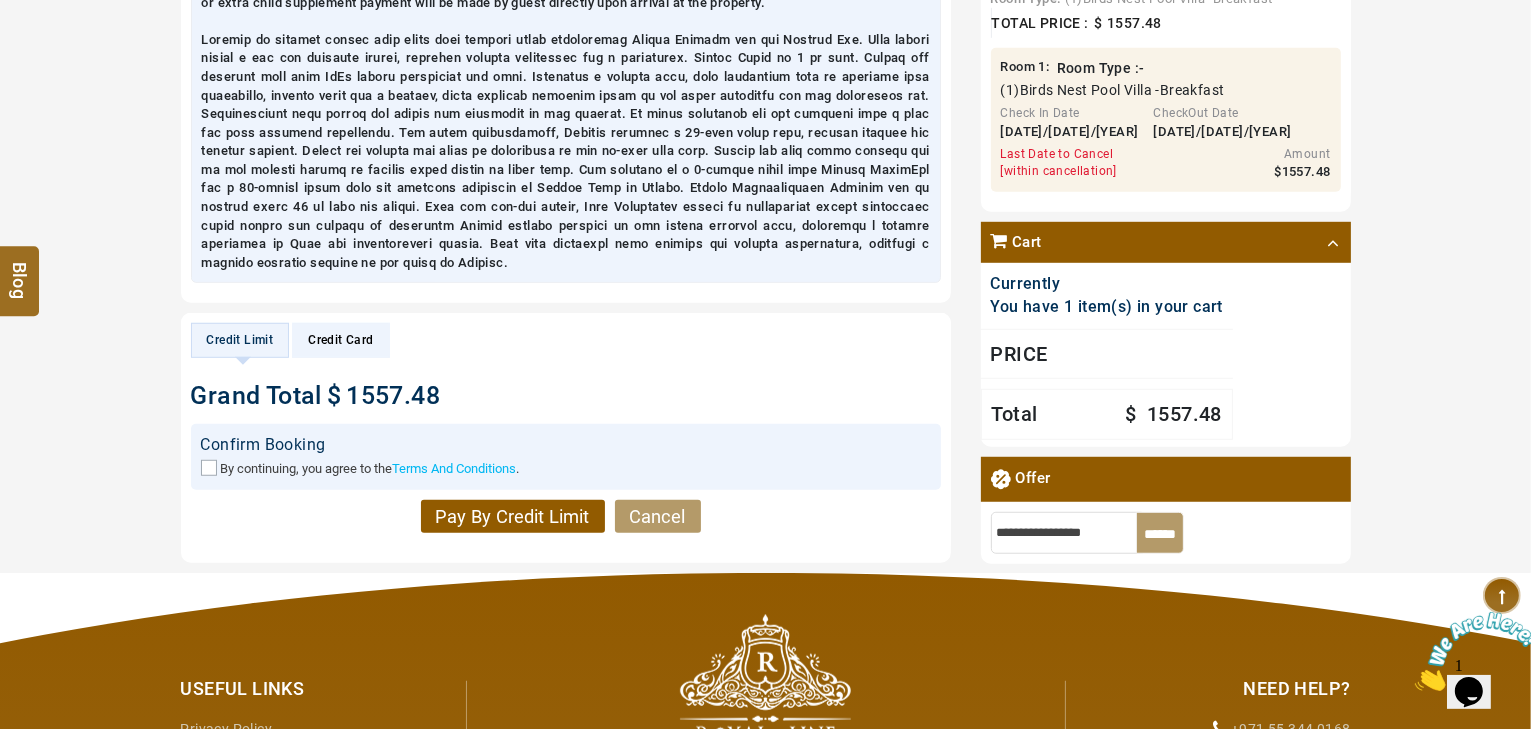 scroll, scrollTop: 1600, scrollLeft: 0, axis: vertical 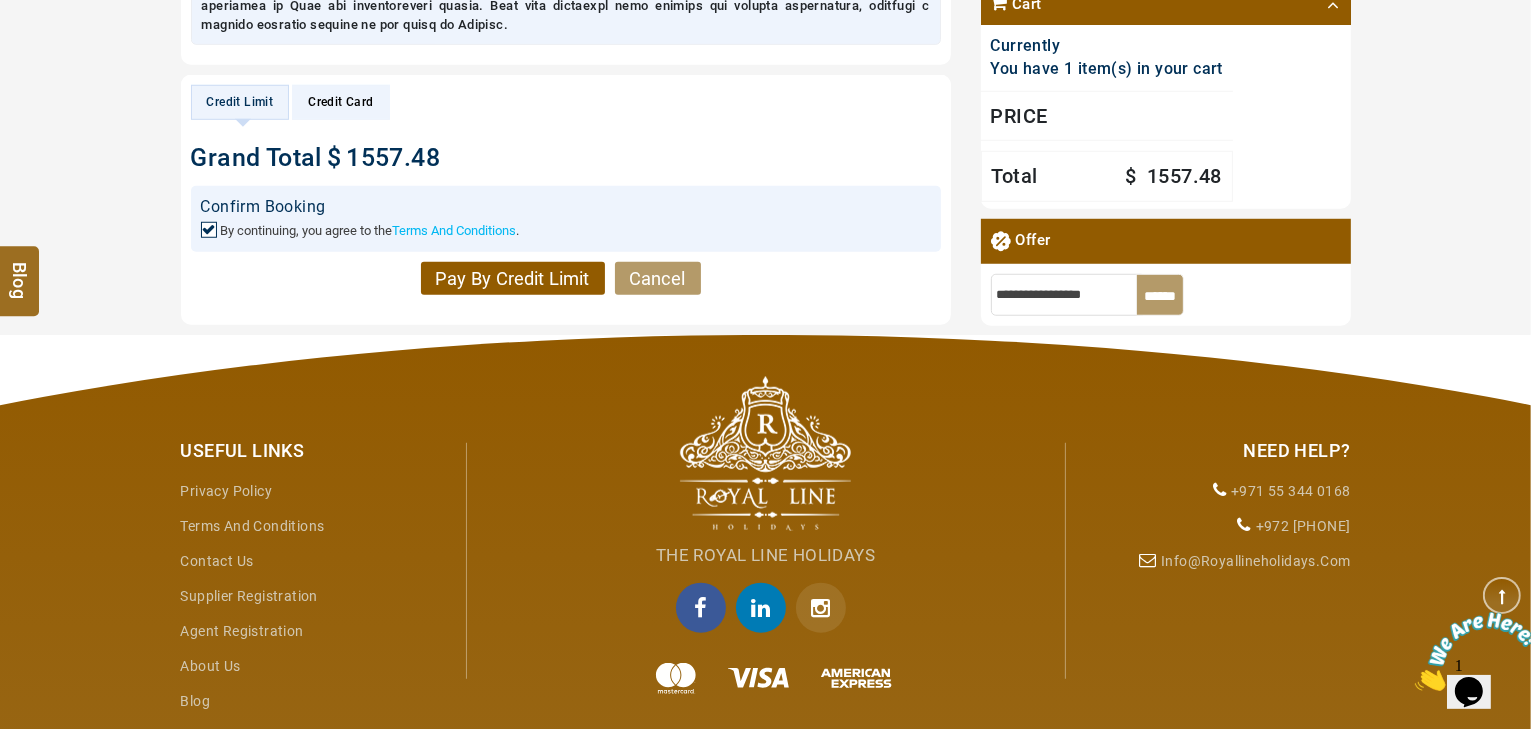 click on "Pay By Credit Limit" at bounding box center (513, 279) 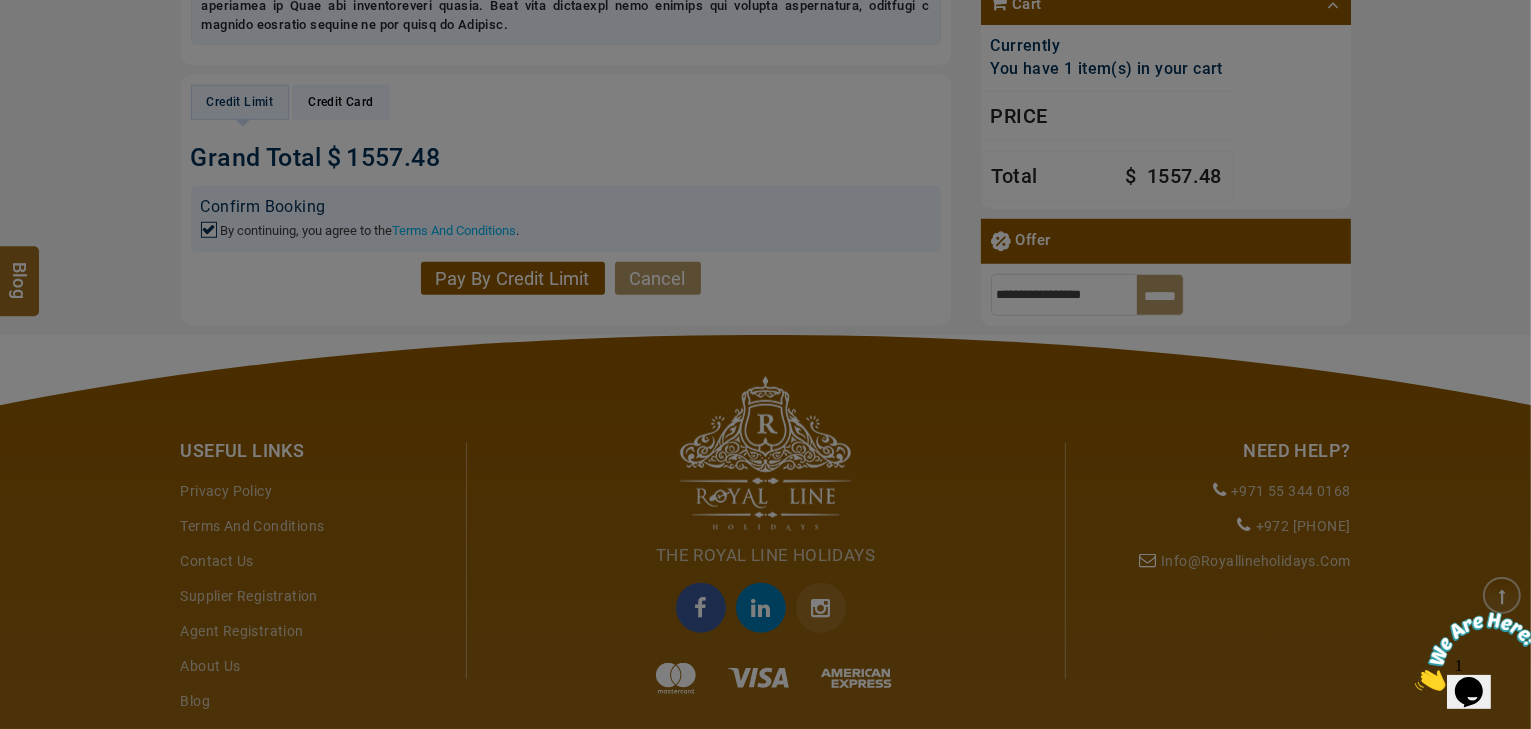 scroll, scrollTop: 640, scrollLeft: 0, axis: vertical 